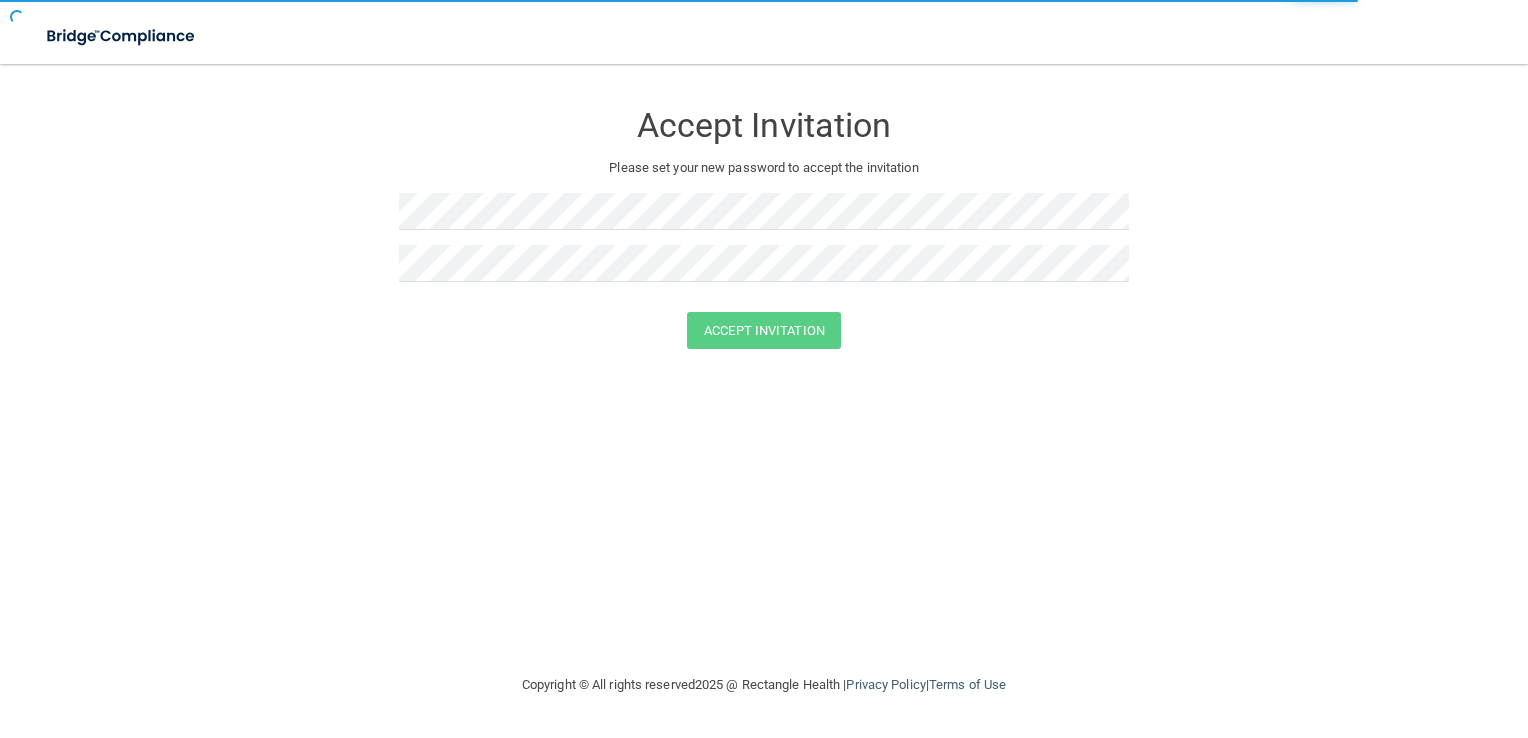 scroll, scrollTop: 0, scrollLeft: 0, axis: both 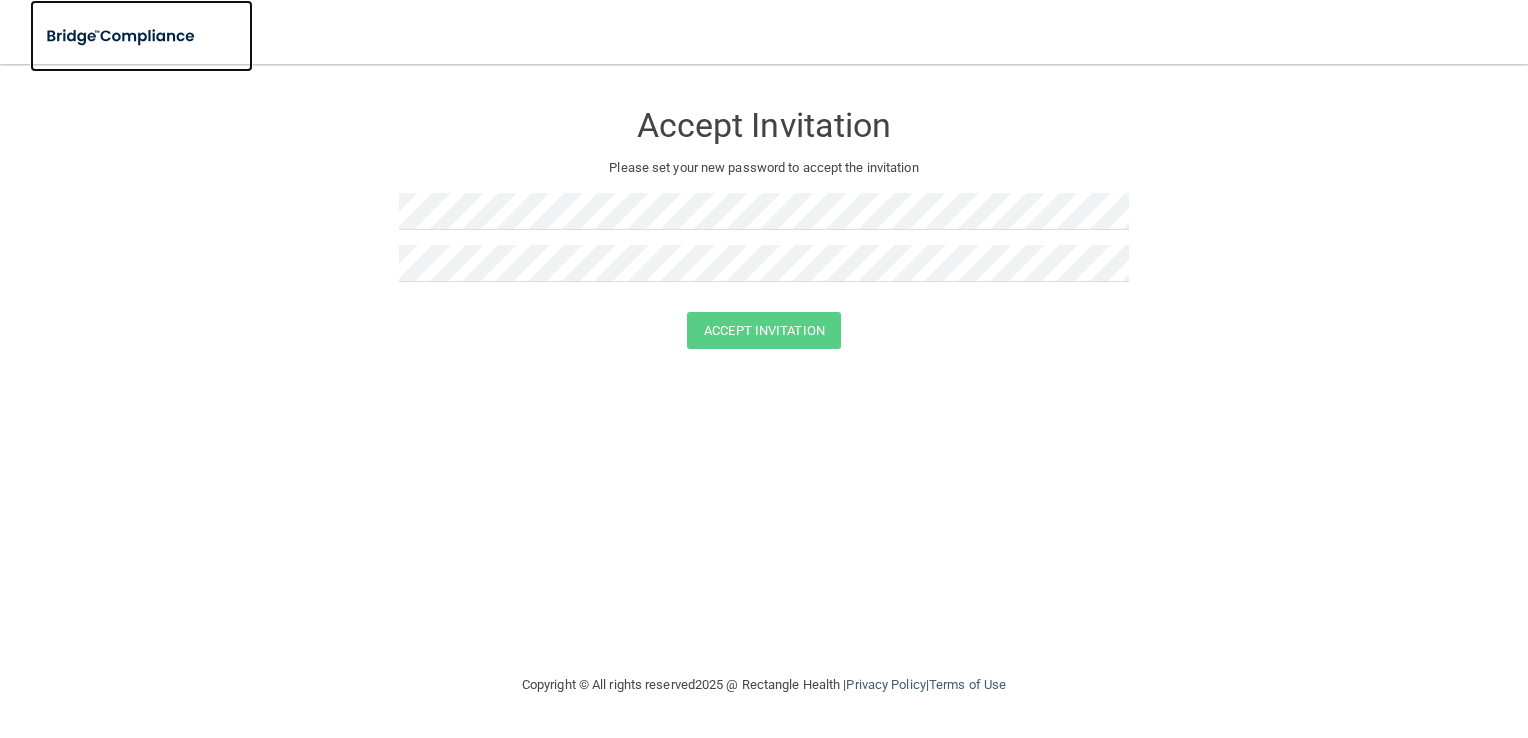click at bounding box center [122, 36] 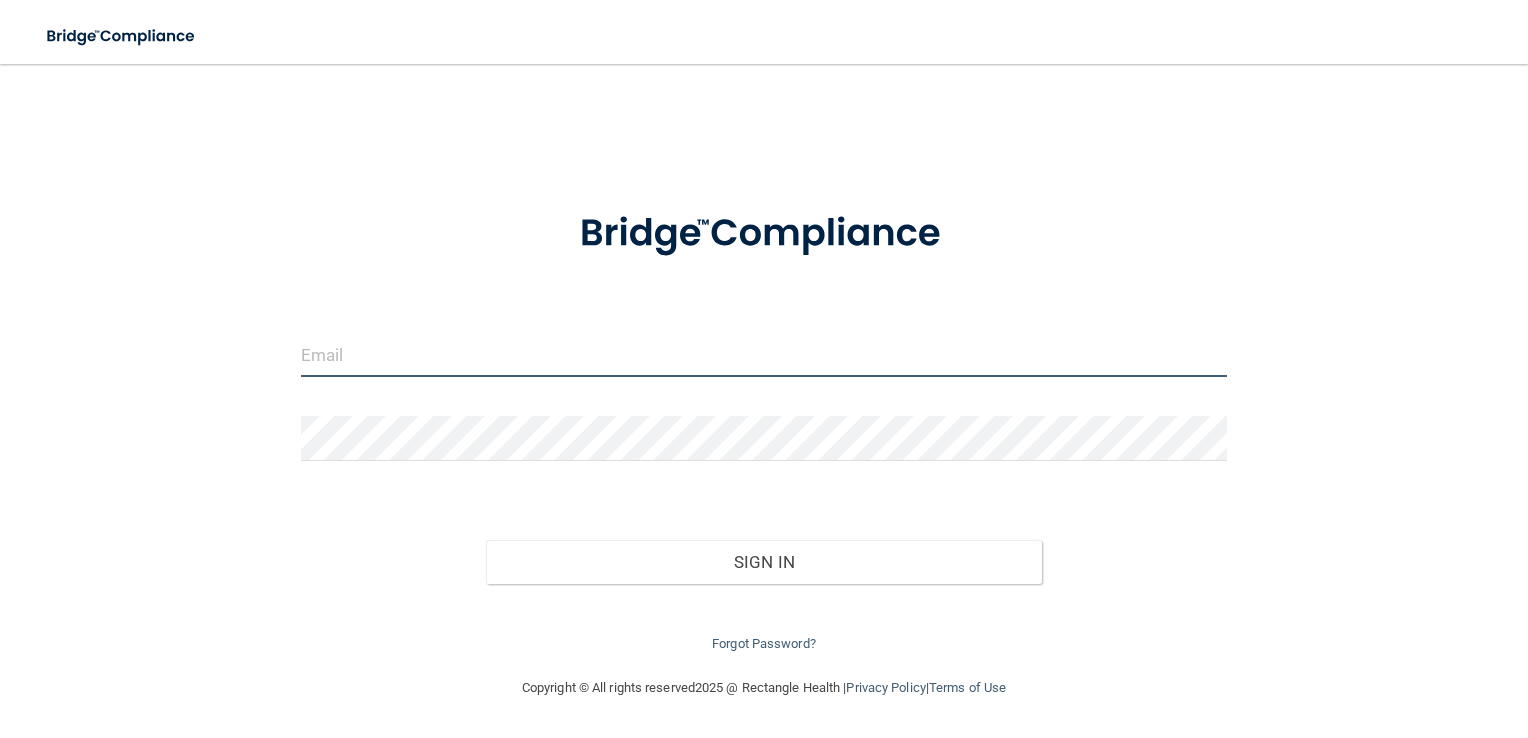click at bounding box center (764, 354) 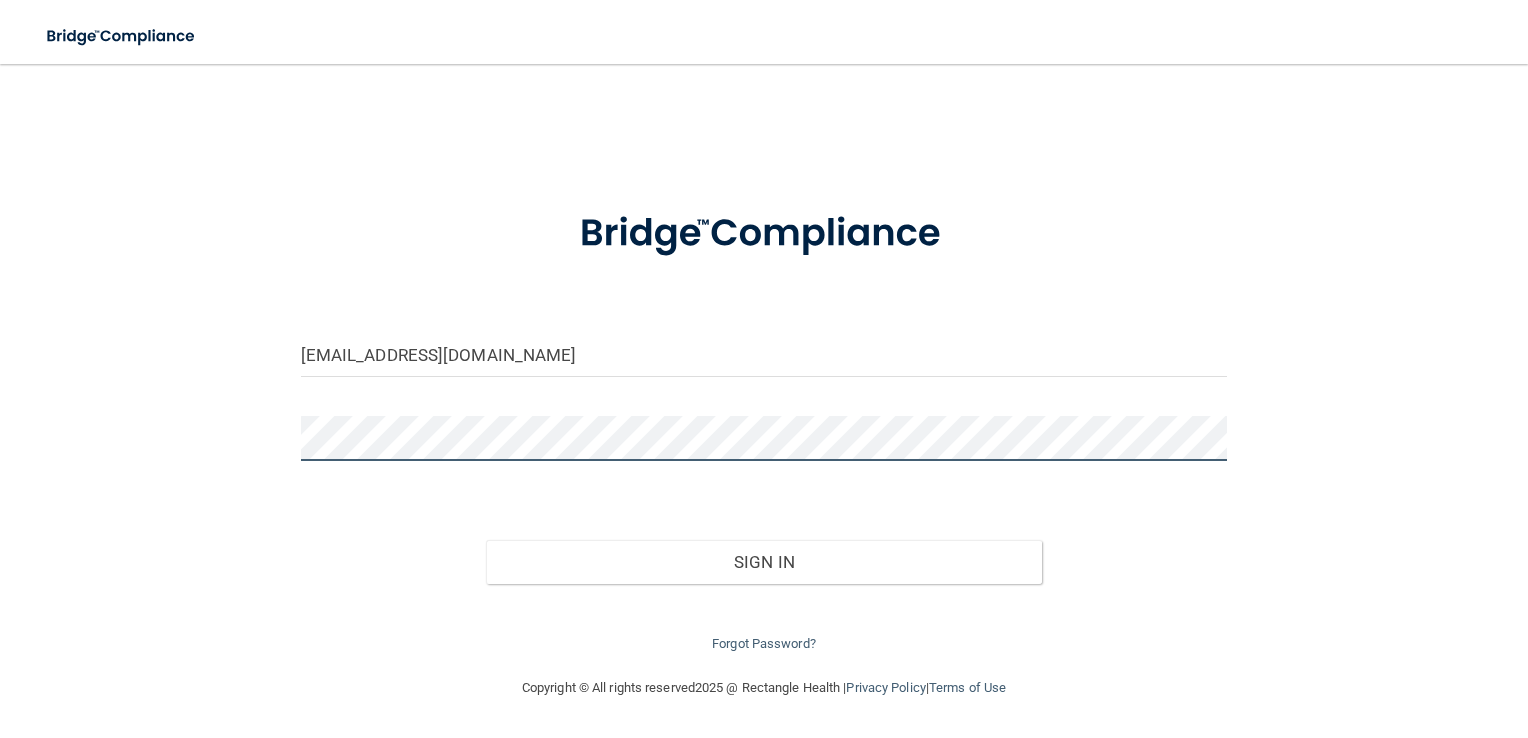 click on "Sign In" at bounding box center (764, 562) 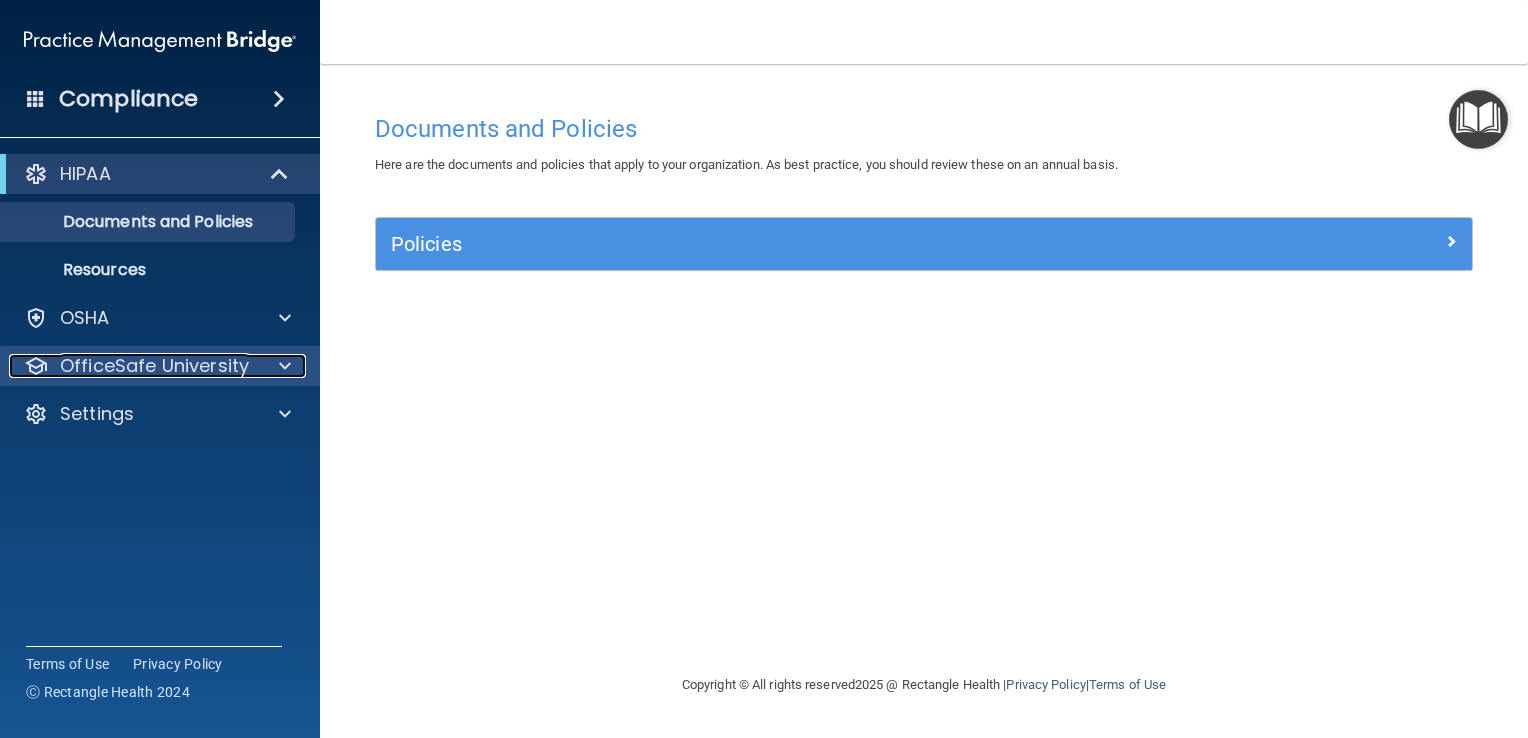 click at bounding box center [282, 366] 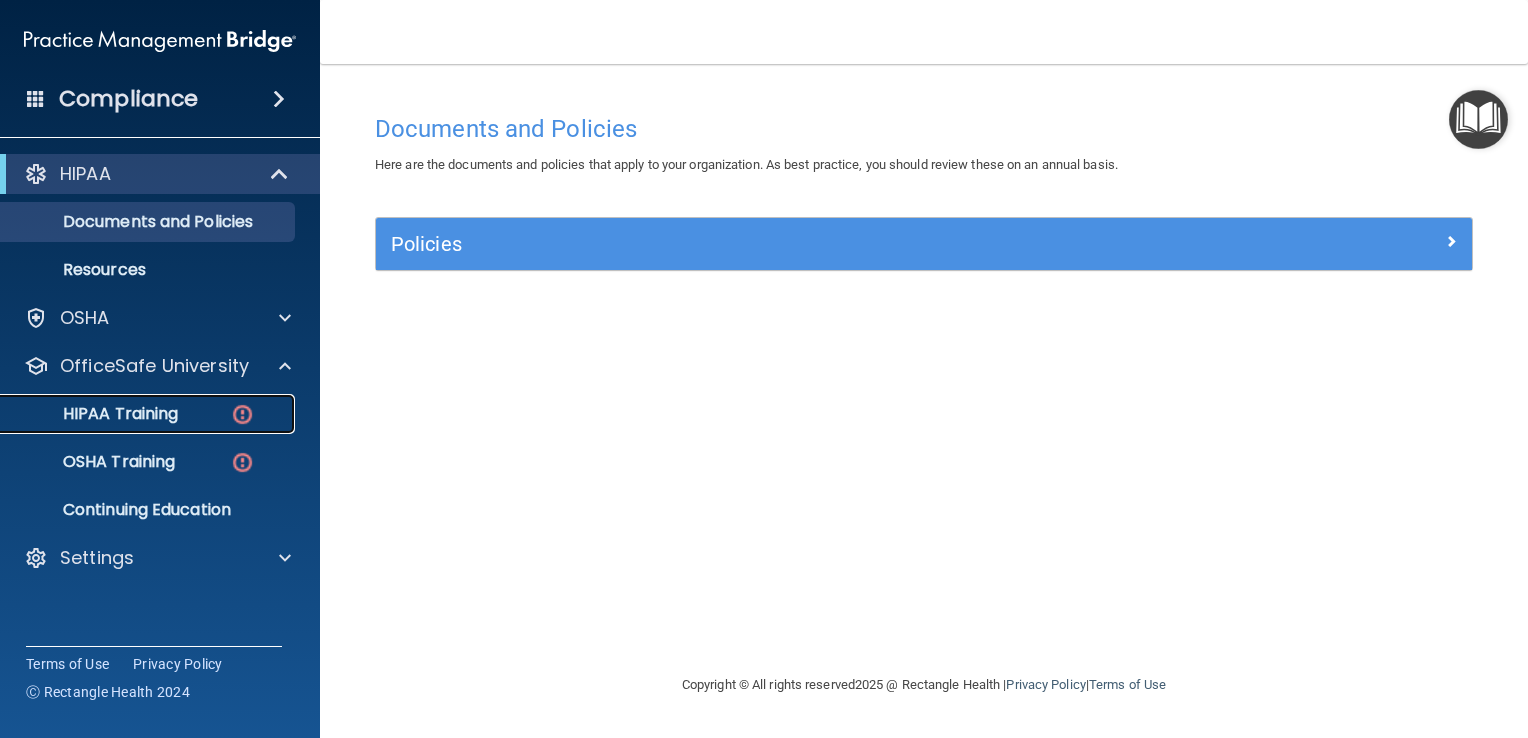 click on "HIPAA Training" at bounding box center [95, 414] 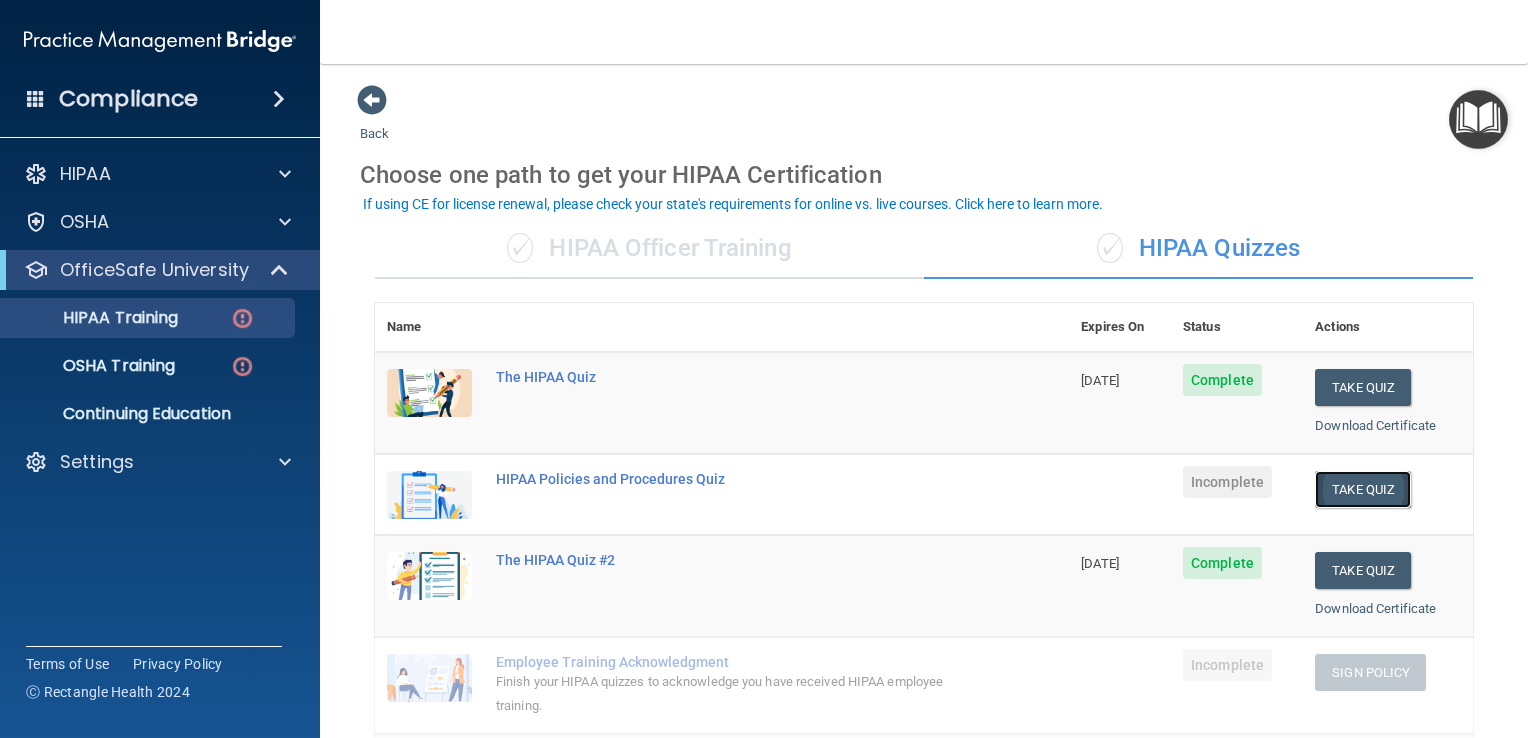 click on "Take Quiz" at bounding box center [1363, 489] 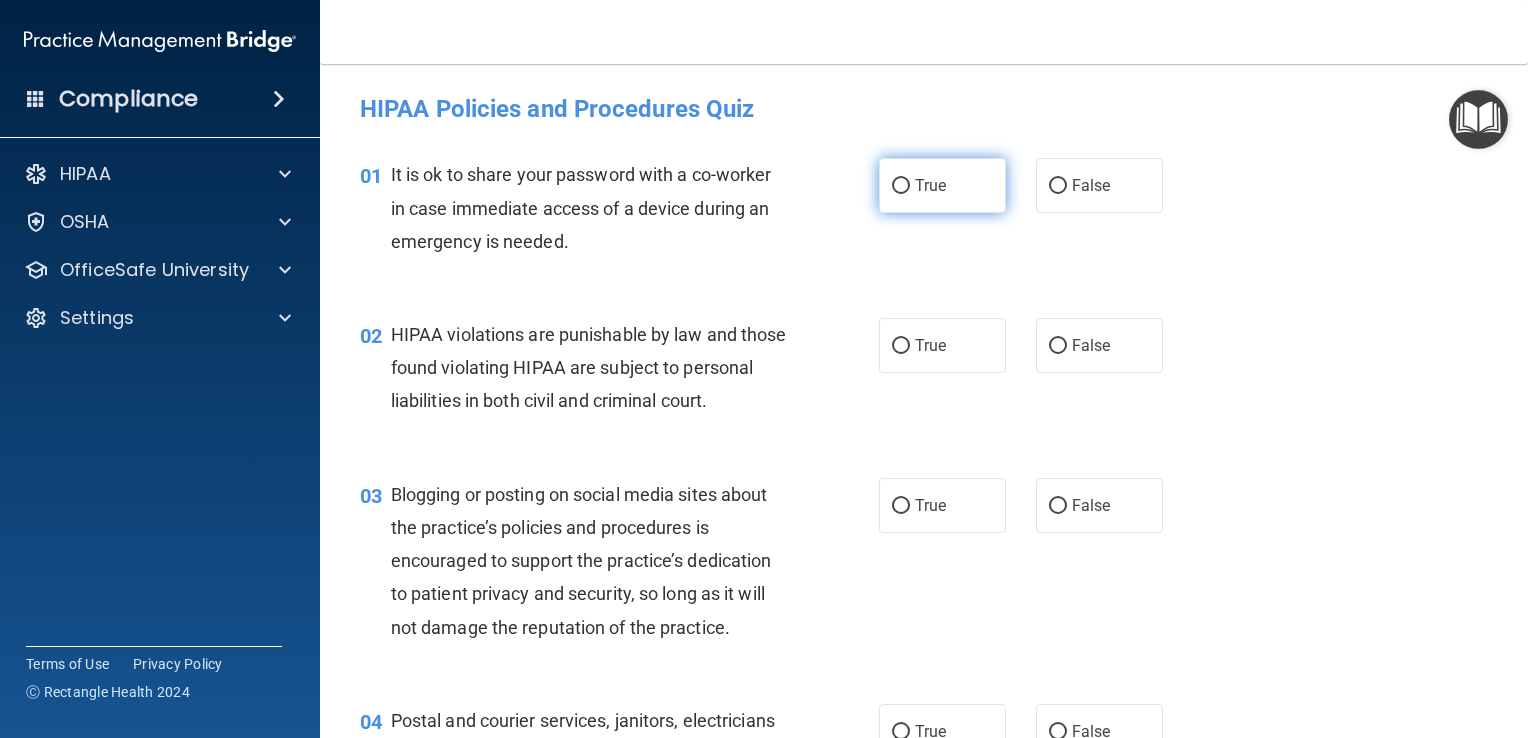 click on "True" at bounding box center (901, 186) 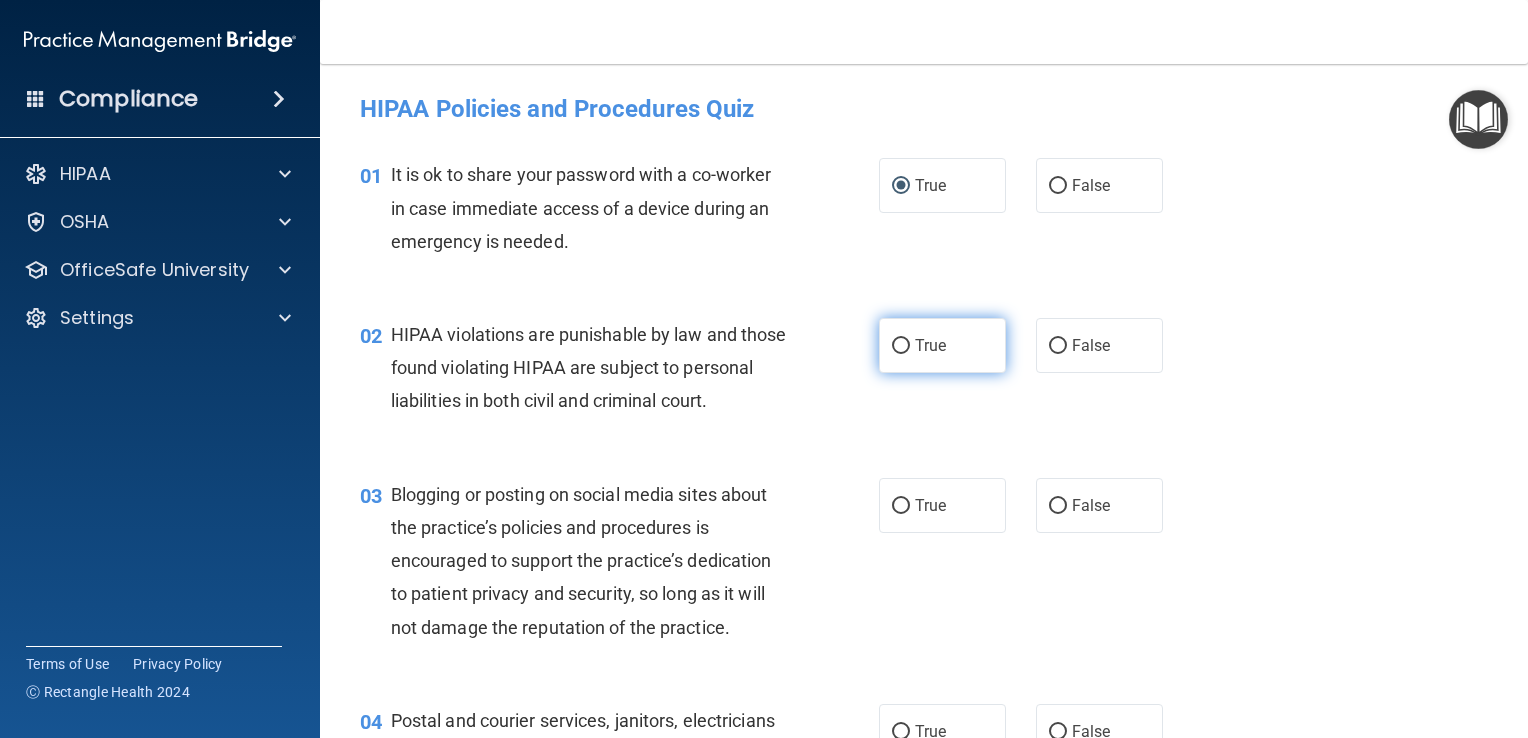 click on "True" at bounding box center (901, 346) 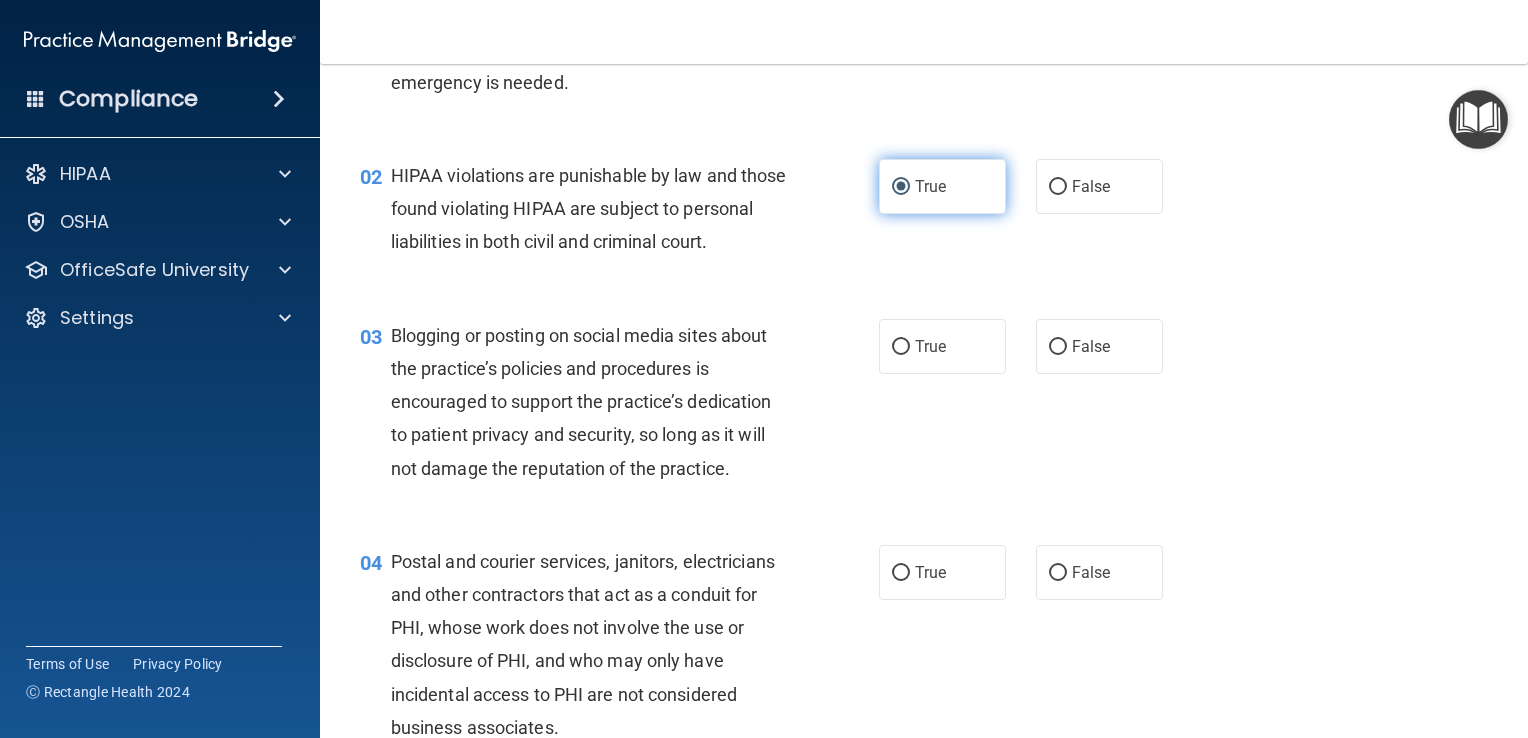 scroll, scrollTop: 168, scrollLeft: 0, axis: vertical 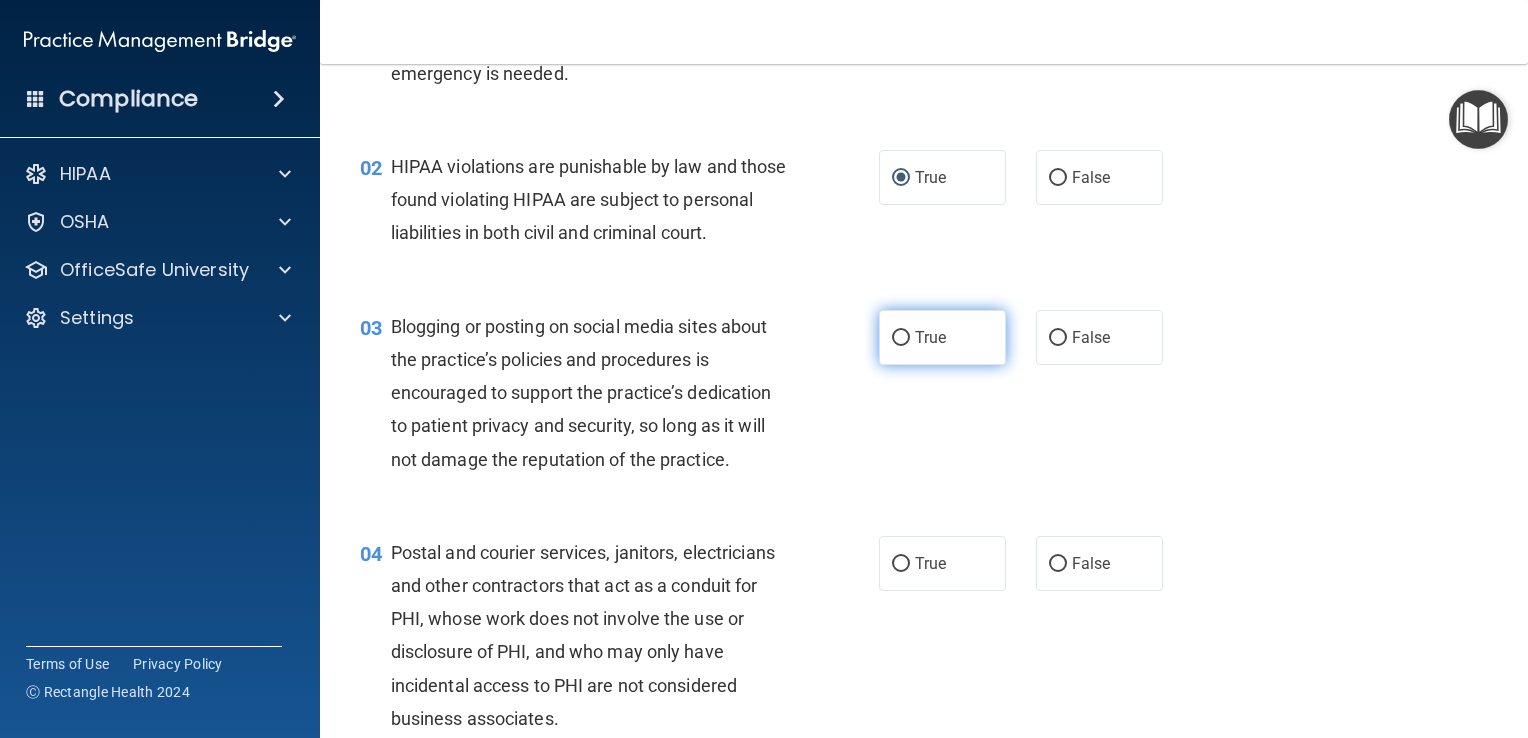 click on "True" at bounding box center [901, 338] 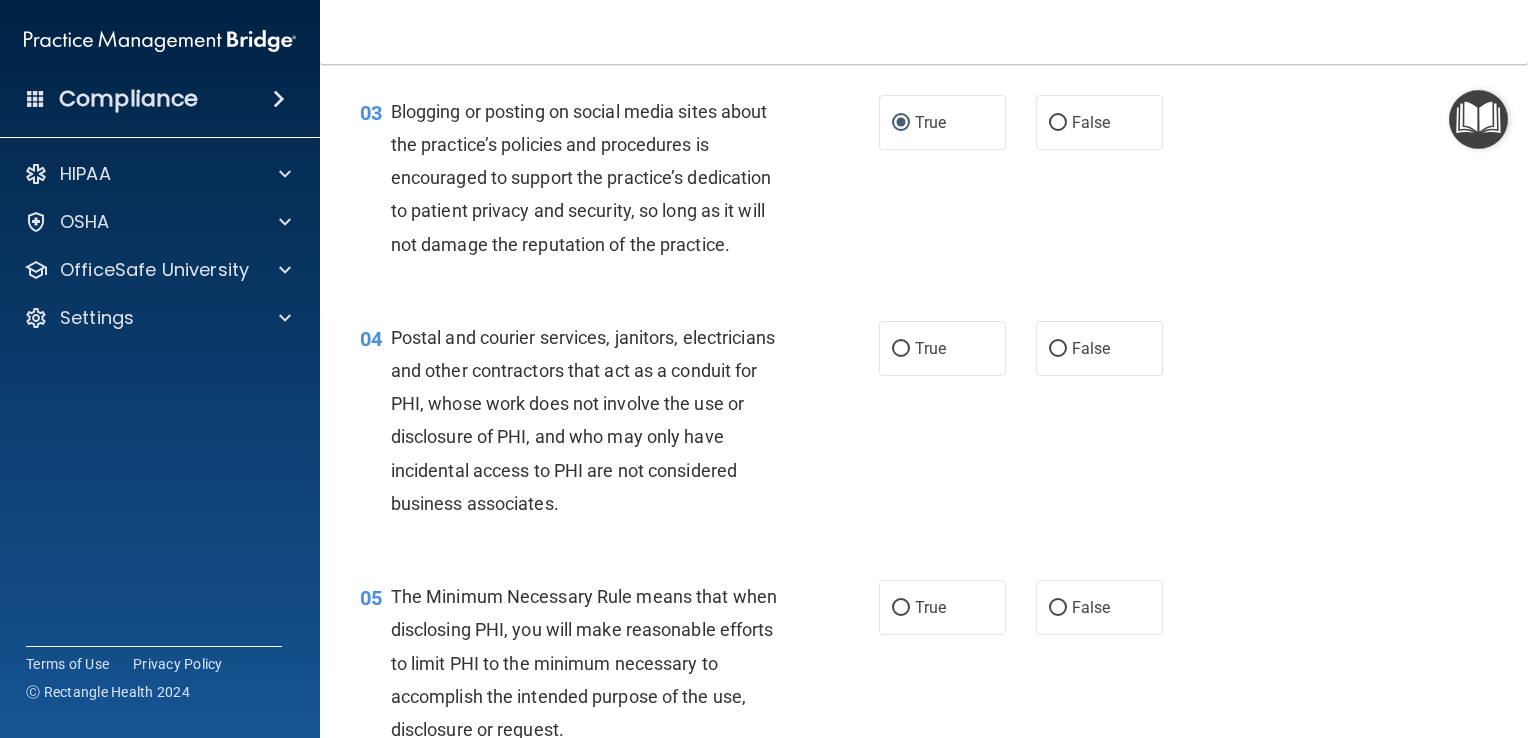 scroll, scrollTop: 384, scrollLeft: 0, axis: vertical 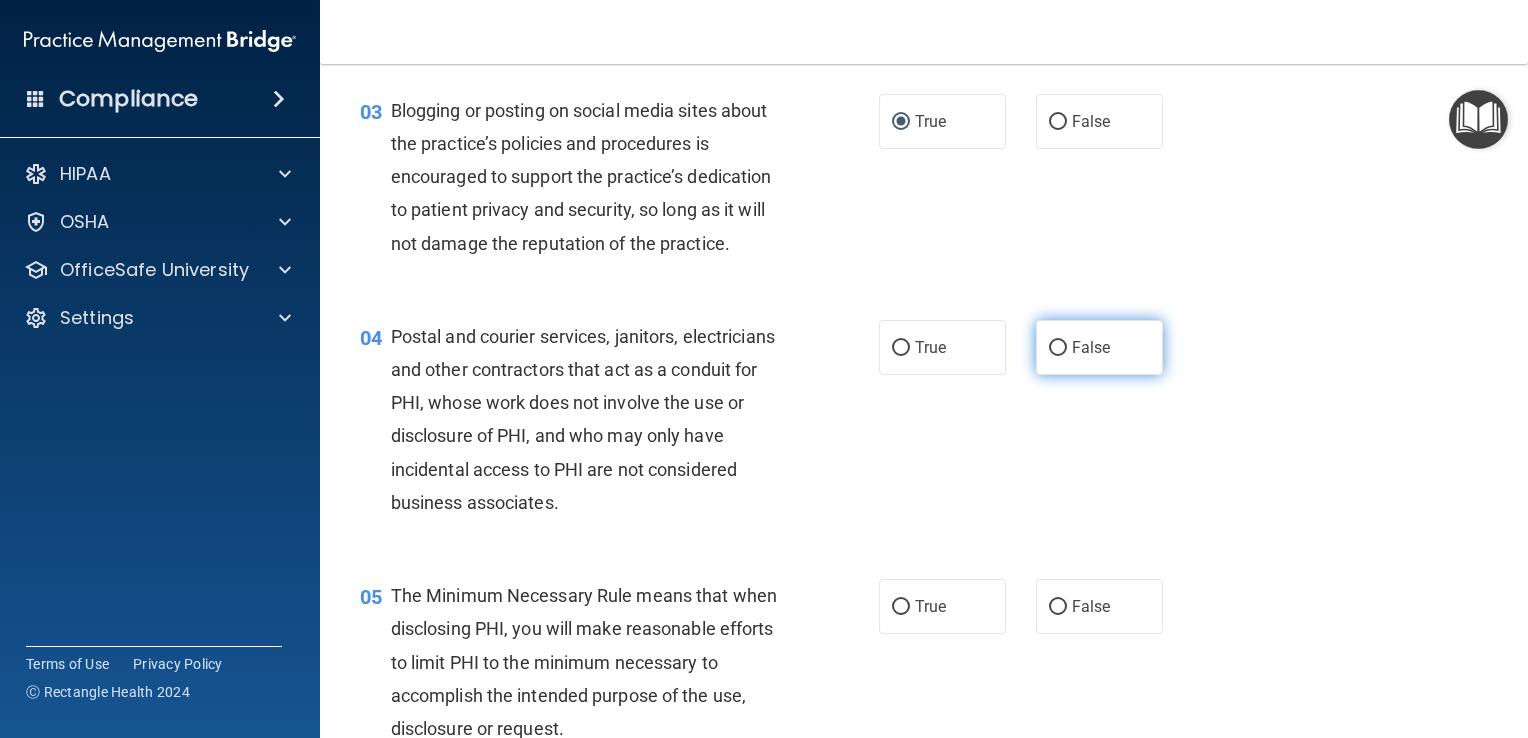 click on "False" at bounding box center (1058, 348) 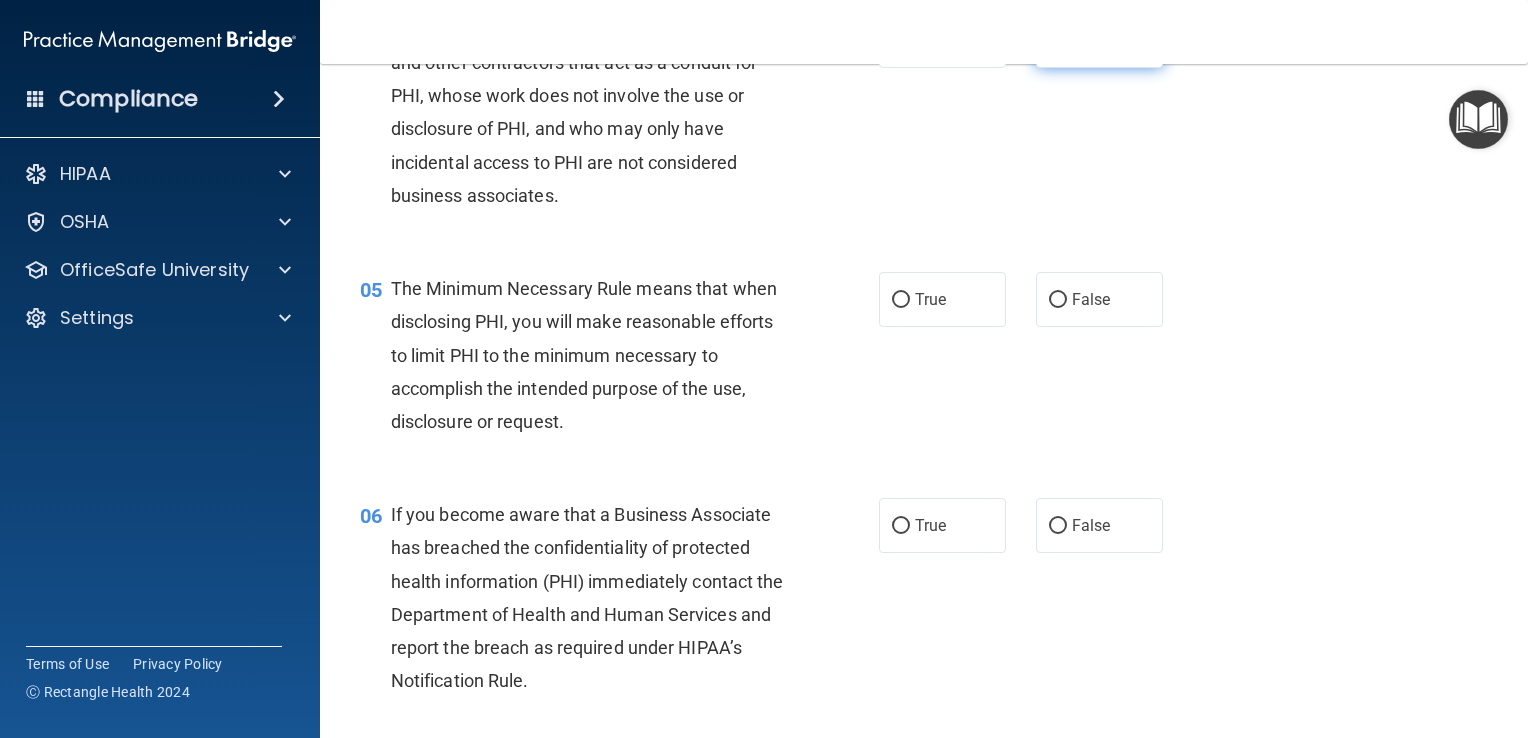 scroll, scrollTop: 692, scrollLeft: 0, axis: vertical 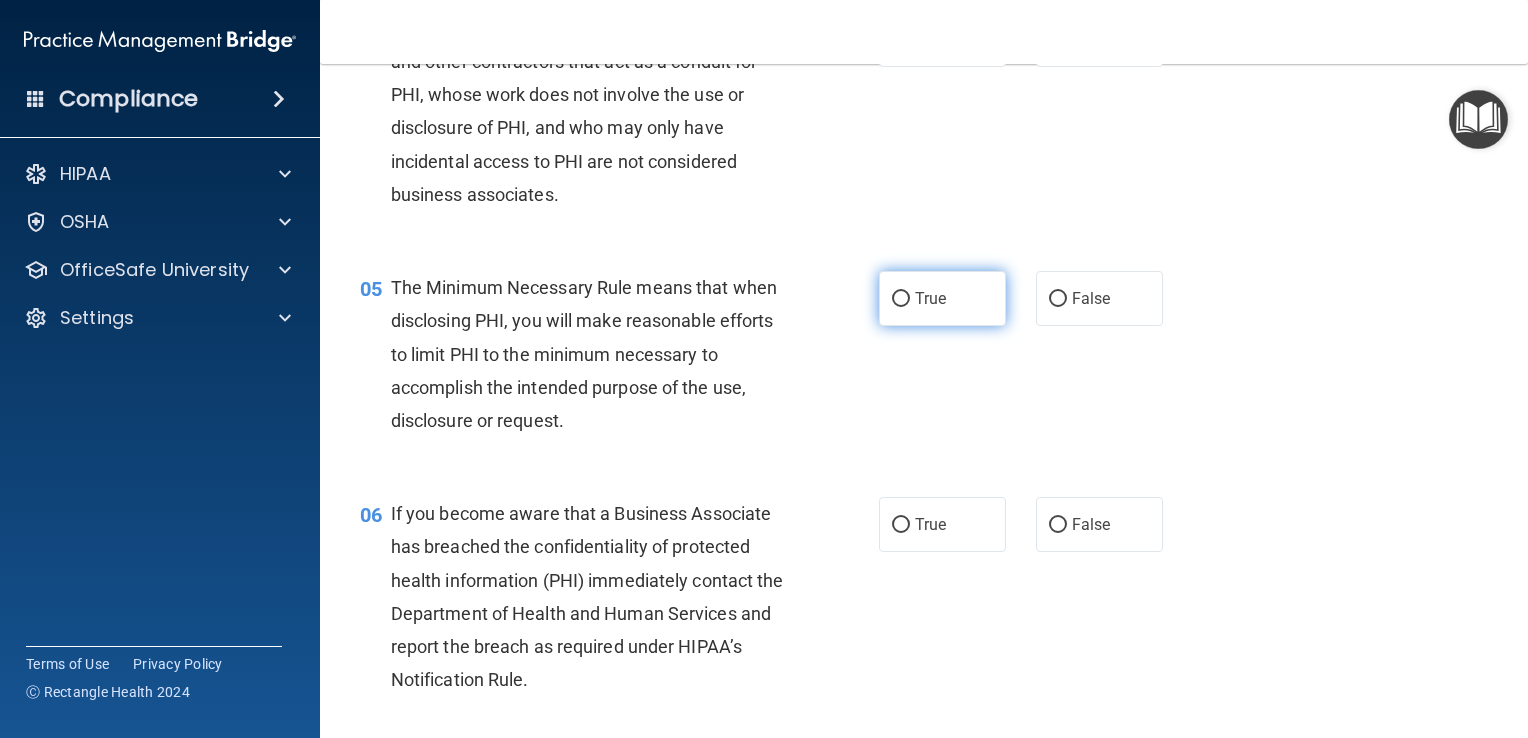 click on "True" at bounding box center [901, 299] 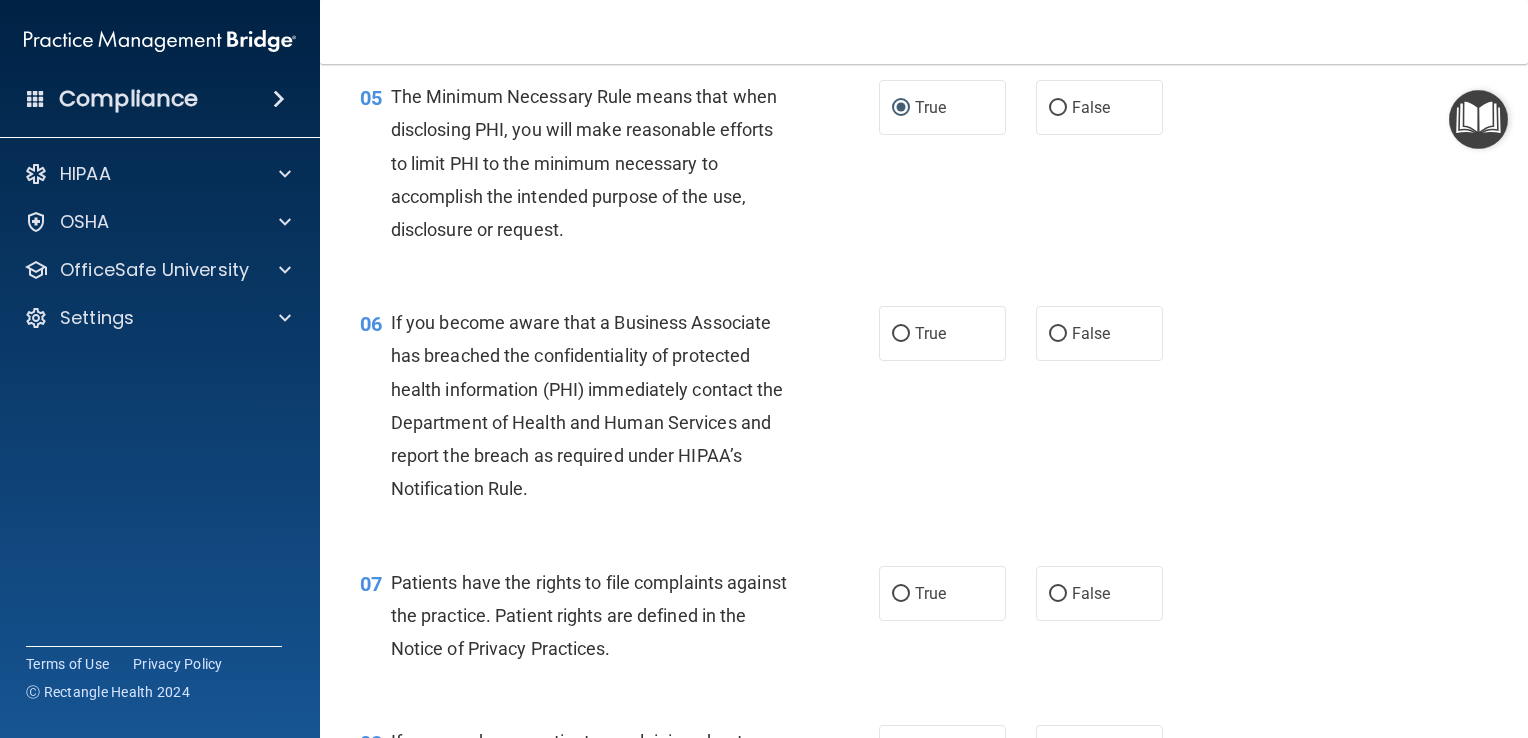 scroll, scrollTop: 884, scrollLeft: 0, axis: vertical 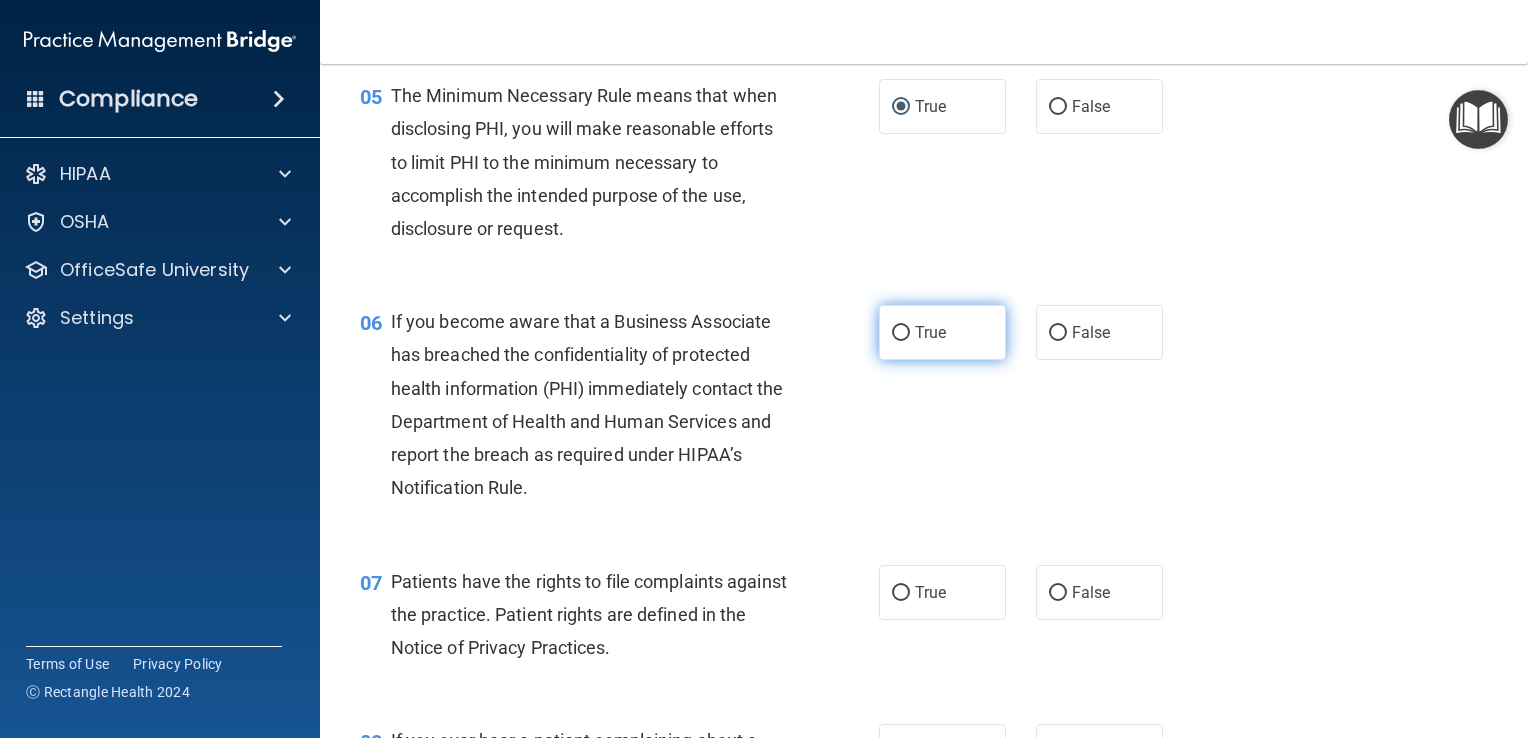 click on "True" at bounding box center [901, 333] 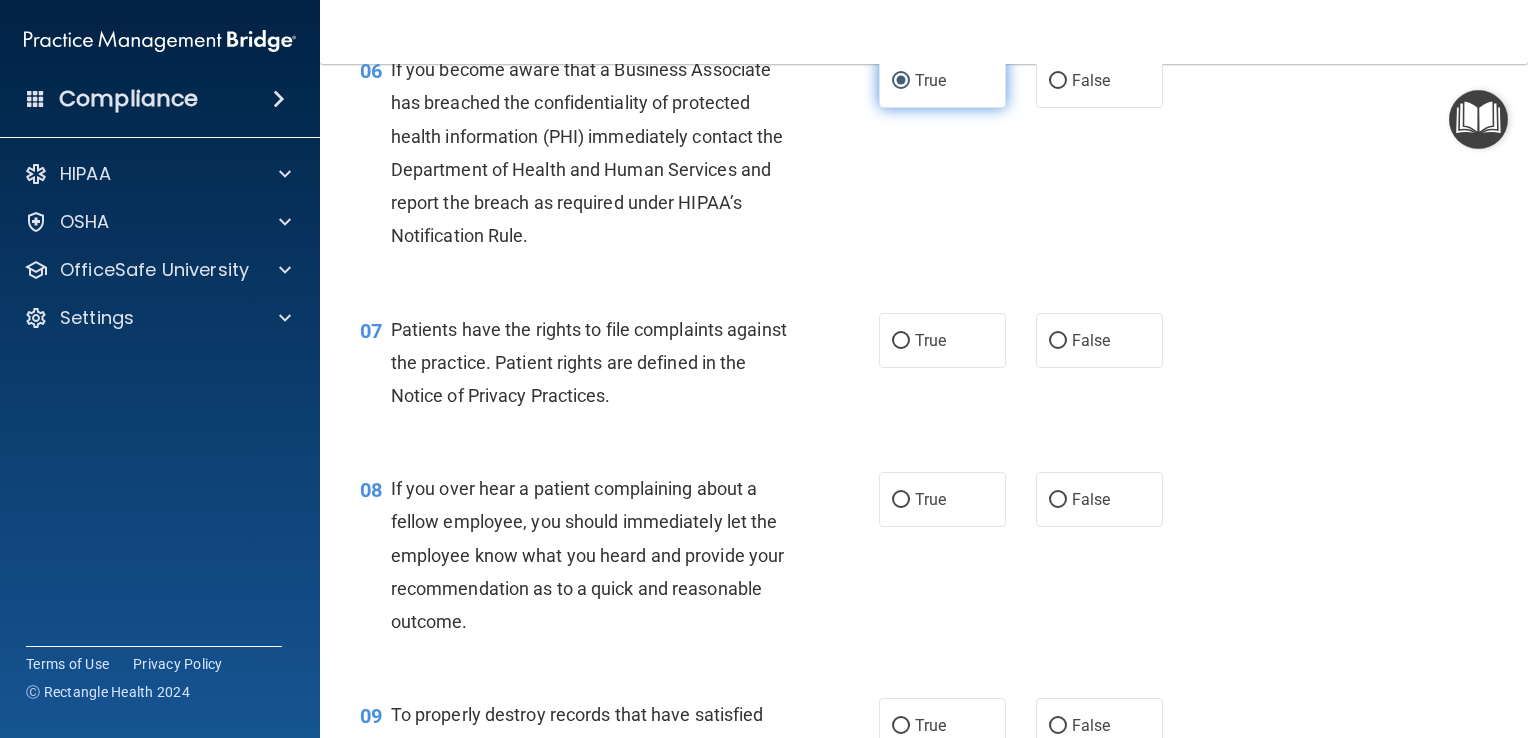 scroll, scrollTop: 1168, scrollLeft: 0, axis: vertical 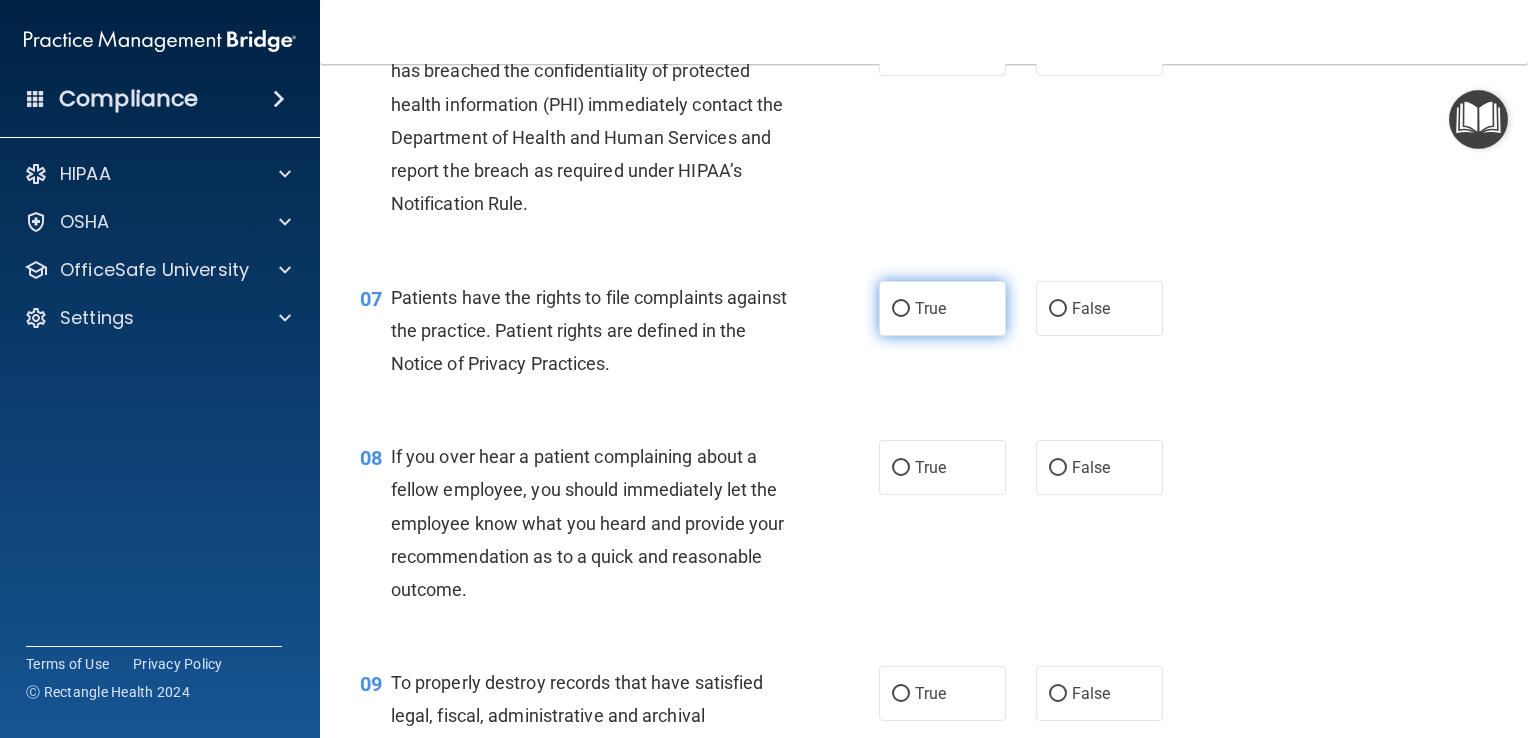 click on "True" at bounding box center [942, 308] 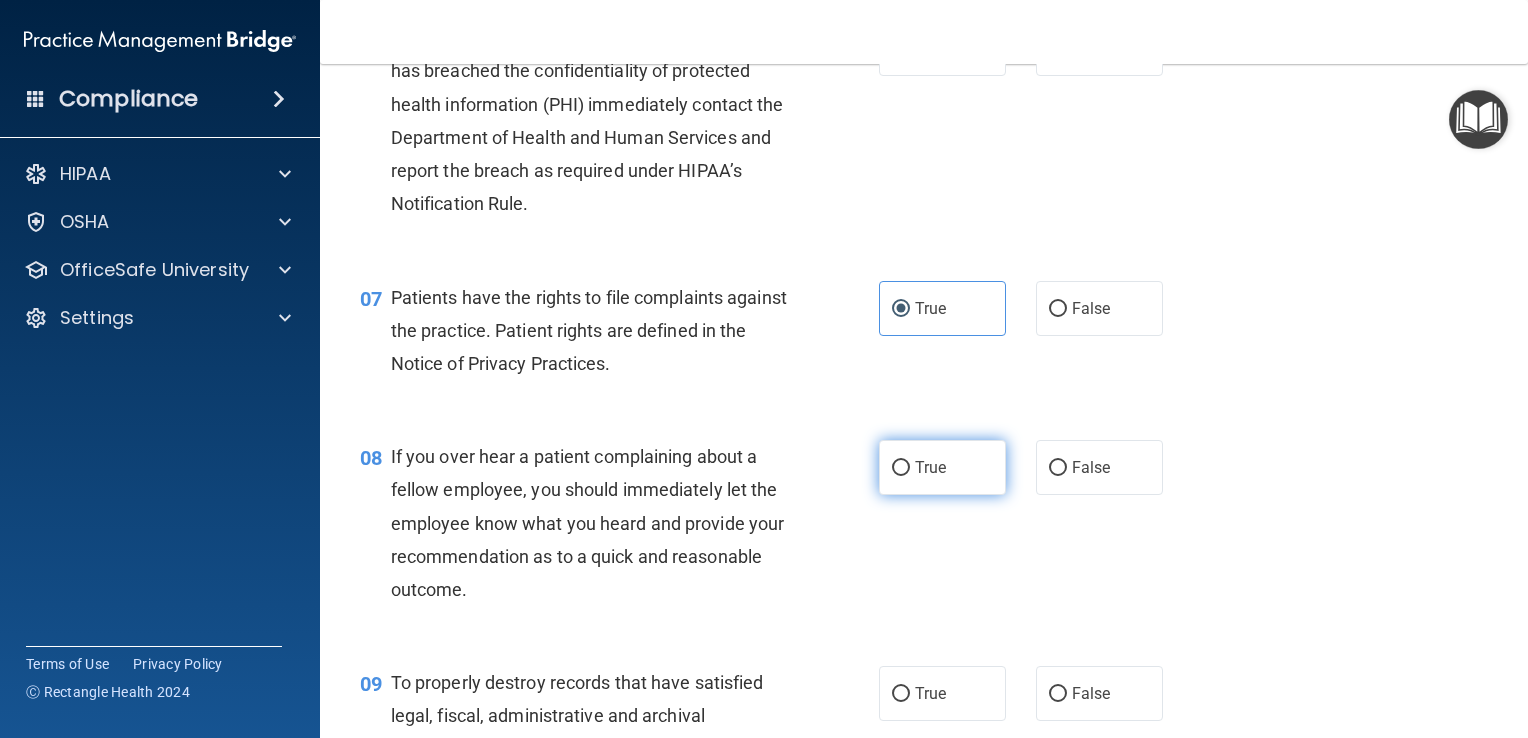 click on "True" at bounding box center (901, 468) 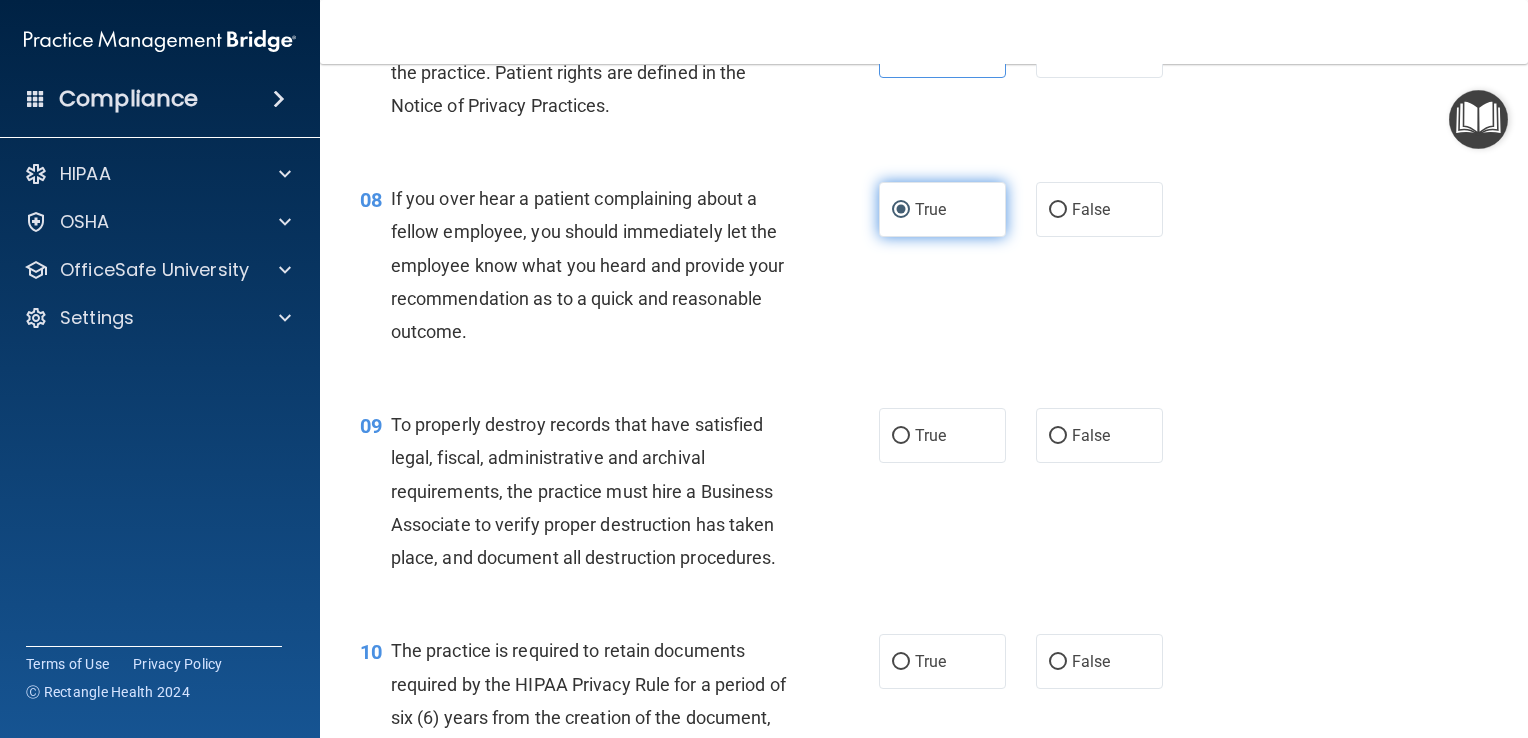 scroll, scrollTop: 1427, scrollLeft: 0, axis: vertical 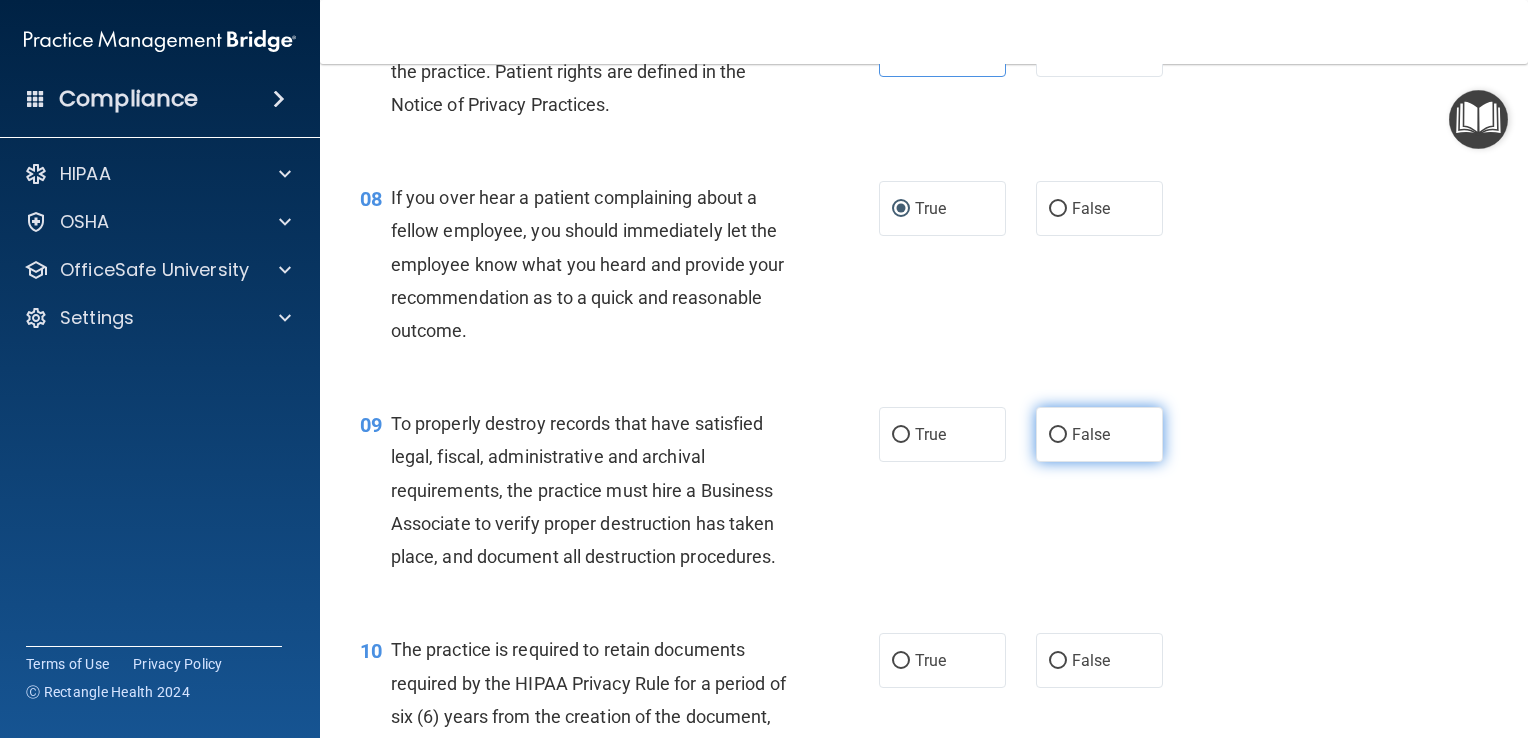 click on "False" at bounding box center [1058, 435] 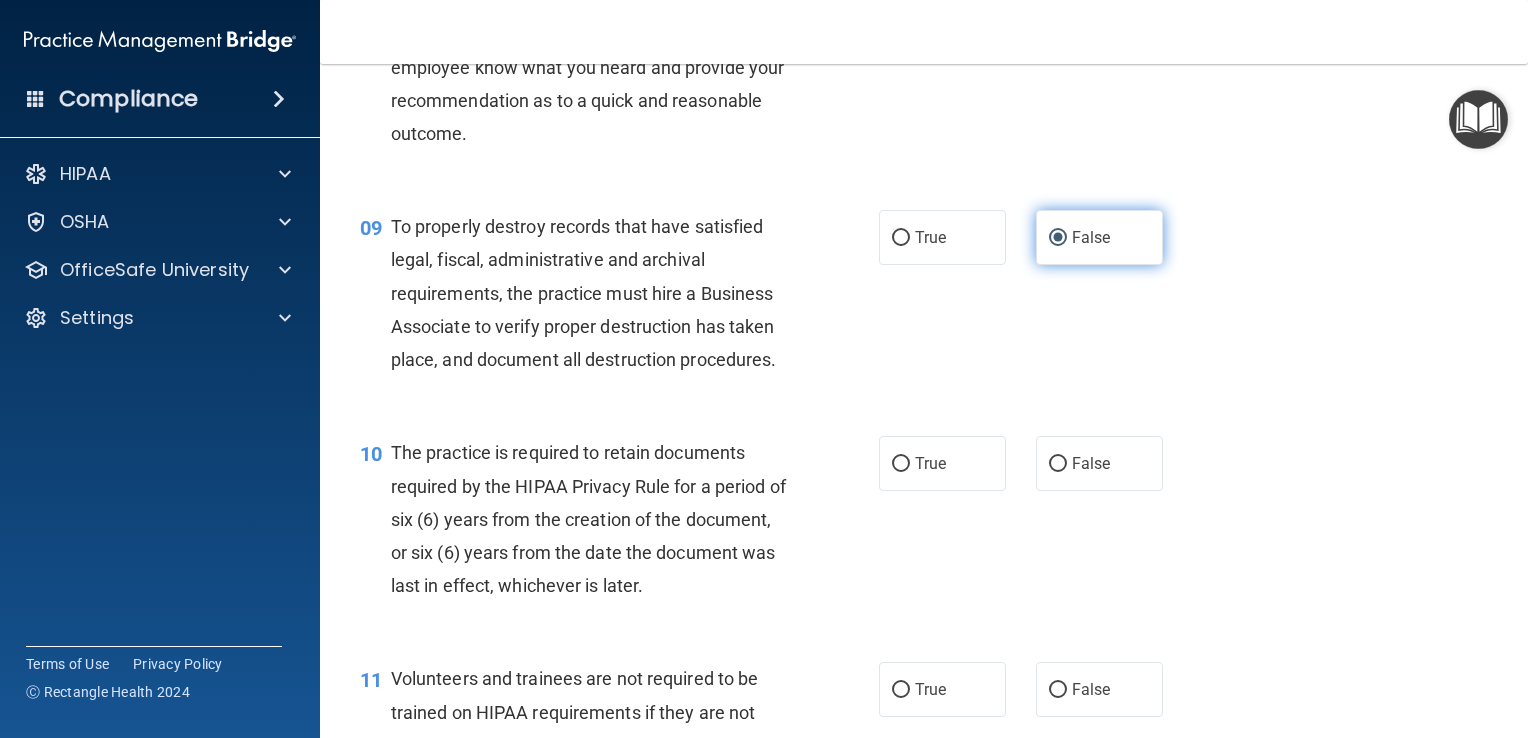 scroll, scrollTop: 1628, scrollLeft: 0, axis: vertical 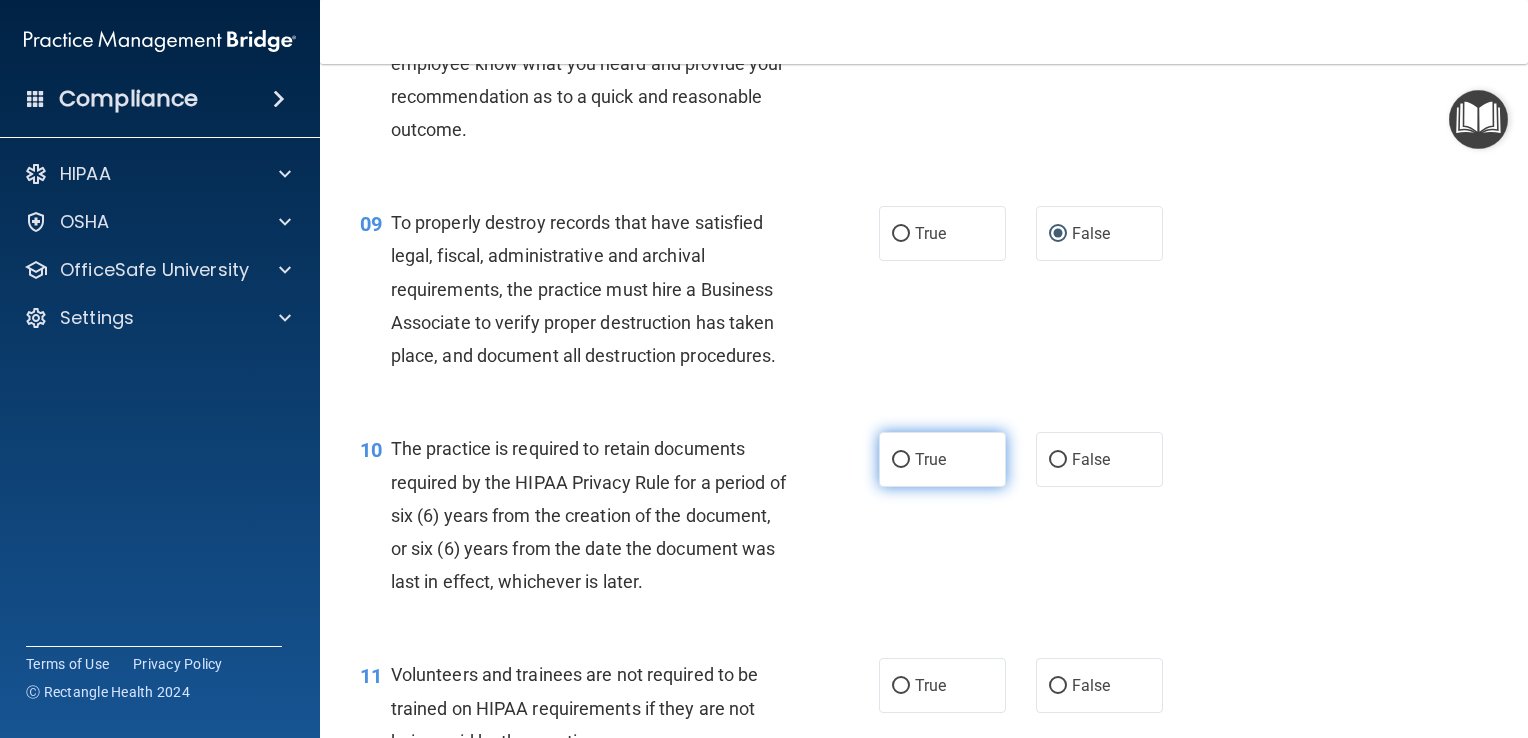 click on "True" at bounding box center [942, 459] 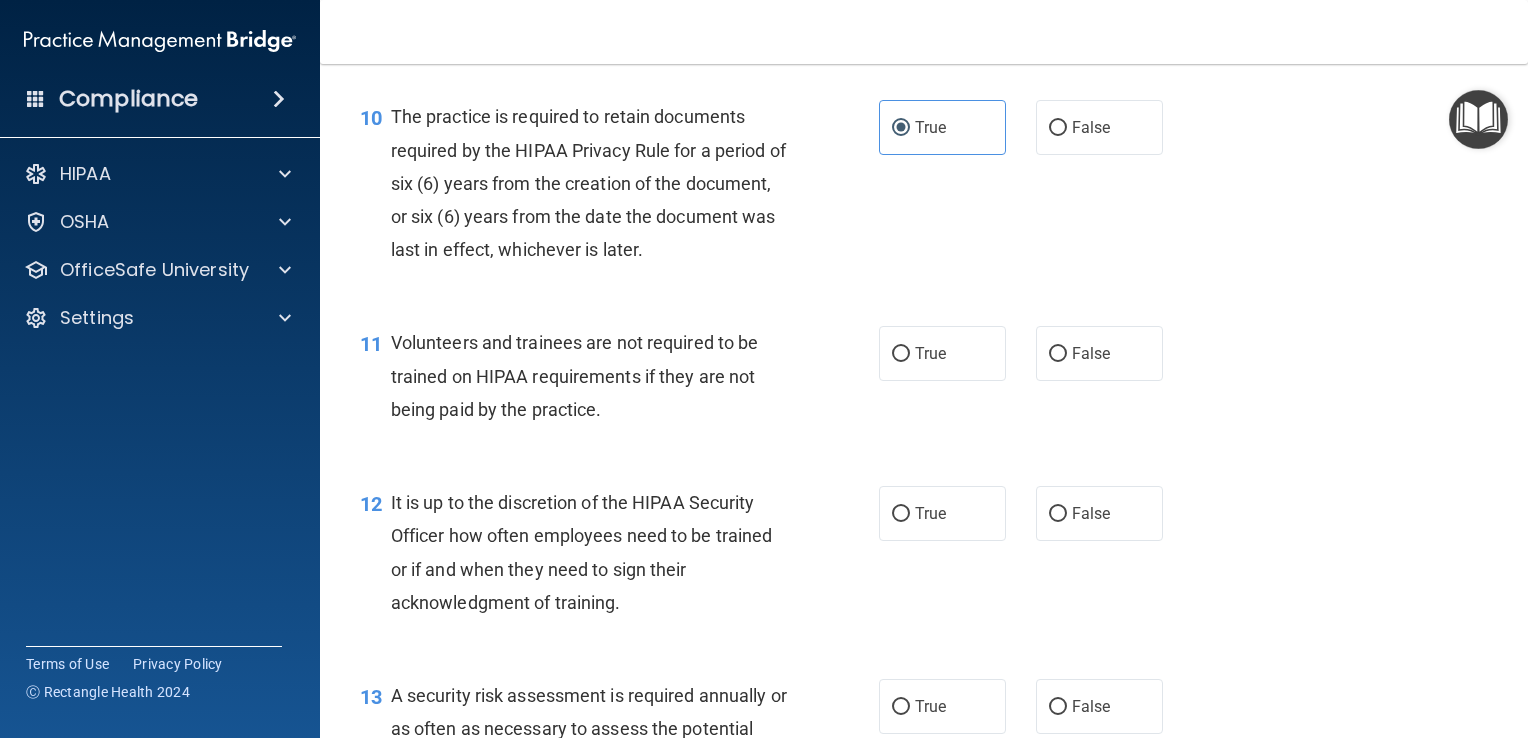 scroll, scrollTop: 1960, scrollLeft: 0, axis: vertical 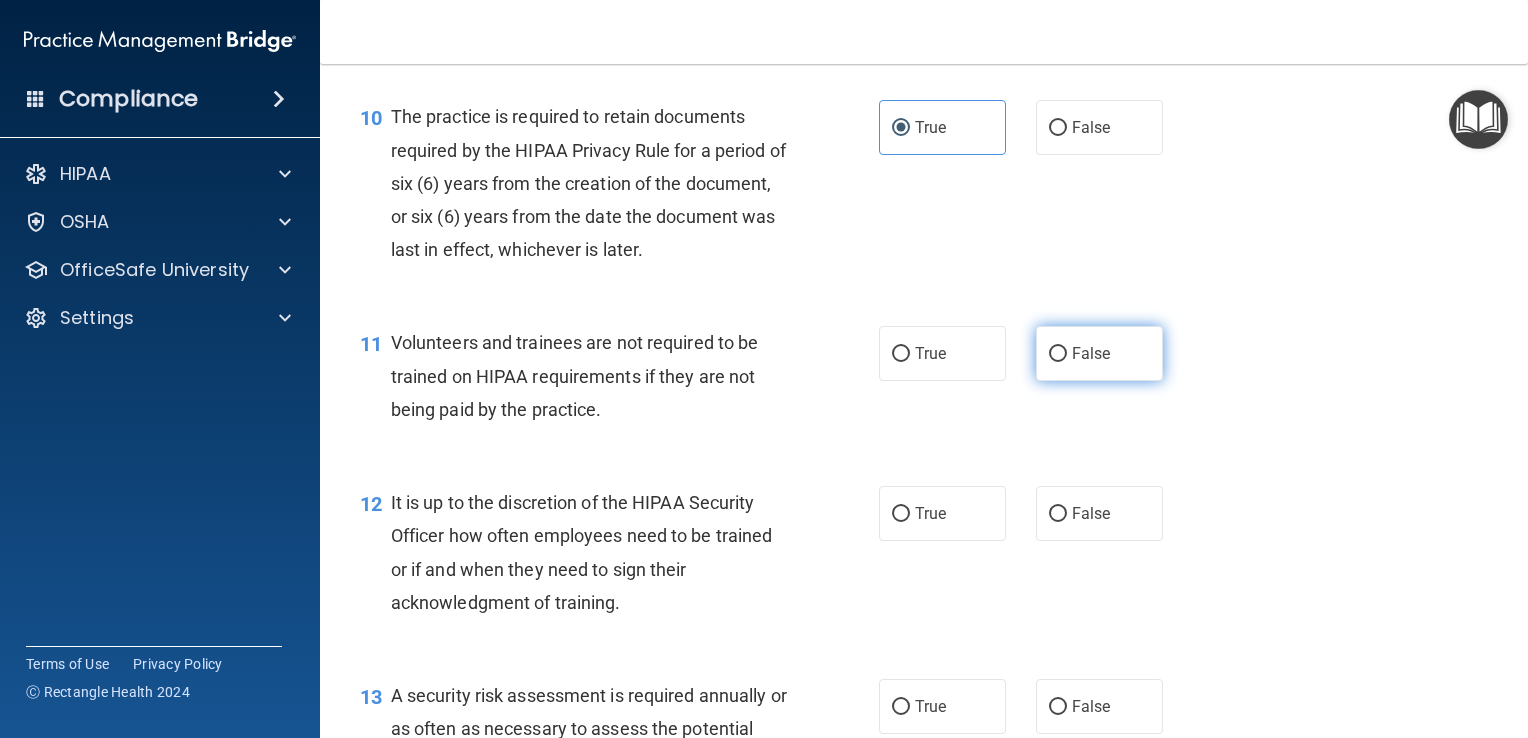 click on "False" at bounding box center (1099, 353) 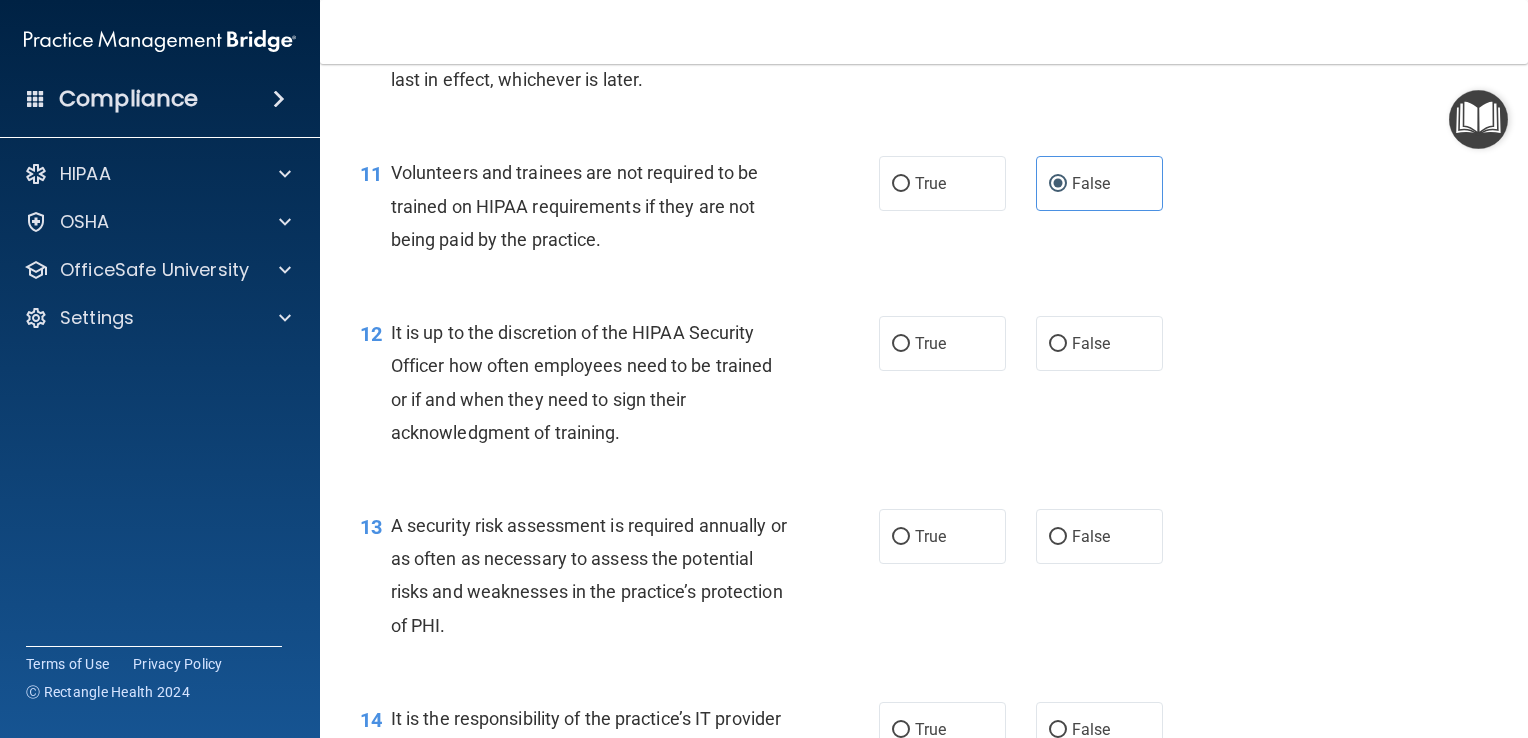 scroll, scrollTop: 2135, scrollLeft: 0, axis: vertical 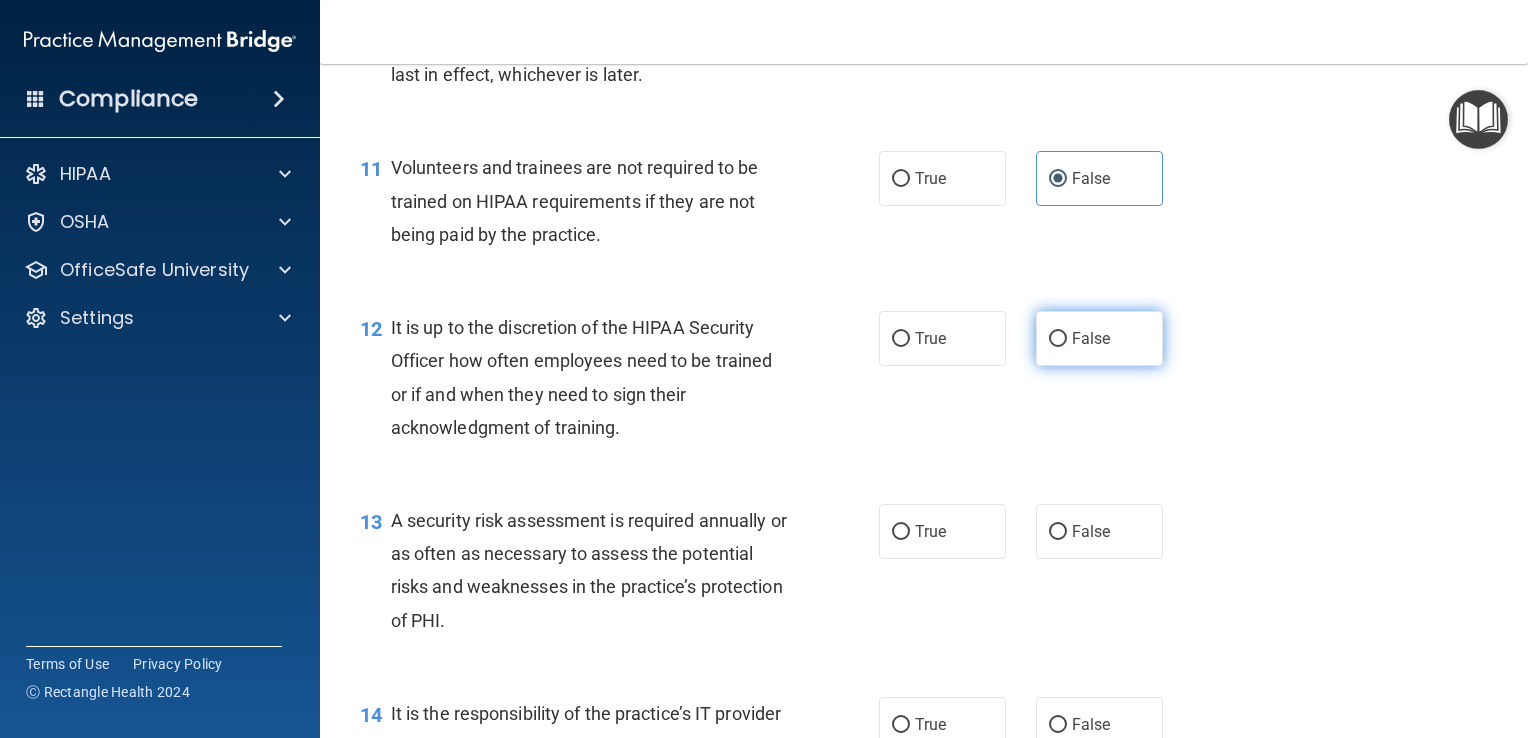 click on "False" at bounding box center (1058, 339) 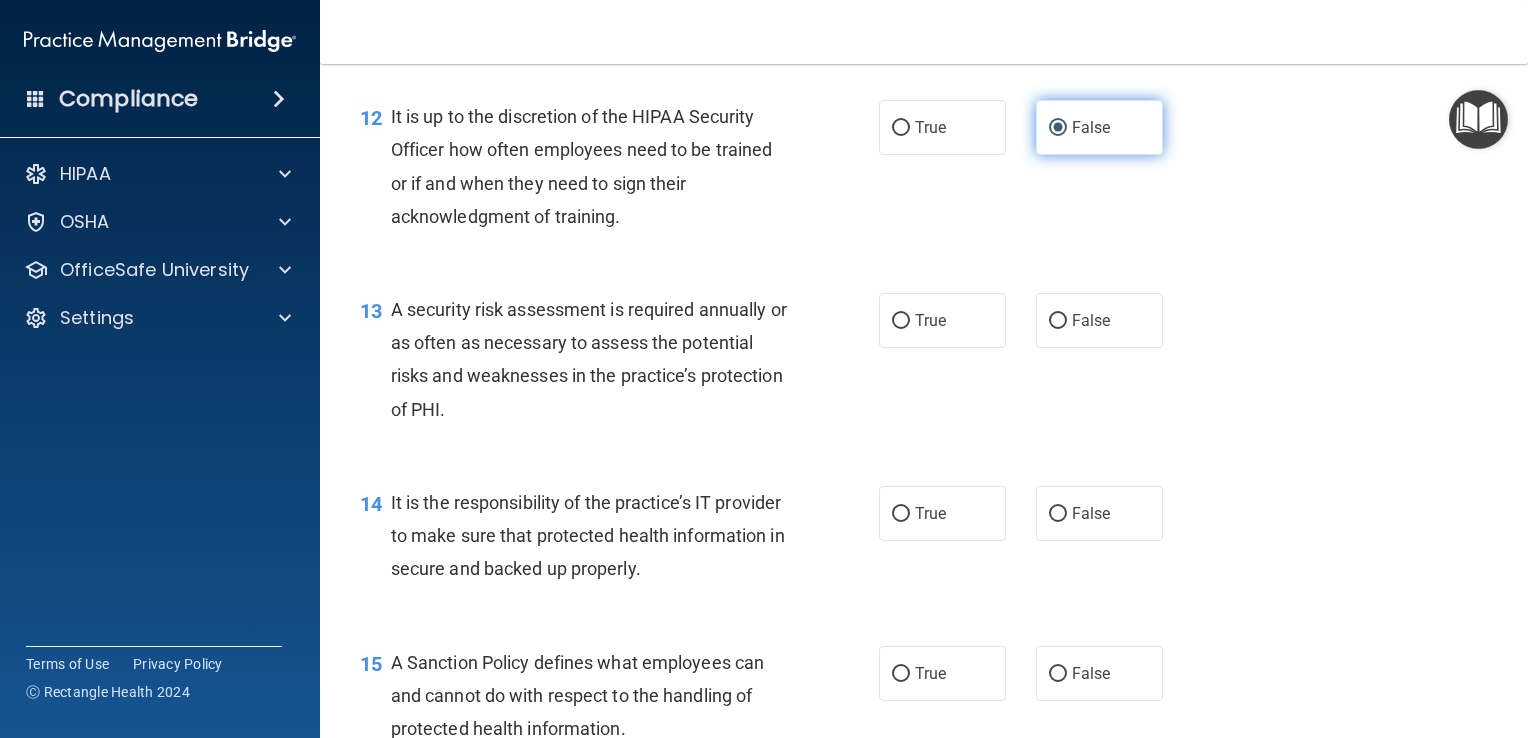 scroll, scrollTop: 2363, scrollLeft: 0, axis: vertical 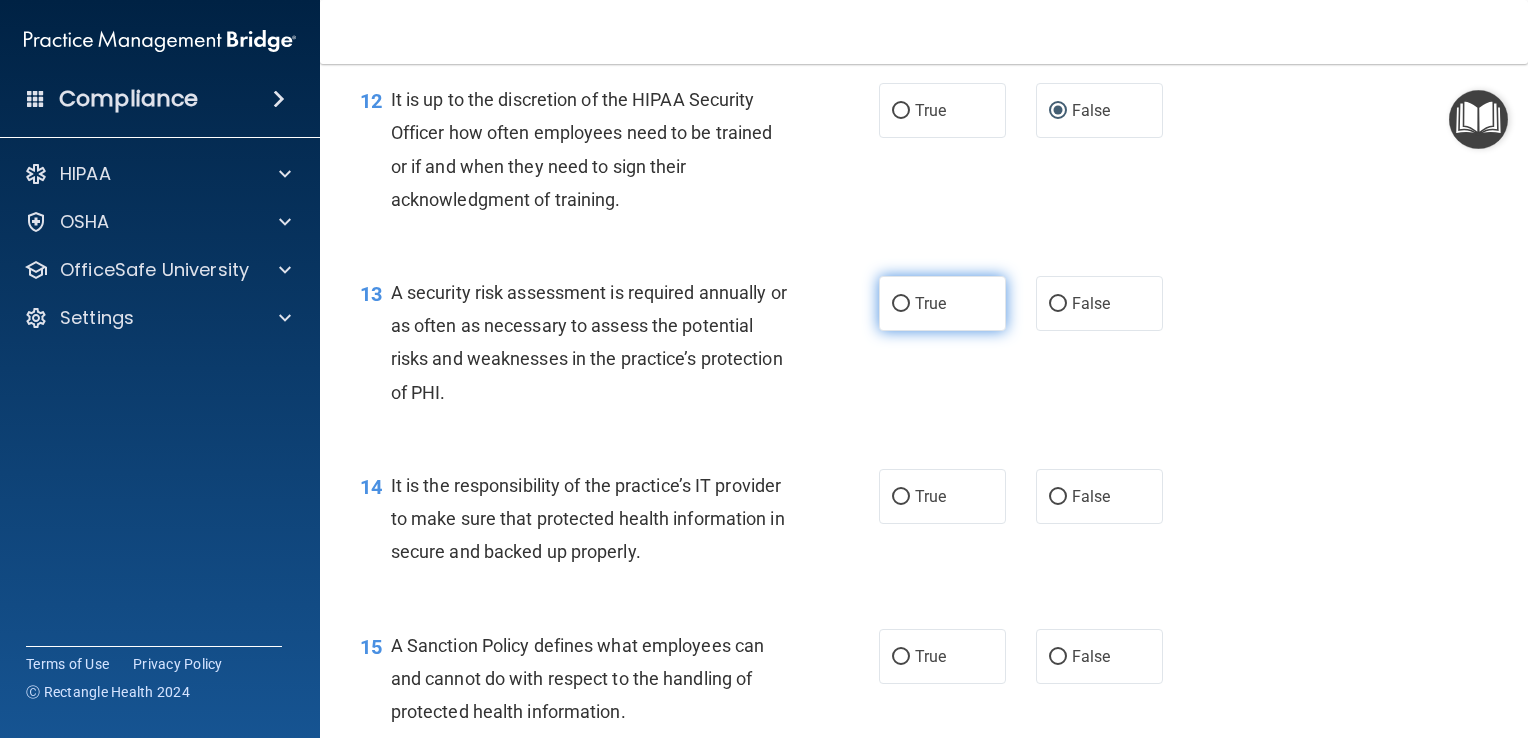 click on "True" at bounding box center [901, 304] 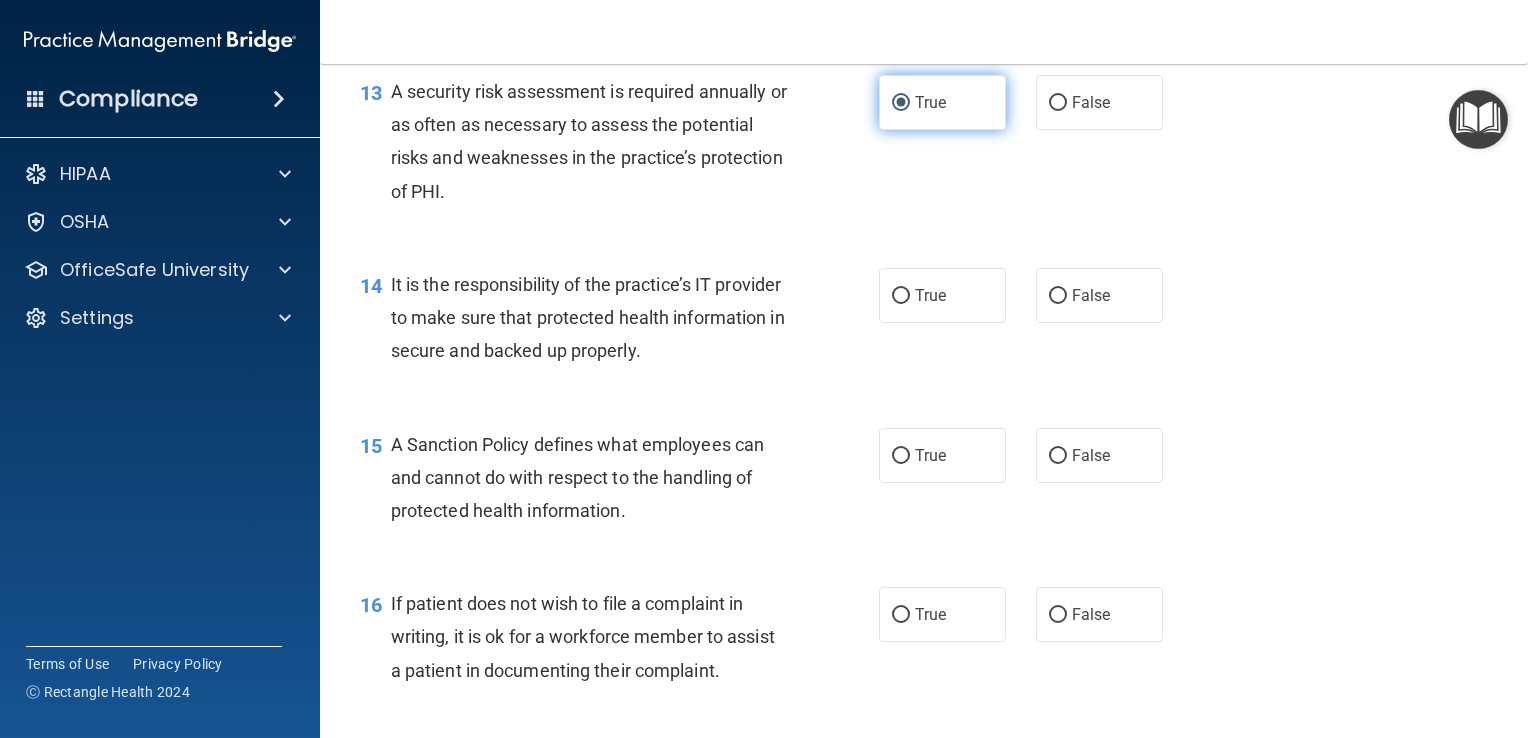 scroll, scrollTop: 2606, scrollLeft: 0, axis: vertical 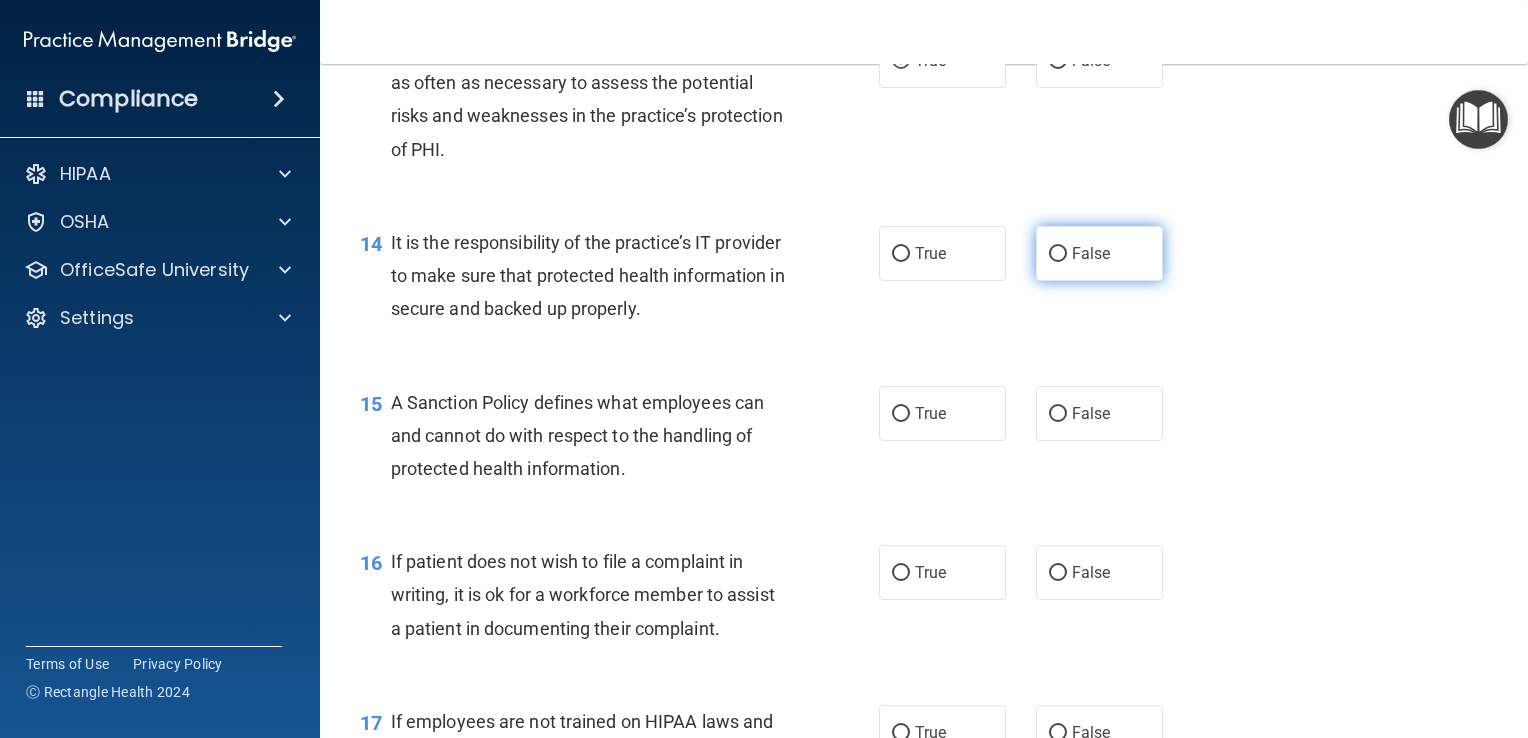click on "False" at bounding box center [1099, 253] 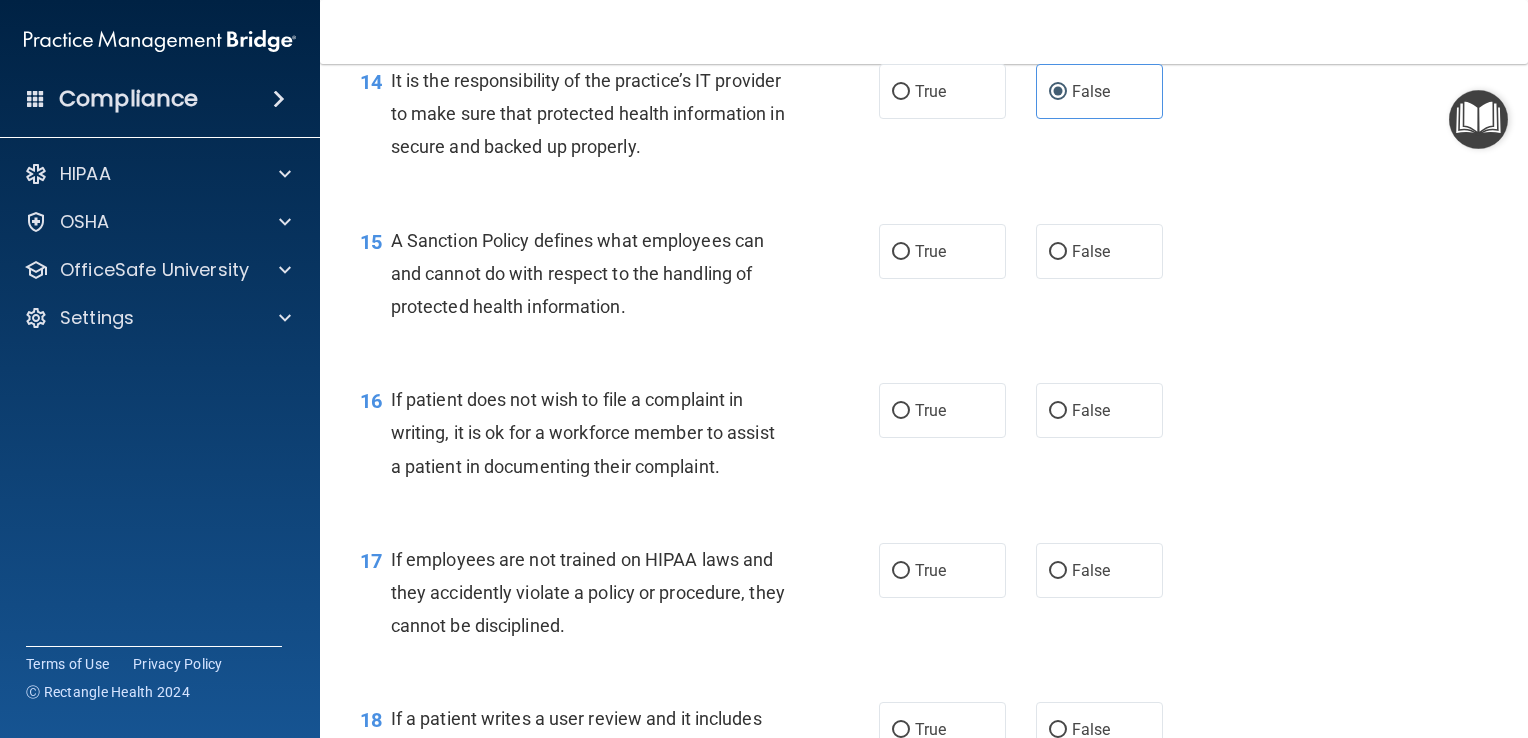 scroll, scrollTop: 2770, scrollLeft: 0, axis: vertical 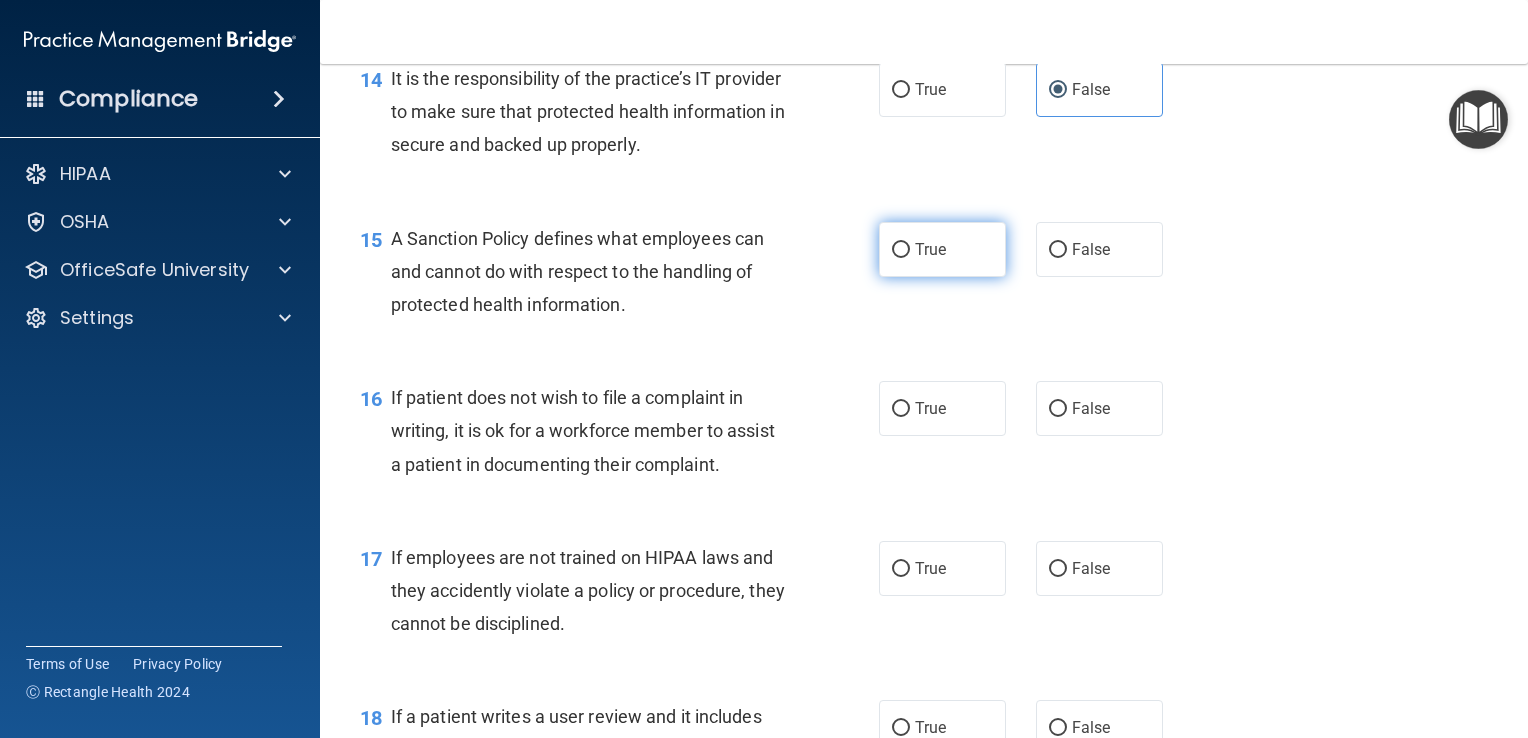 click on "True" at bounding box center [901, 250] 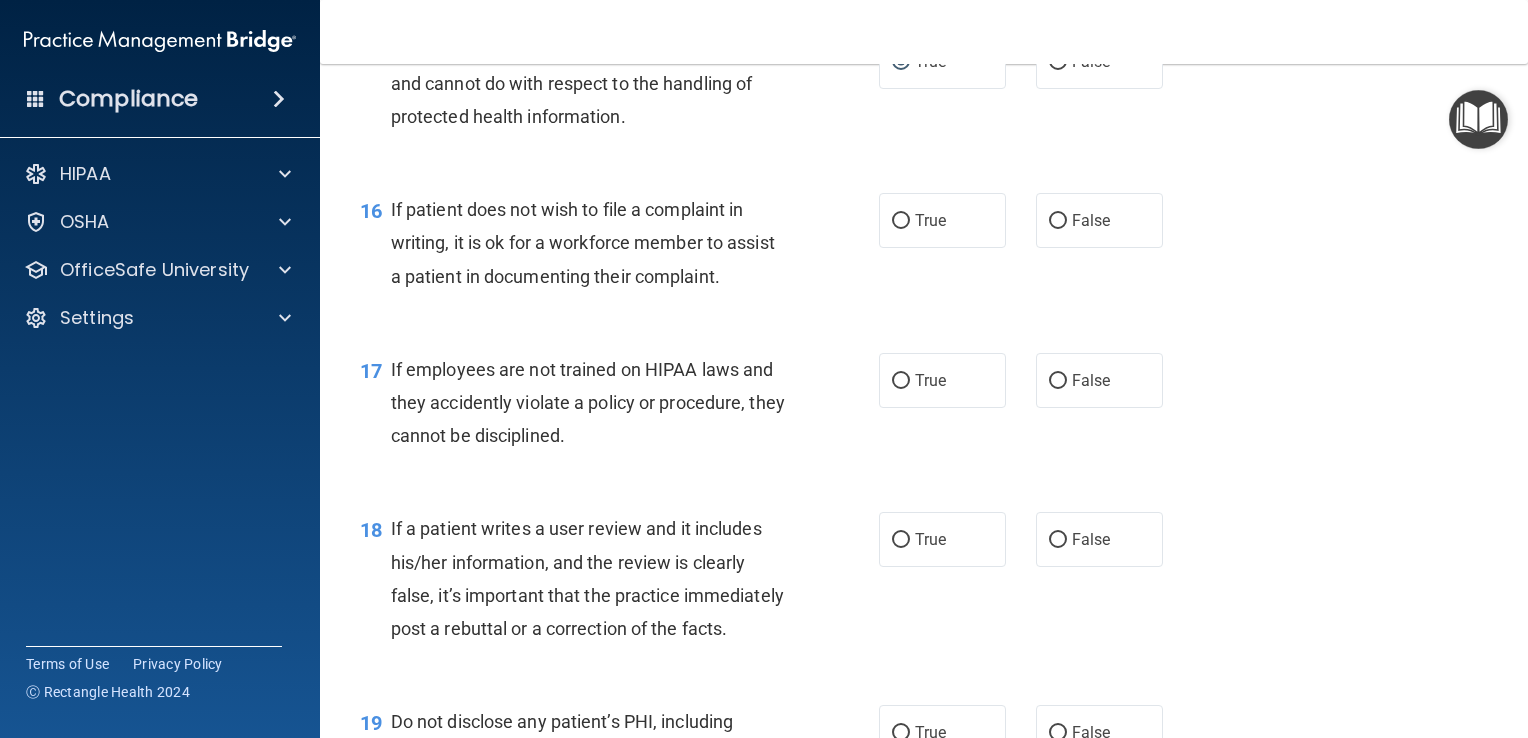scroll, scrollTop: 2958, scrollLeft: 0, axis: vertical 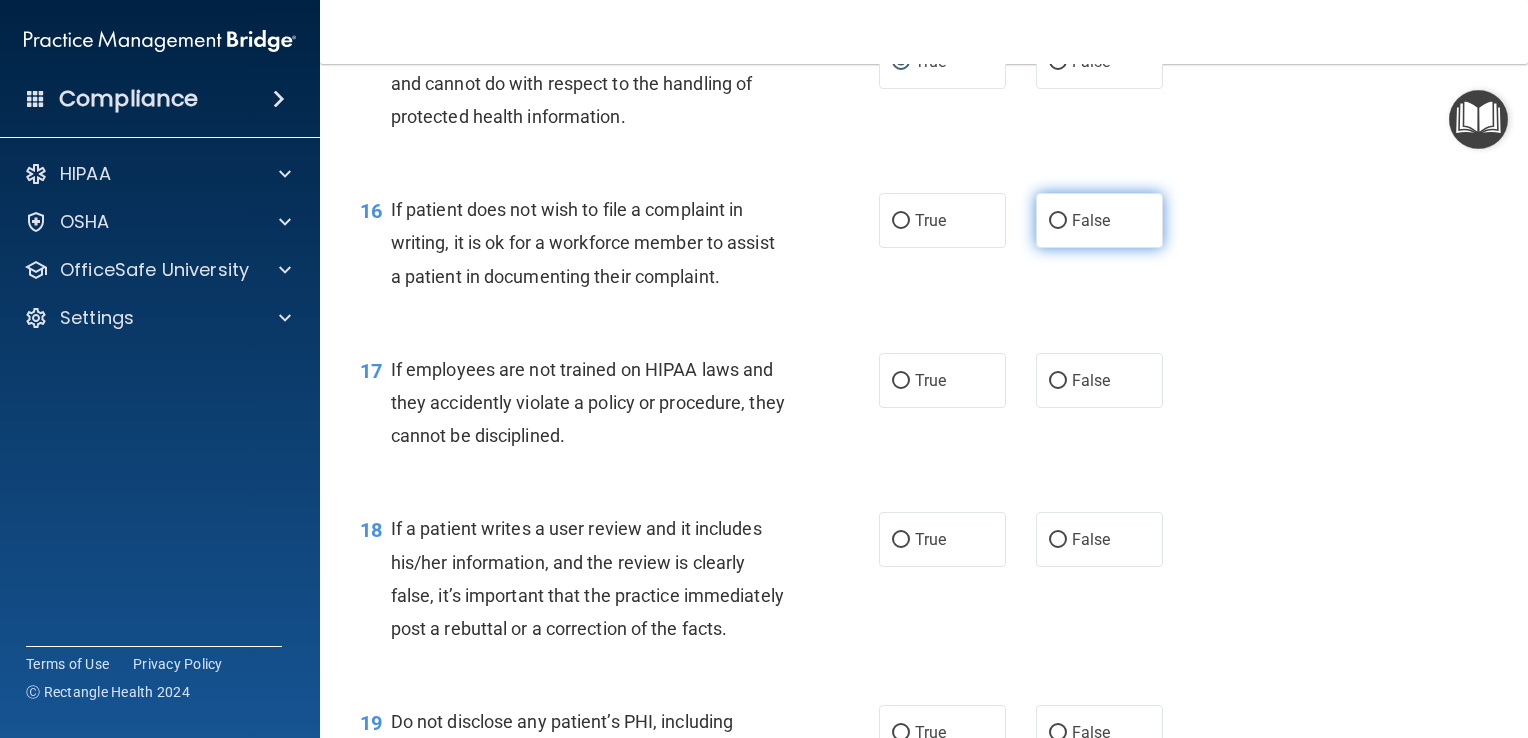 click on "False" at bounding box center [1091, 220] 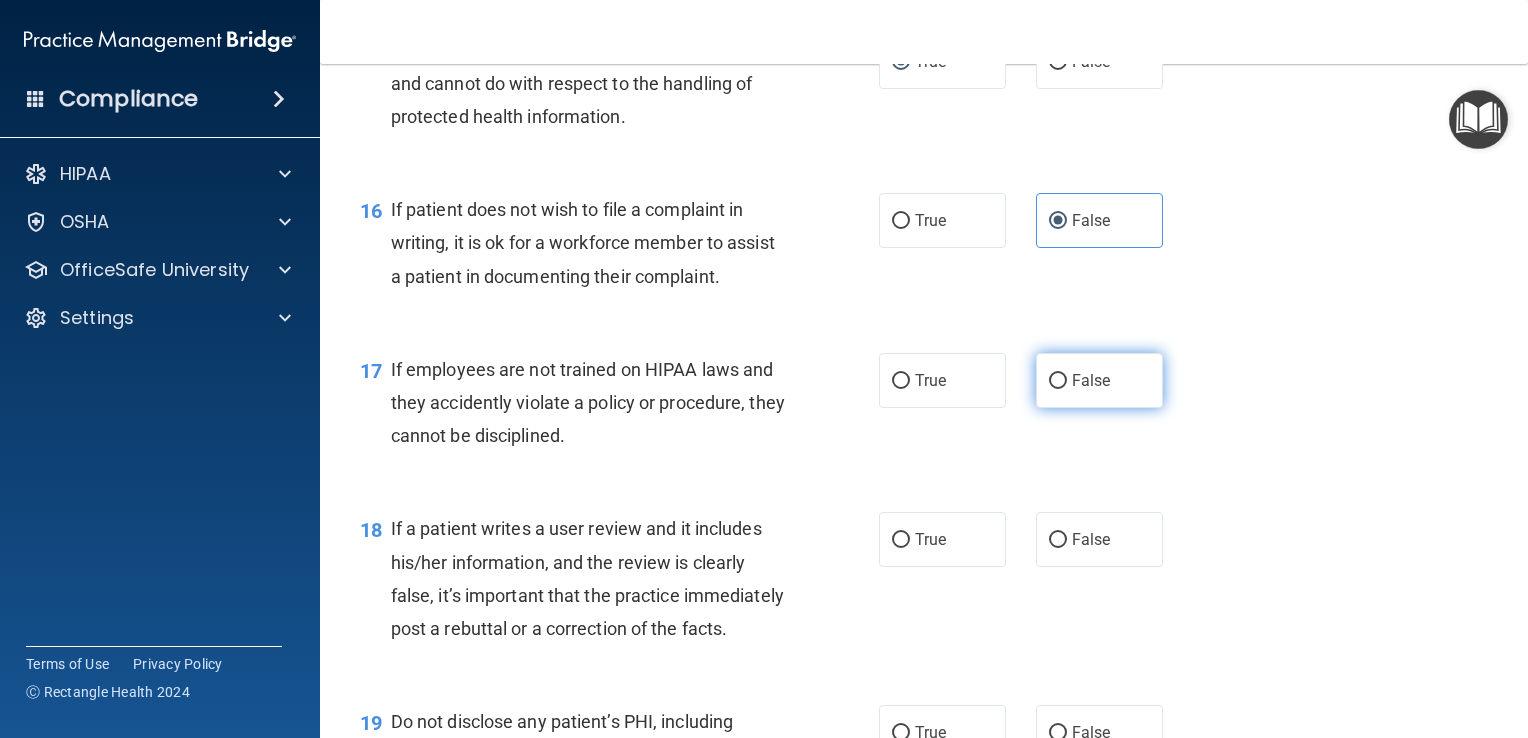 click on "False" at bounding box center (1058, 381) 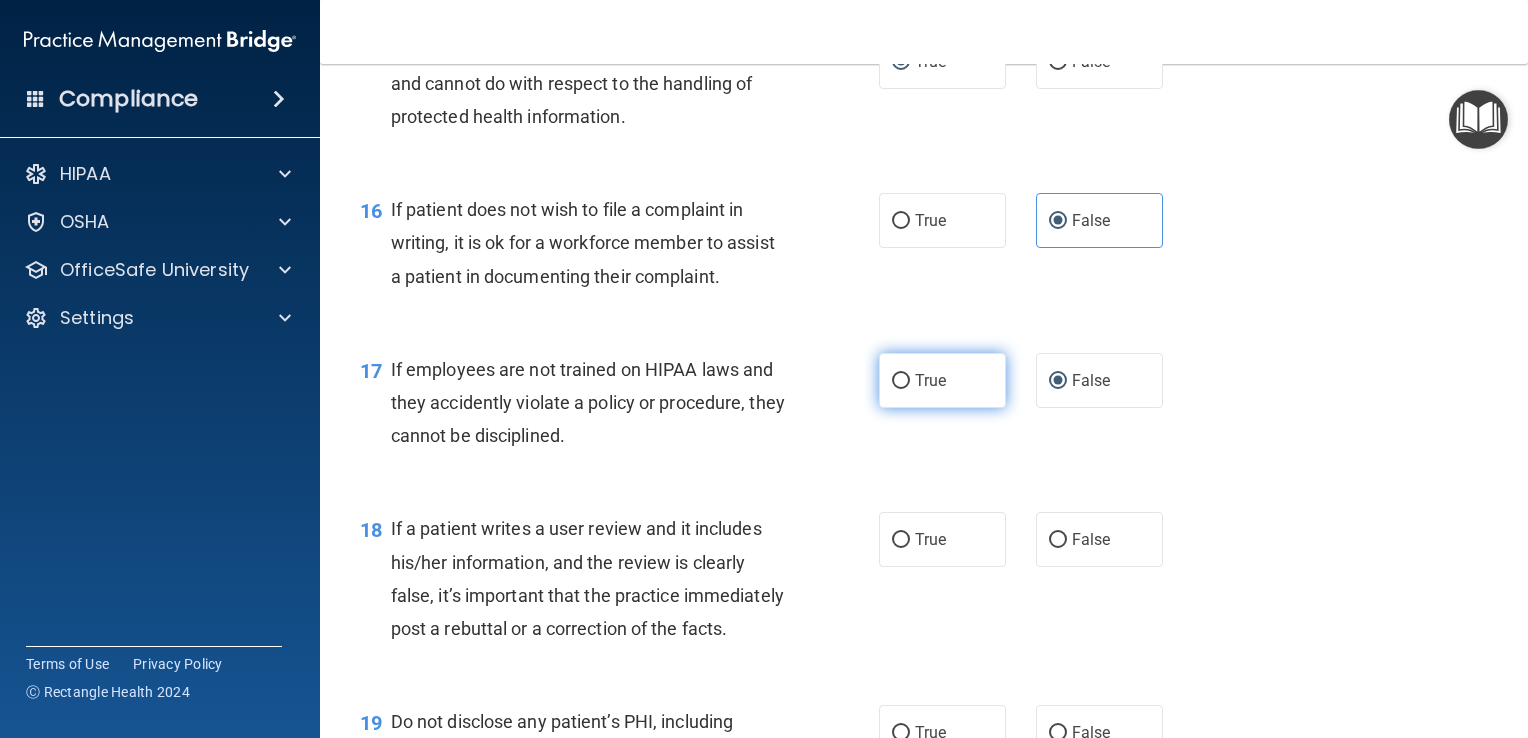 click on "True" at bounding box center (942, 380) 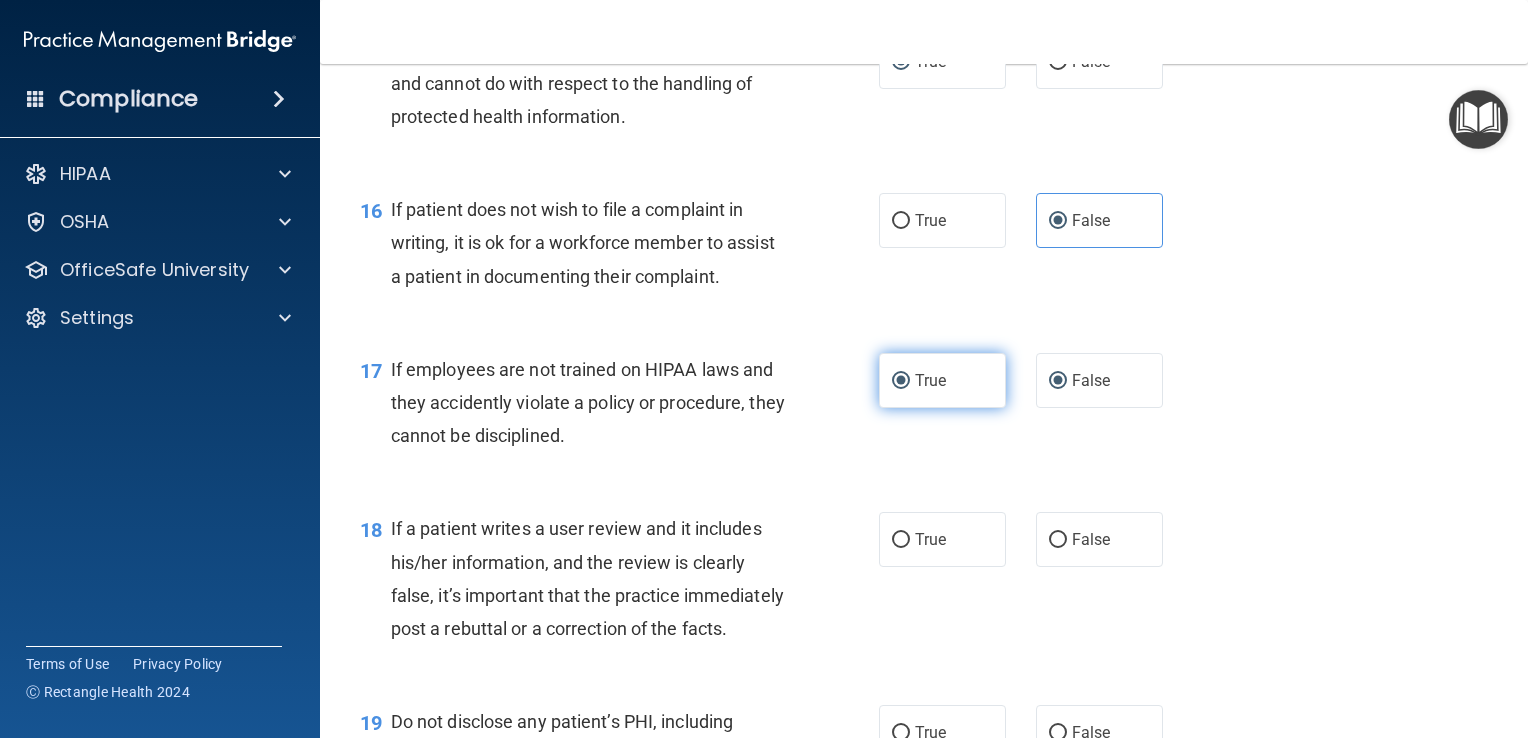 radio on "false" 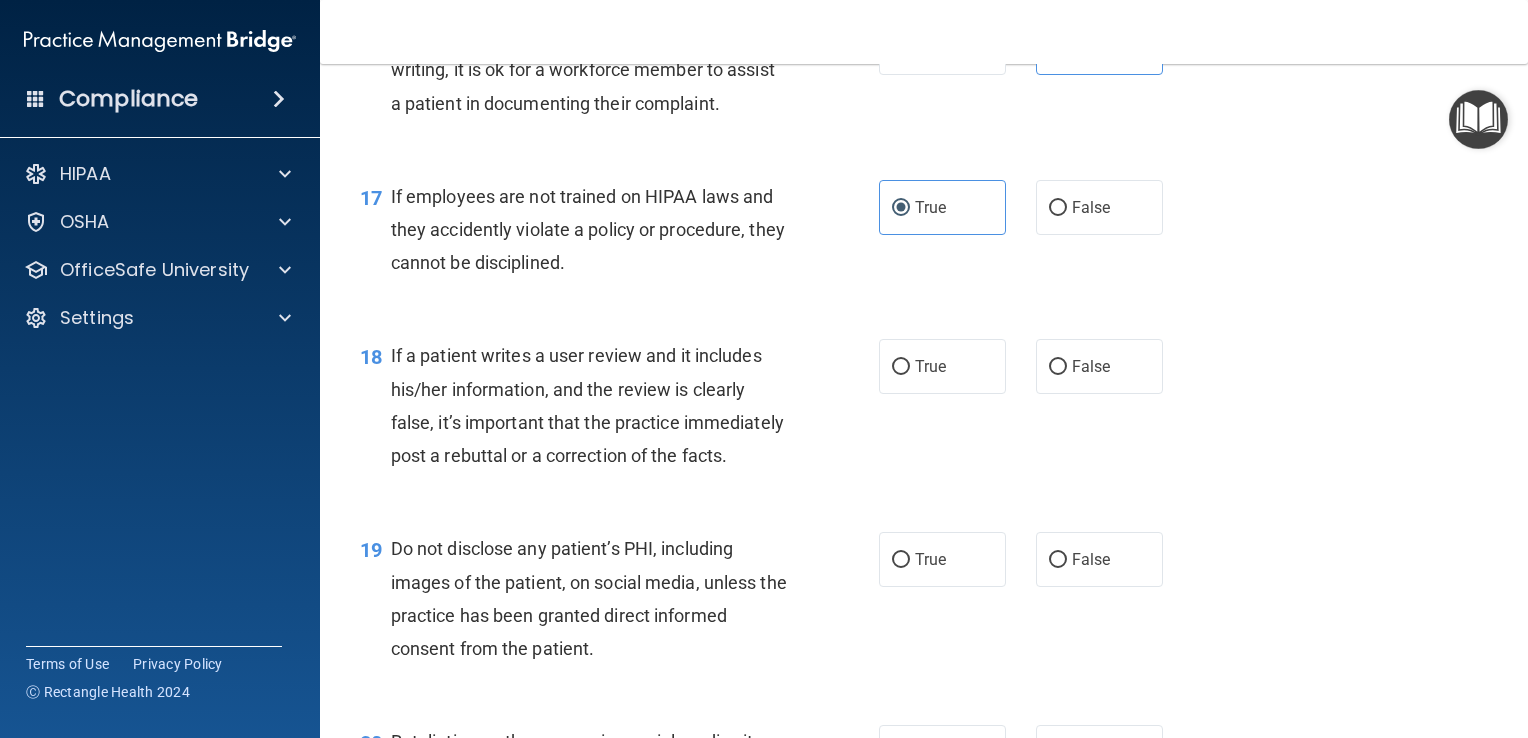 scroll, scrollTop: 3136, scrollLeft: 0, axis: vertical 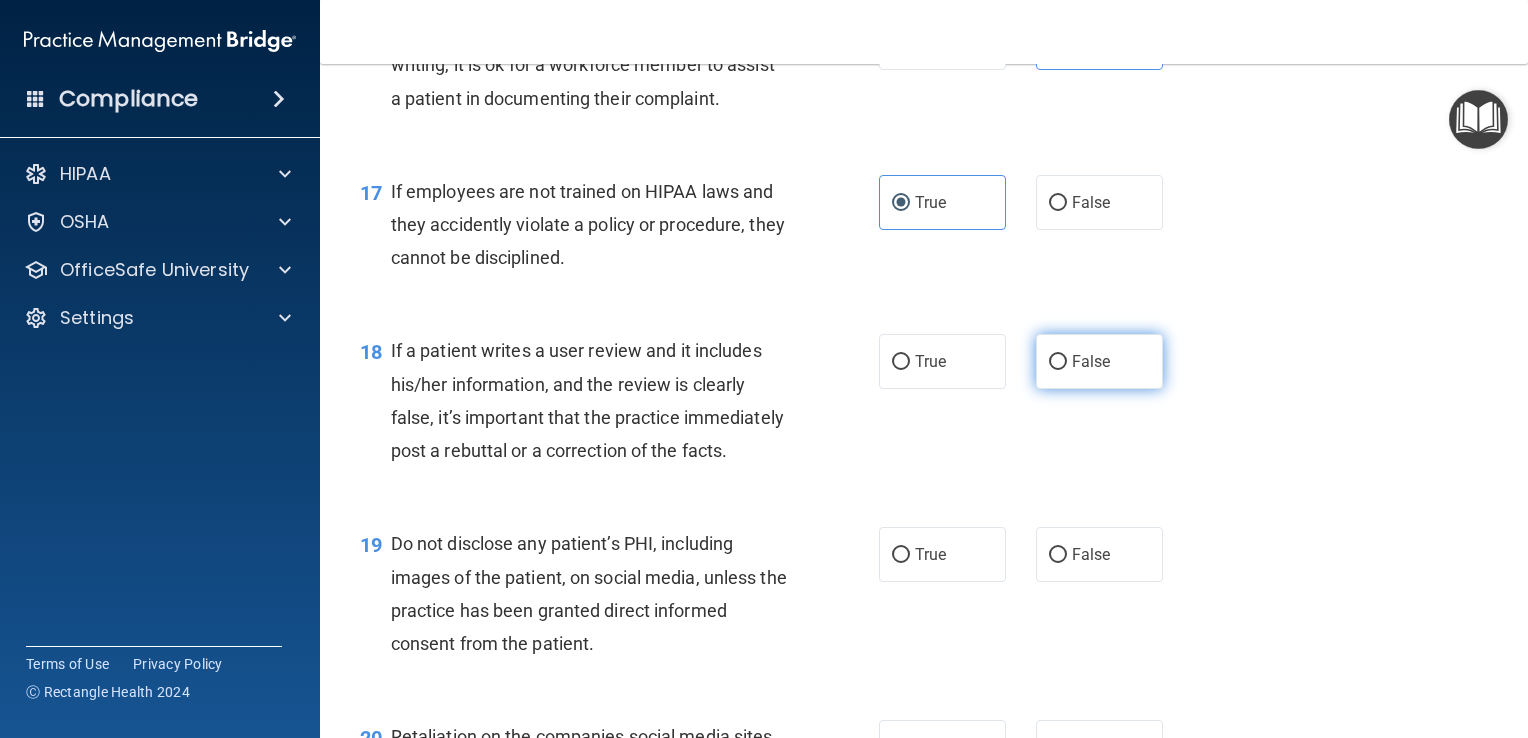 click on "False" at bounding box center [1091, 361] 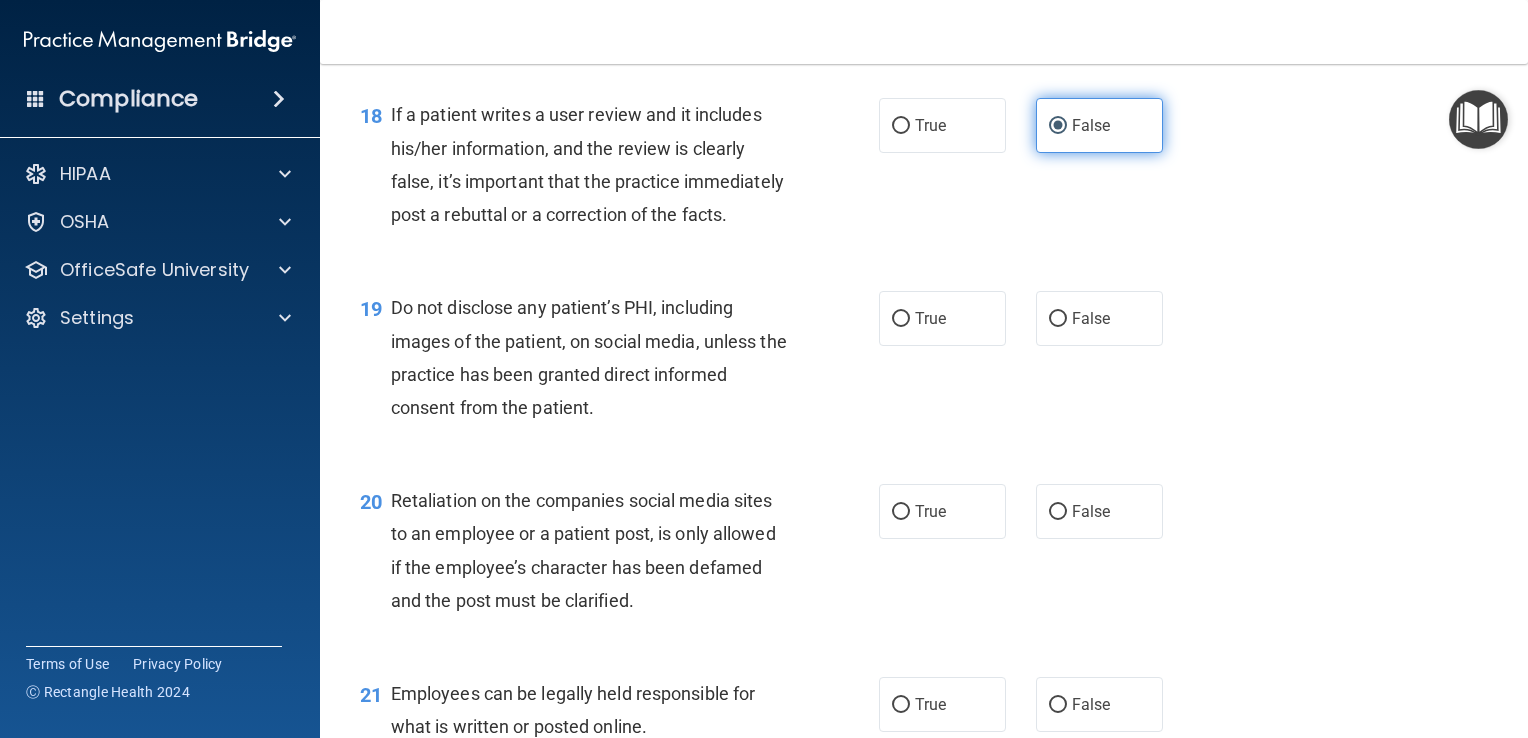 scroll, scrollTop: 3396, scrollLeft: 0, axis: vertical 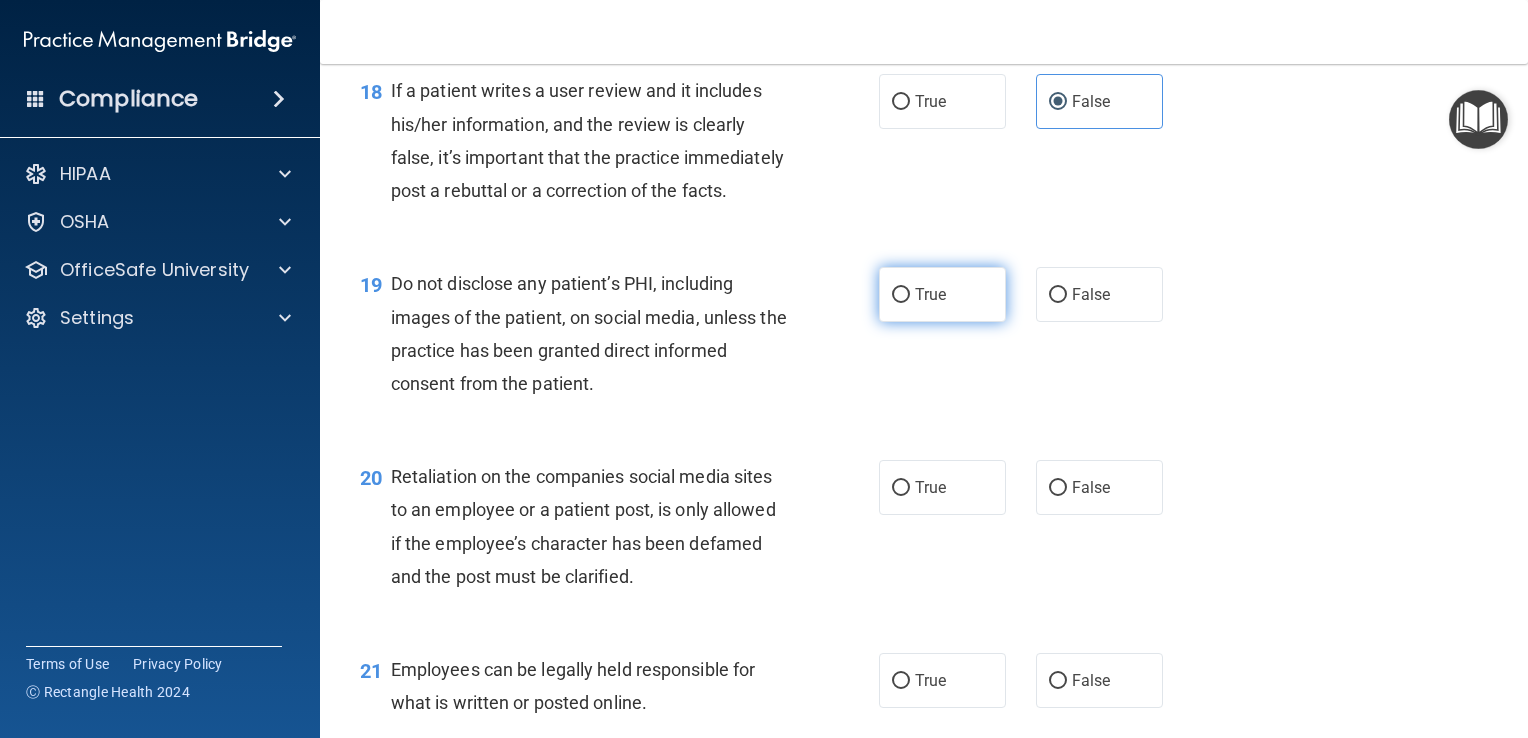 click on "True" at bounding box center (942, 294) 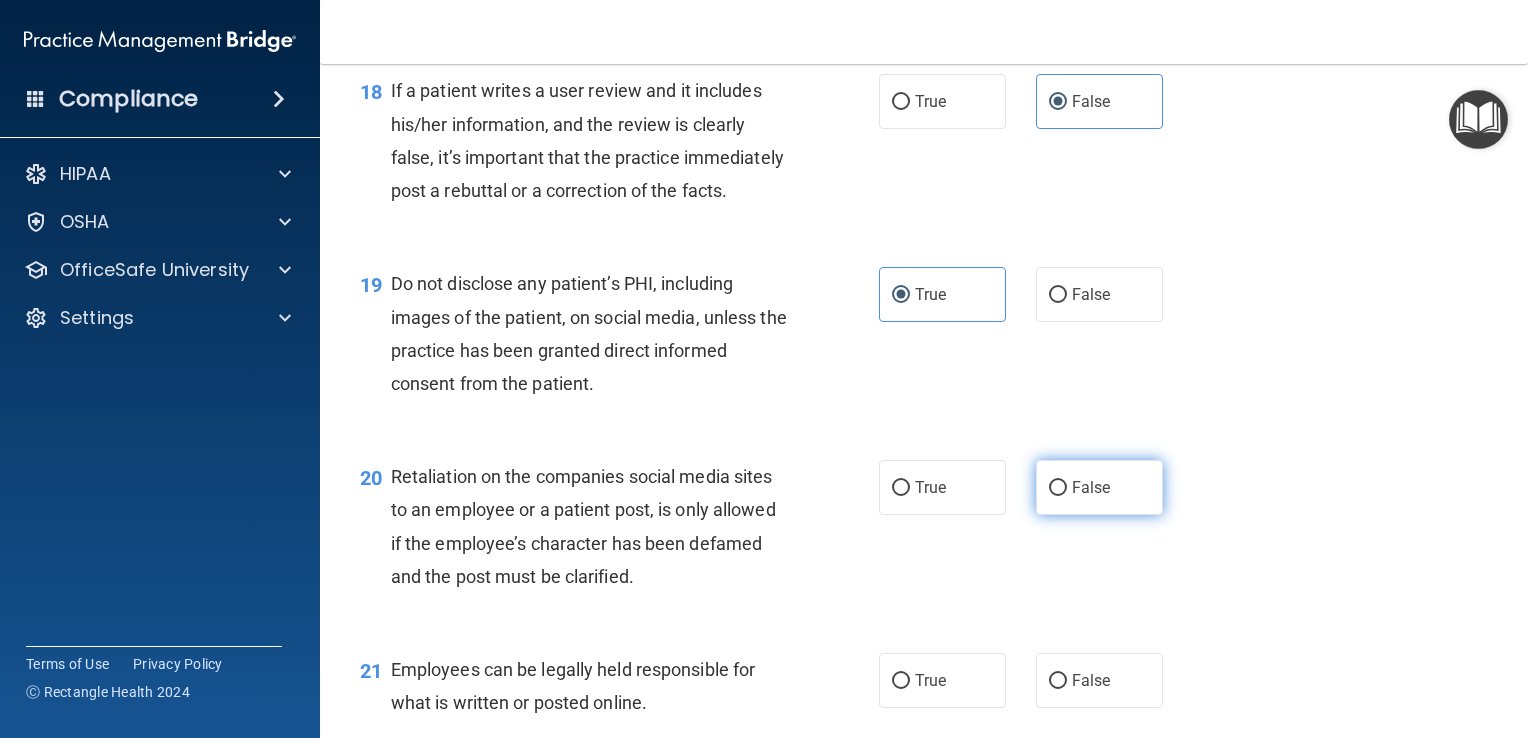 click on "False" at bounding box center [1058, 488] 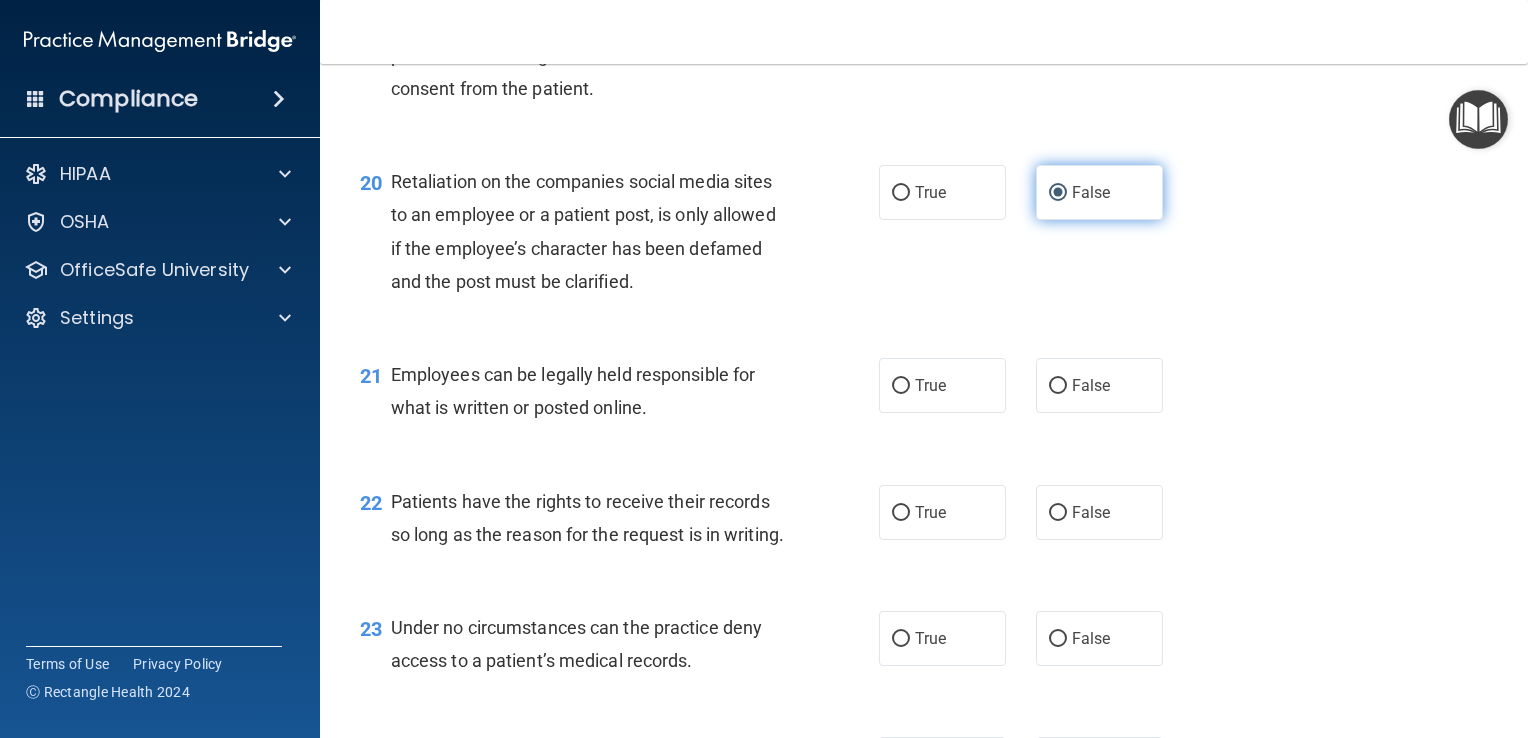 scroll, scrollTop: 3766, scrollLeft: 0, axis: vertical 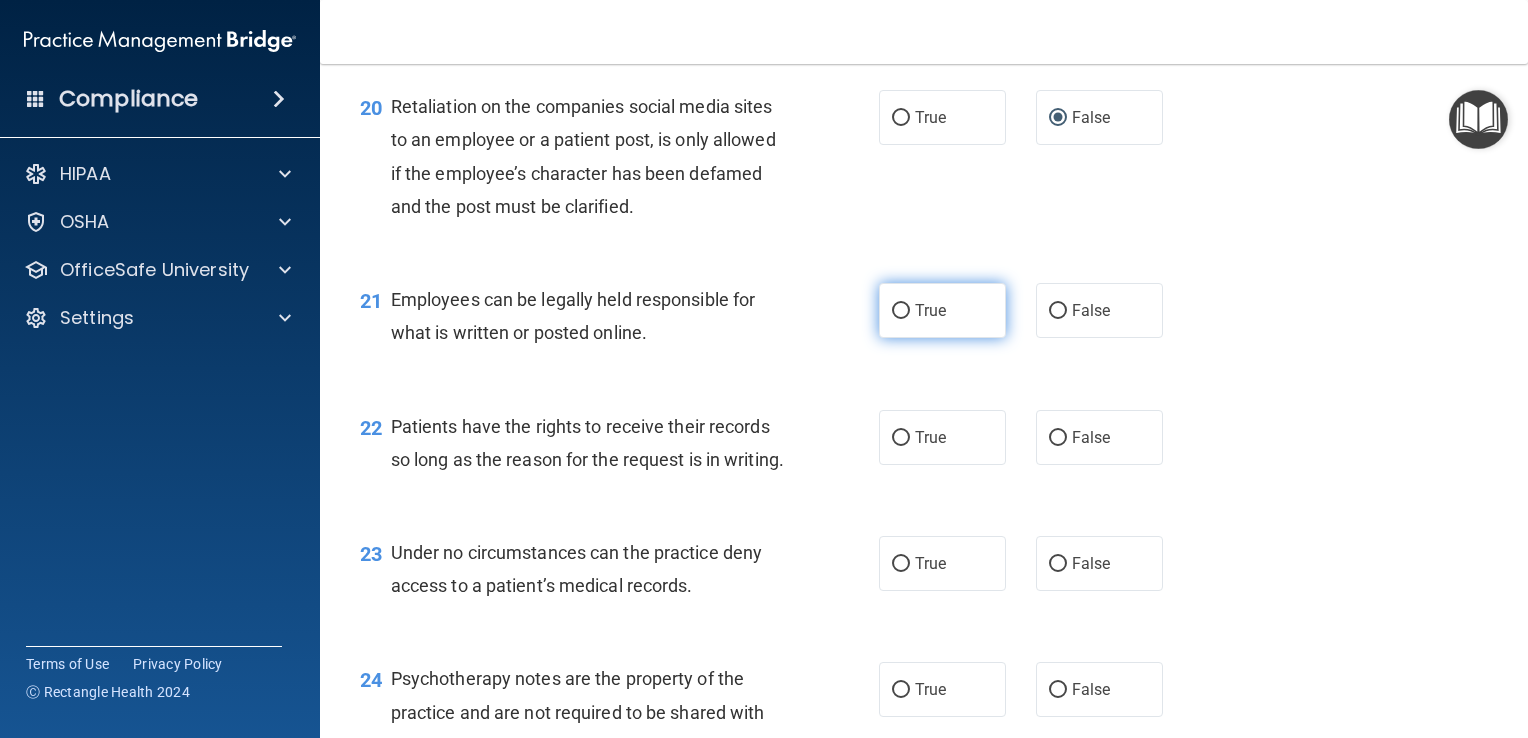 click on "True" at bounding box center (901, 311) 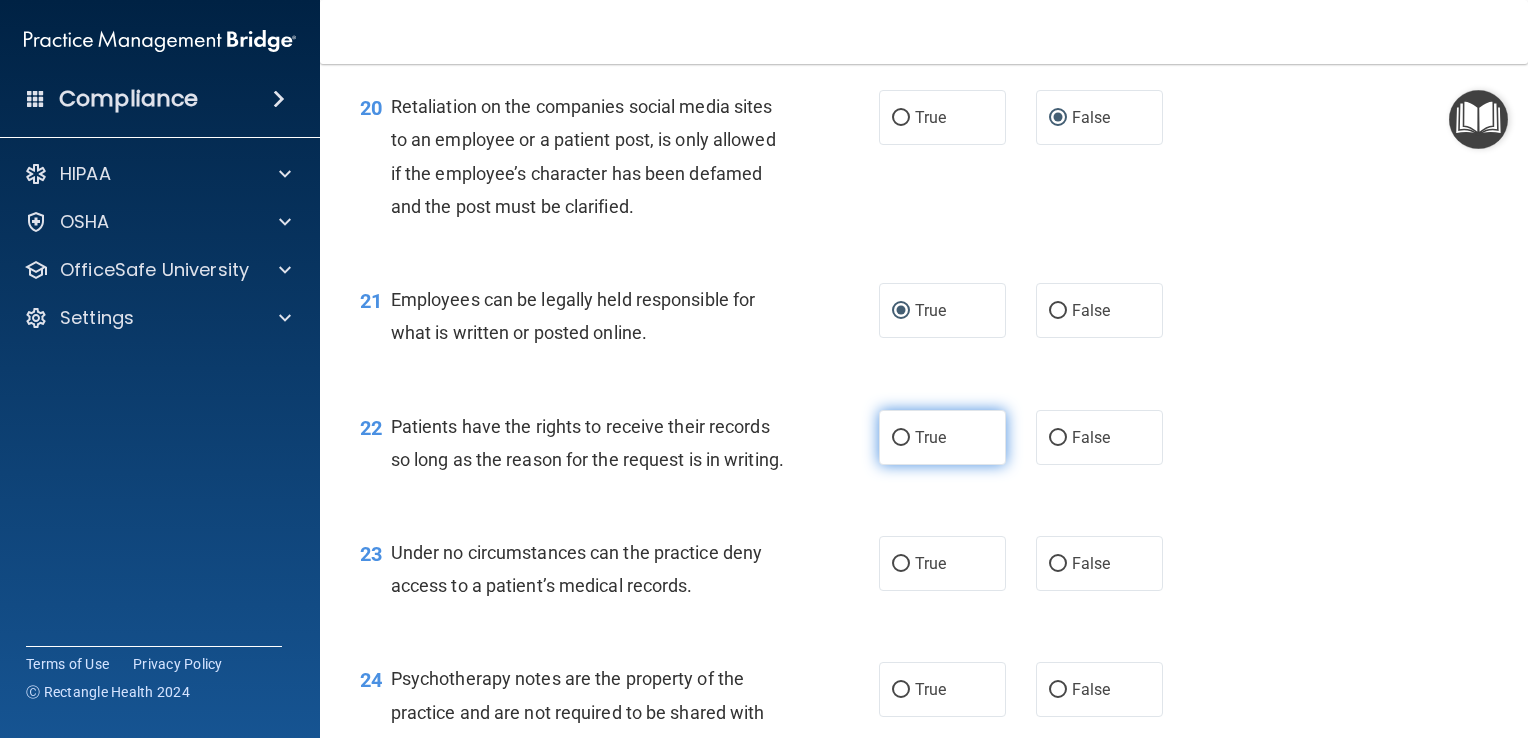 click on "True" at bounding box center (901, 438) 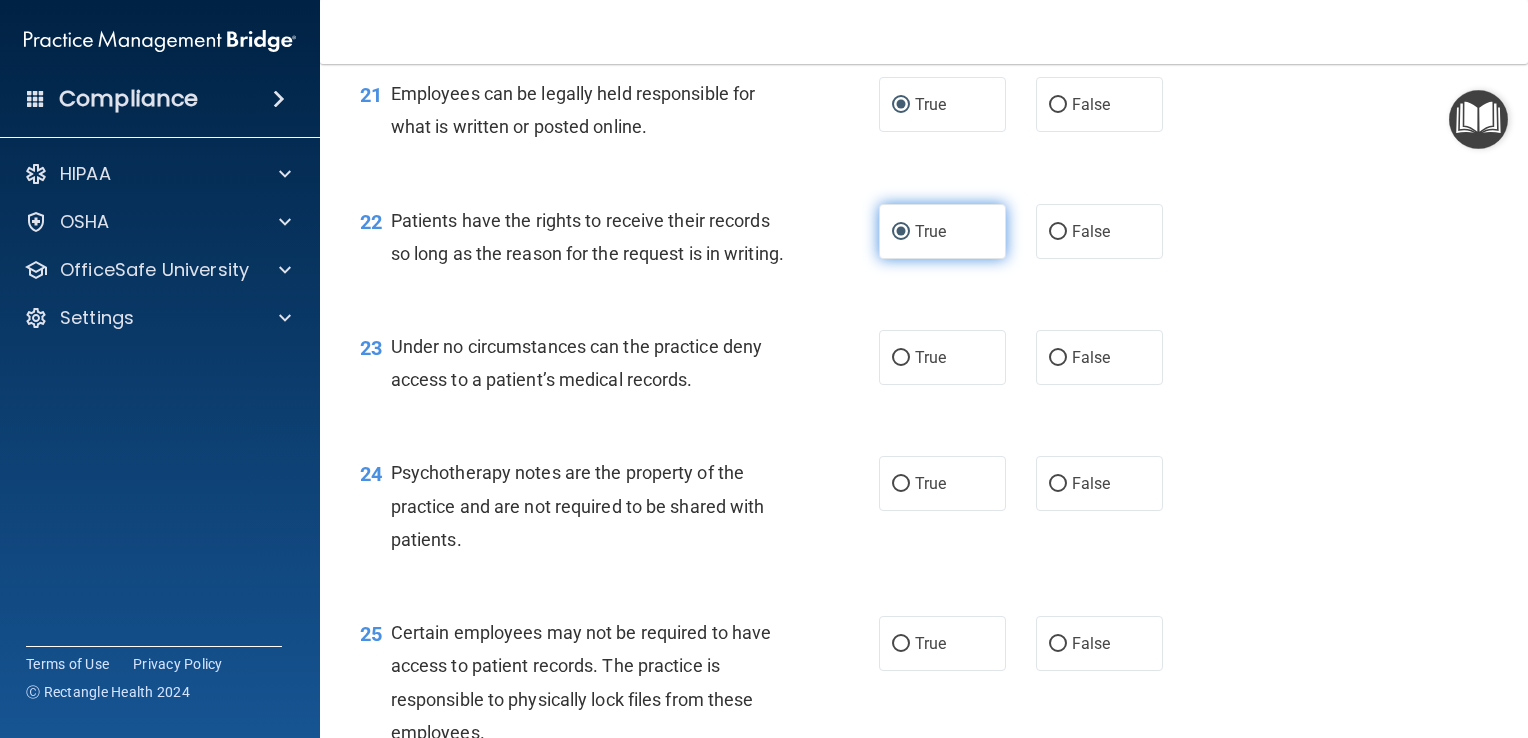 scroll, scrollTop: 4047, scrollLeft: 0, axis: vertical 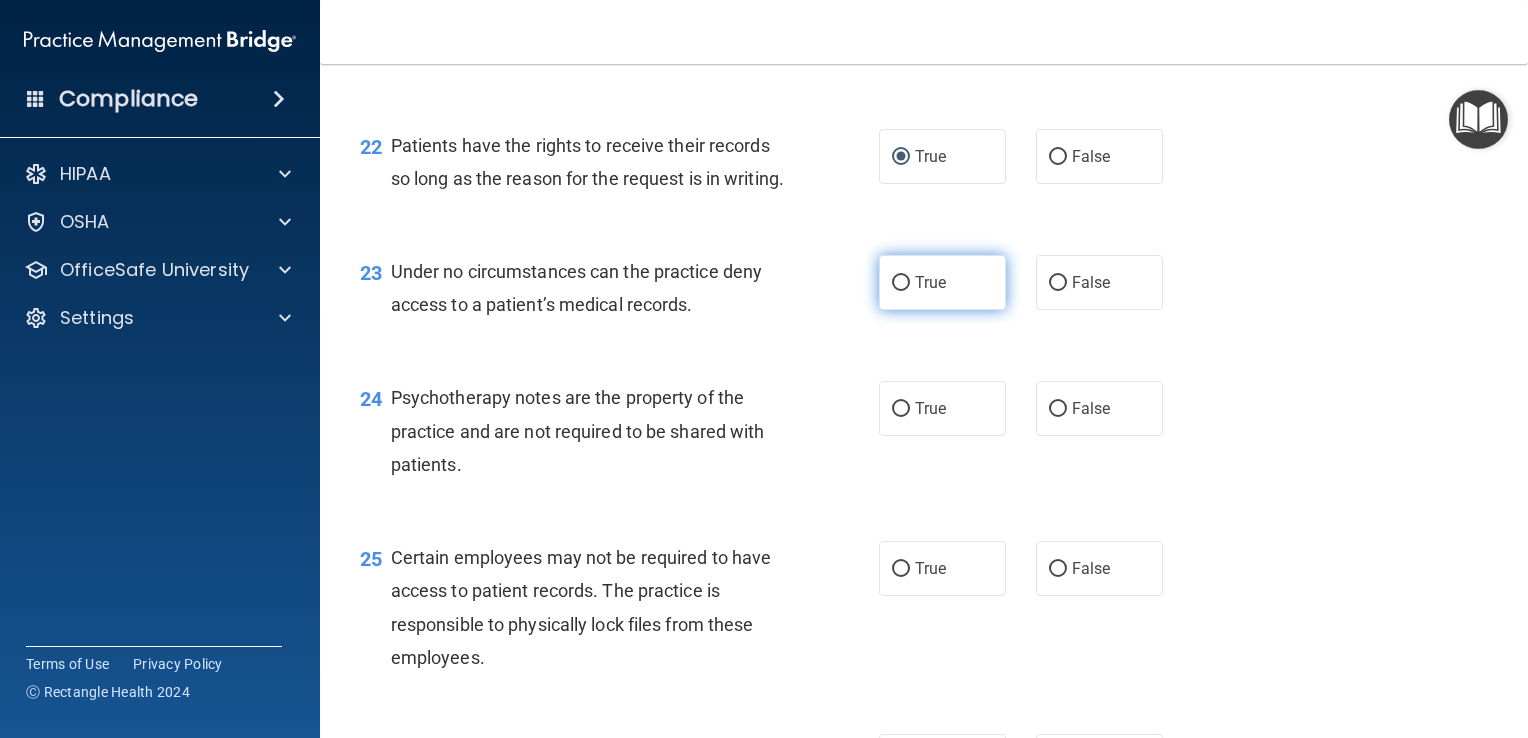 click on "True" at bounding box center (942, 282) 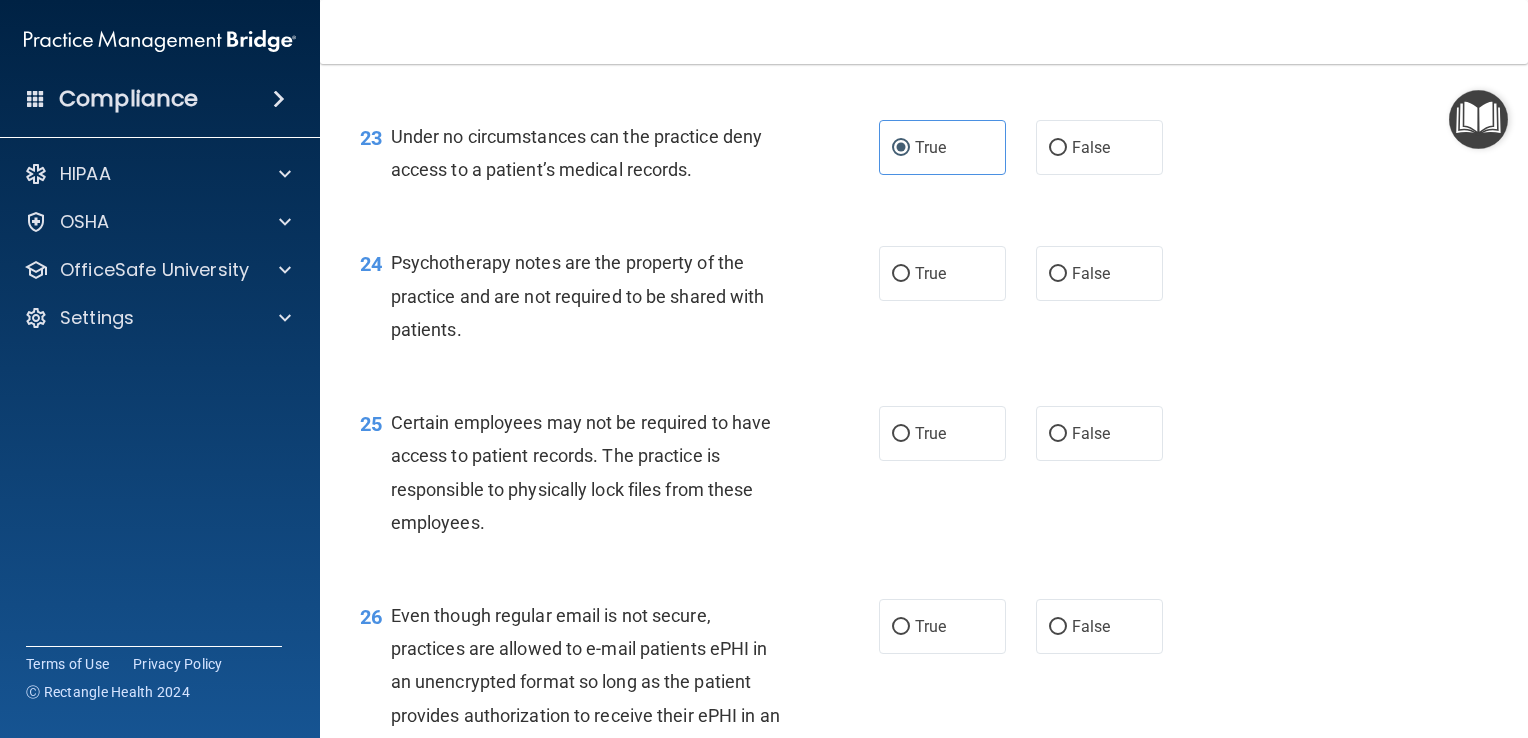 scroll, scrollTop: 4183, scrollLeft: 0, axis: vertical 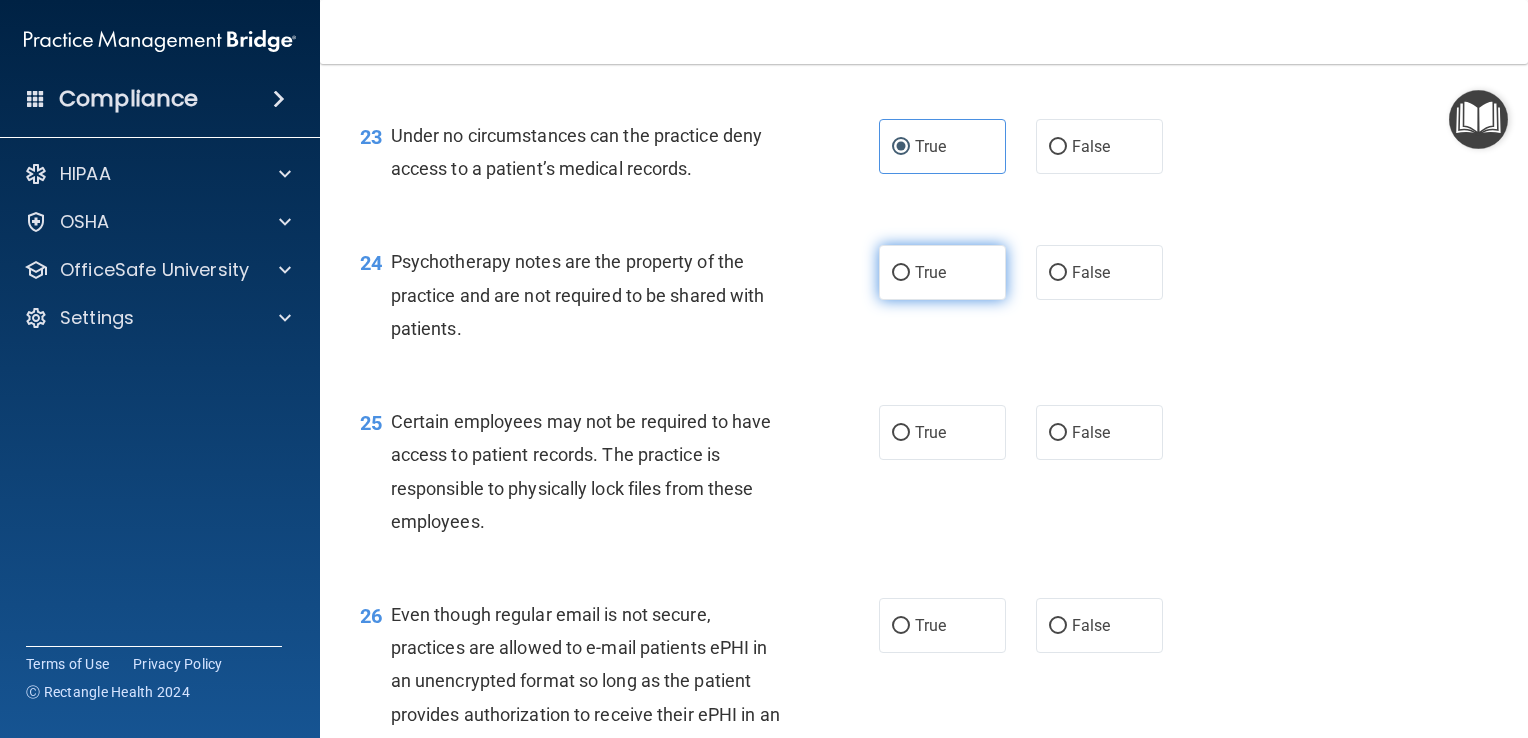 click on "True" at bounding box center (901, 273) 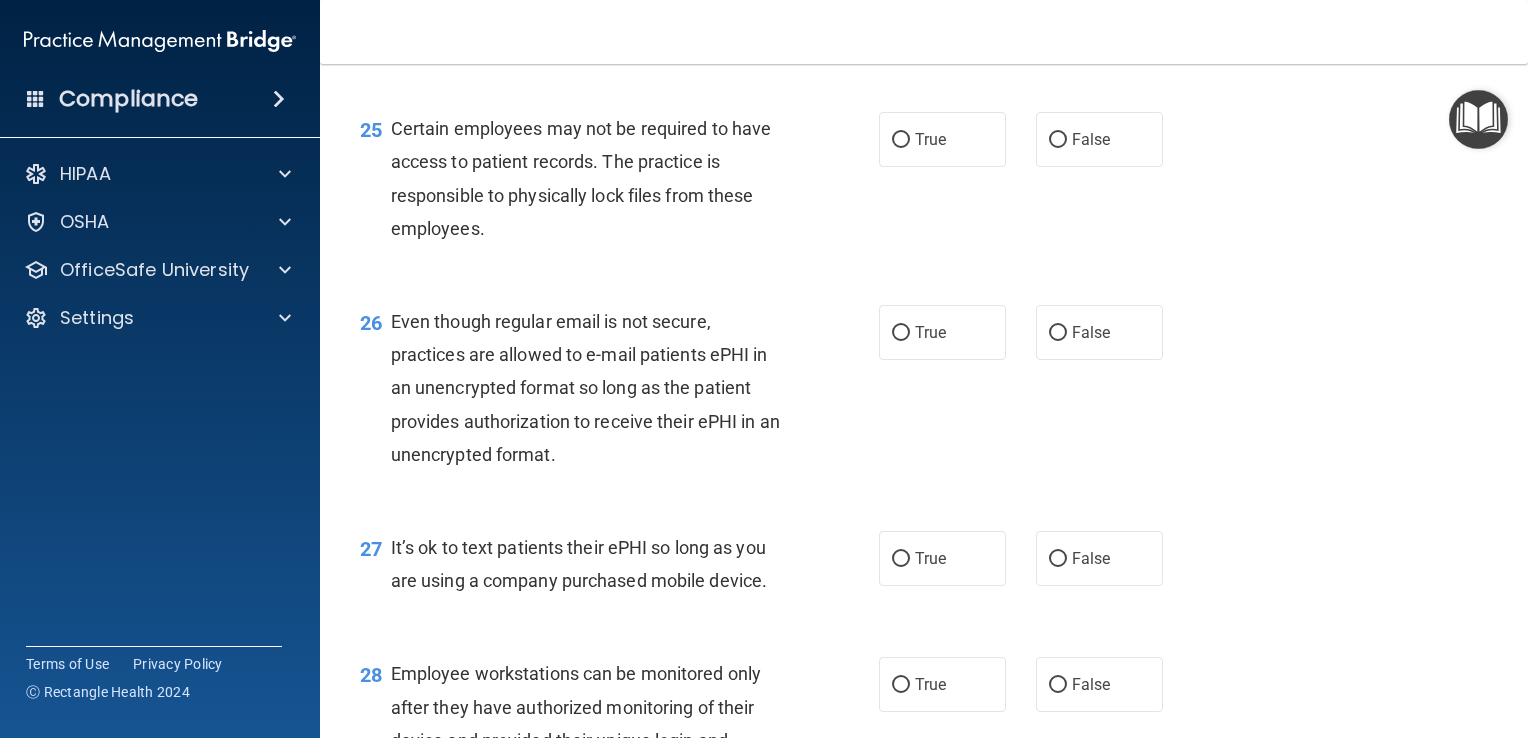 scroll, scrollTop: 4476, scrollLeft: 0, axis: vertical 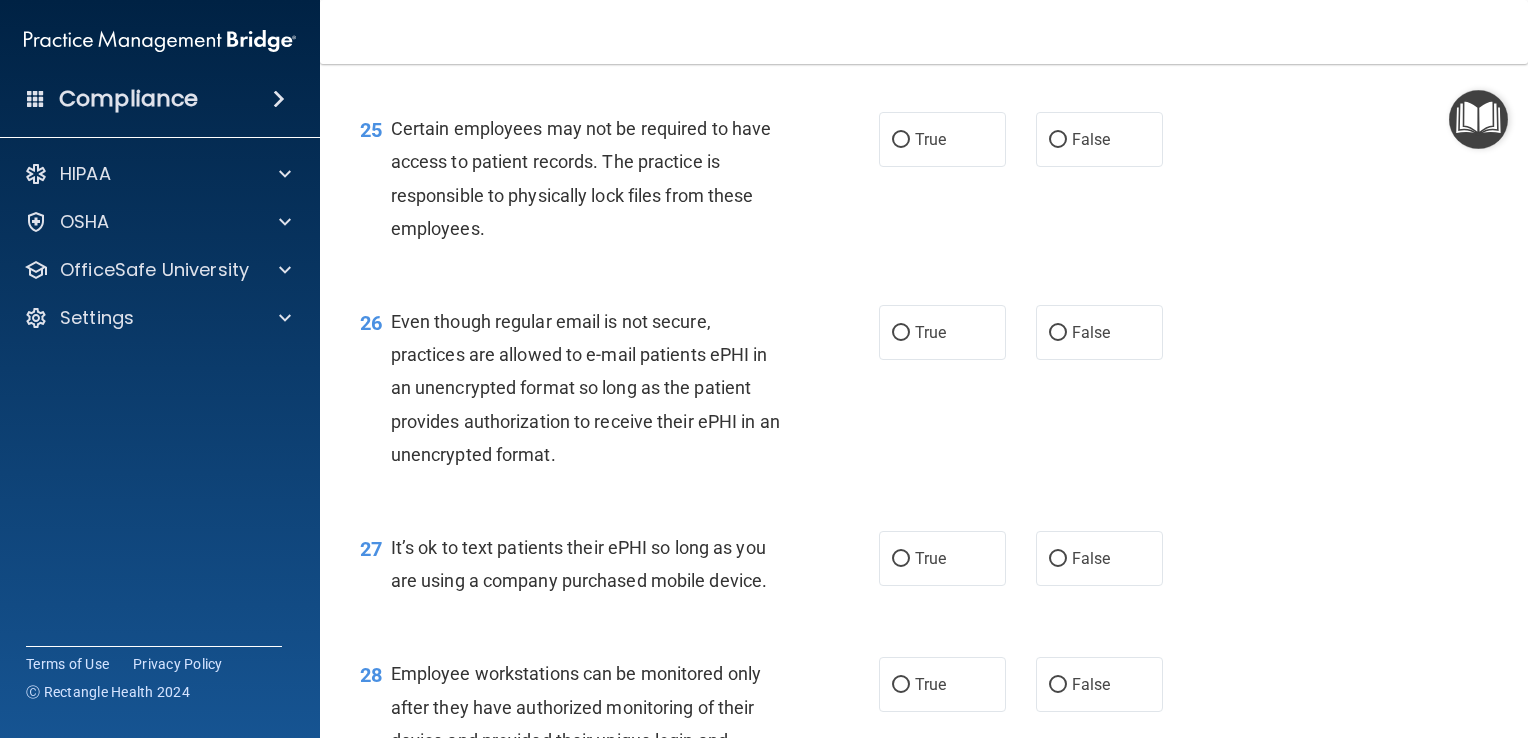 radio on "false" 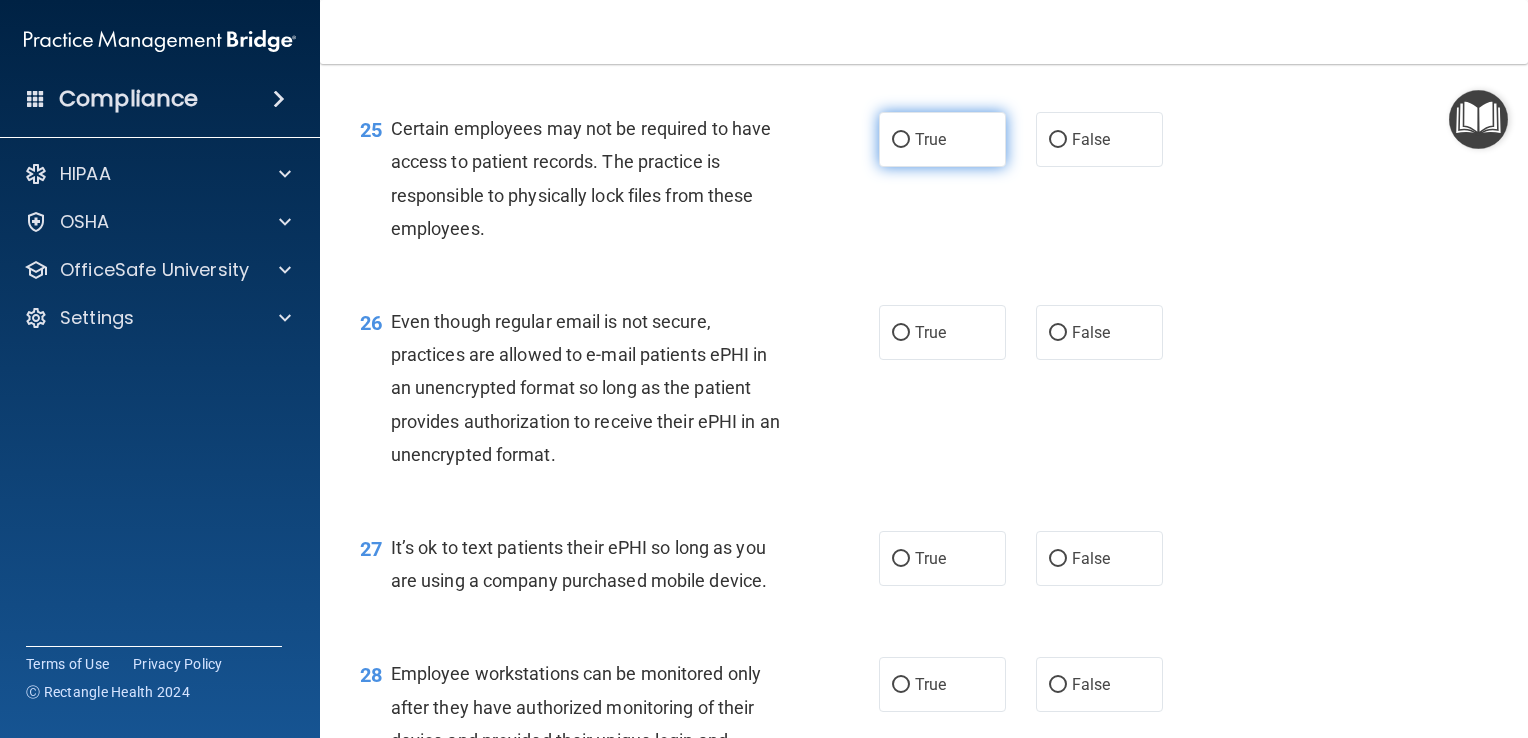 click on "True" at bounding box center (930, 139) 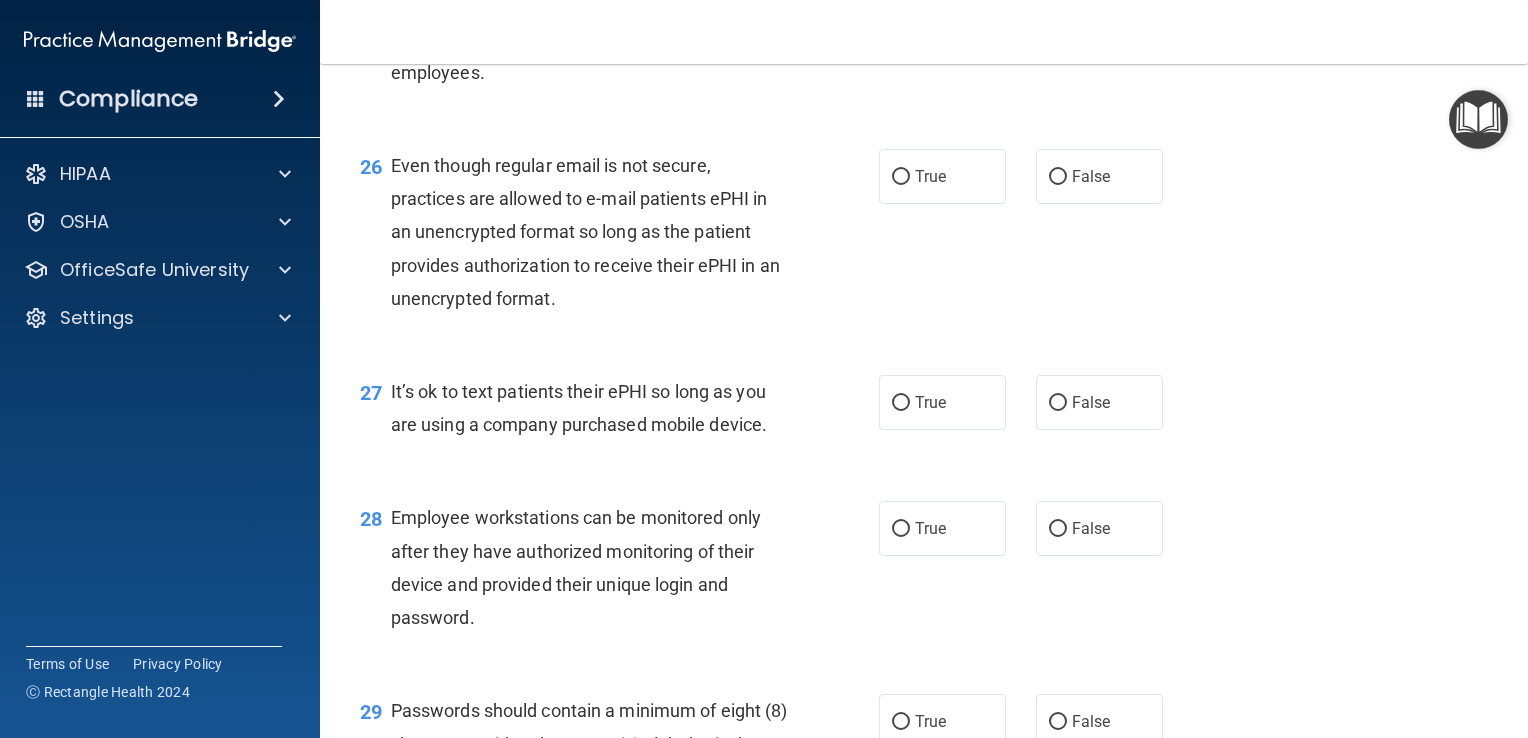 scroll, scrollTop: 4636, scrollLeft: 0, axis: vertical 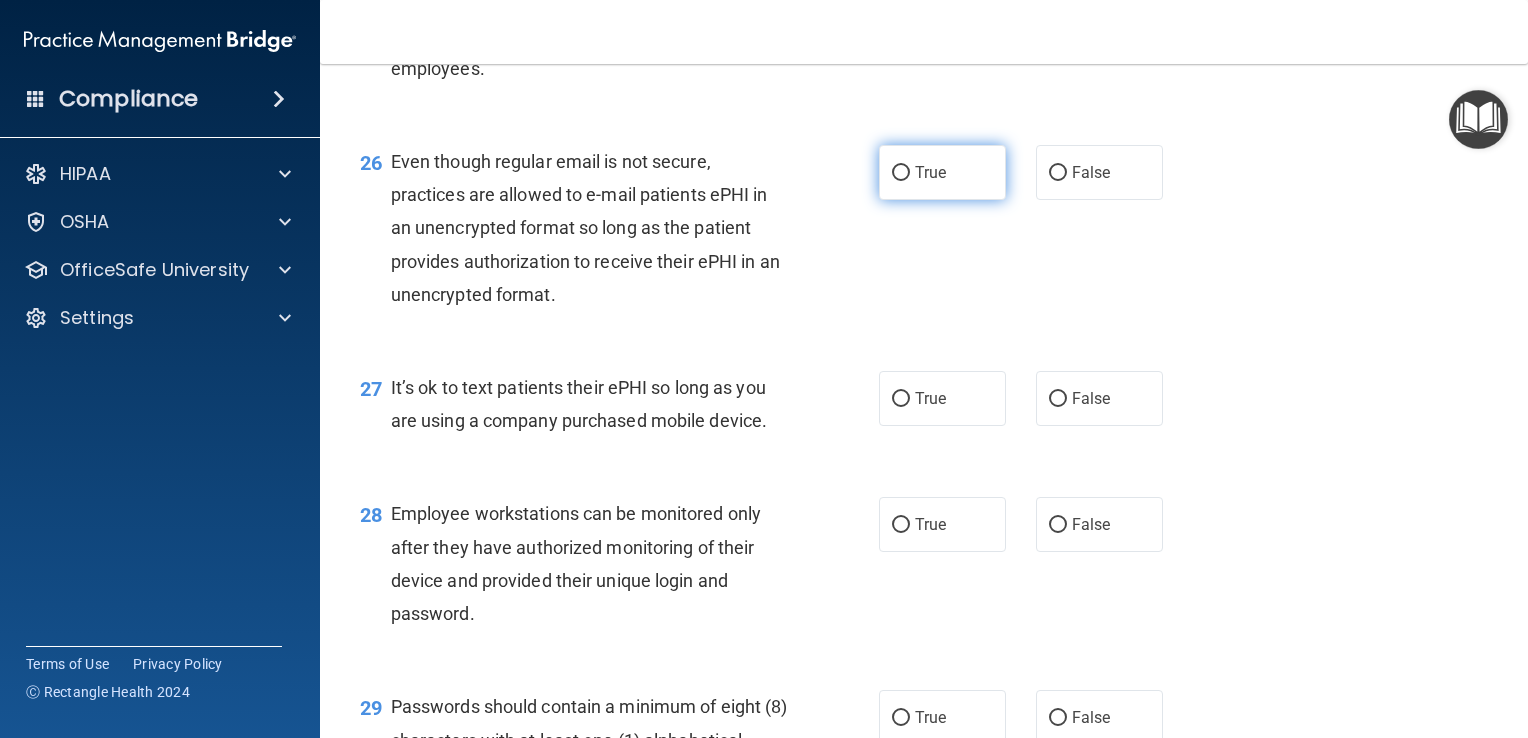 click on "True" at bounding box center (942, 172) 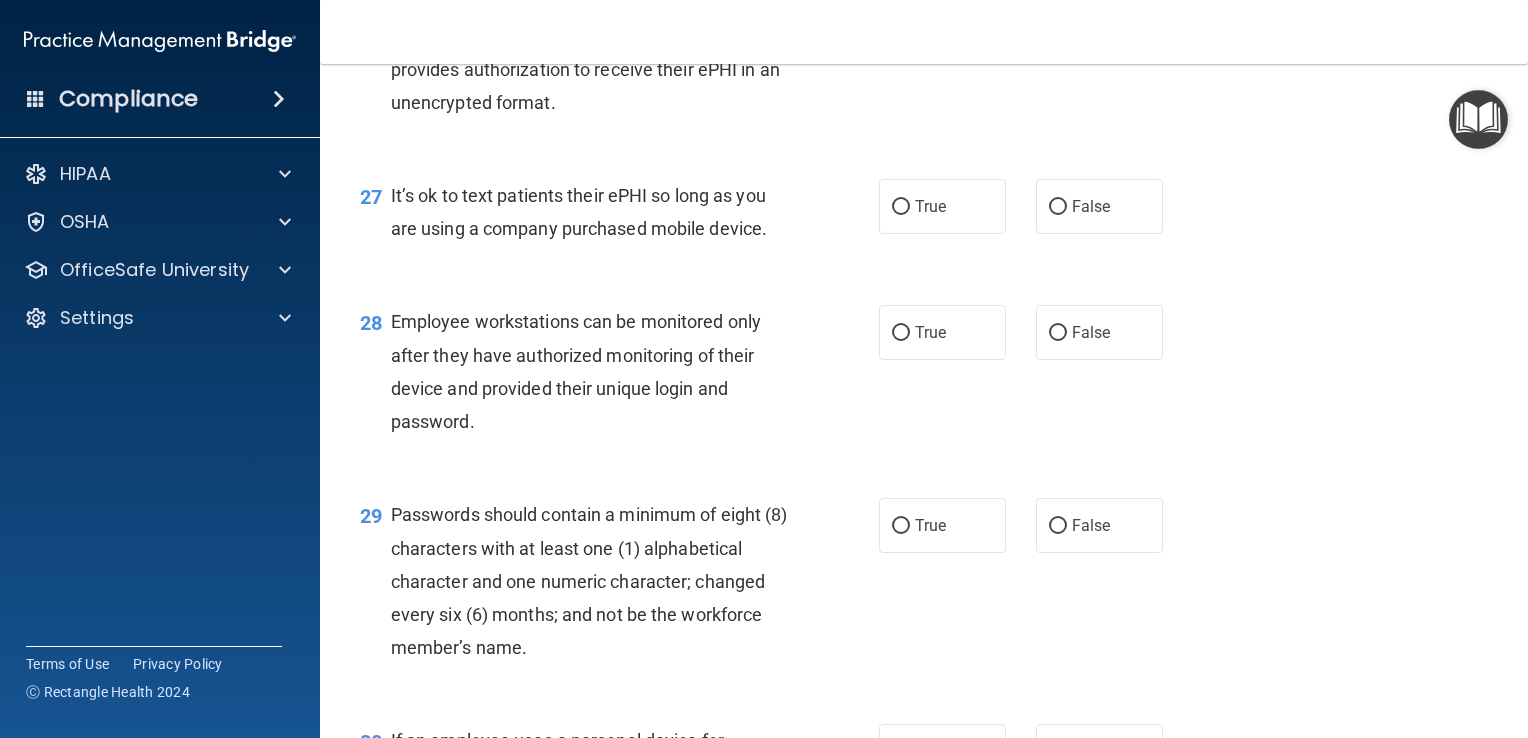 scroll, scrollTop: 4856, scrollLeft: 0, axis: vertical 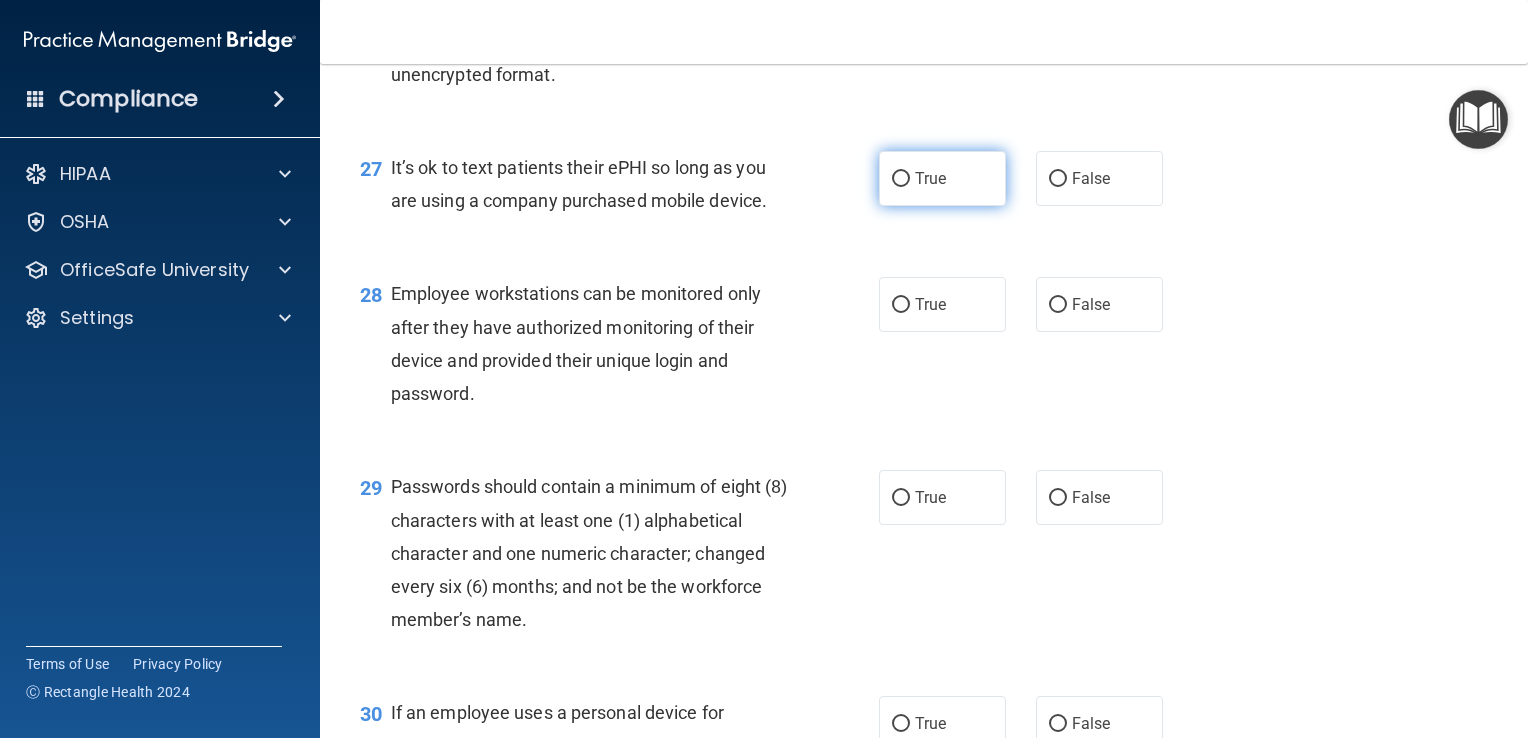 click on "True" at bounding box center (942, 178) 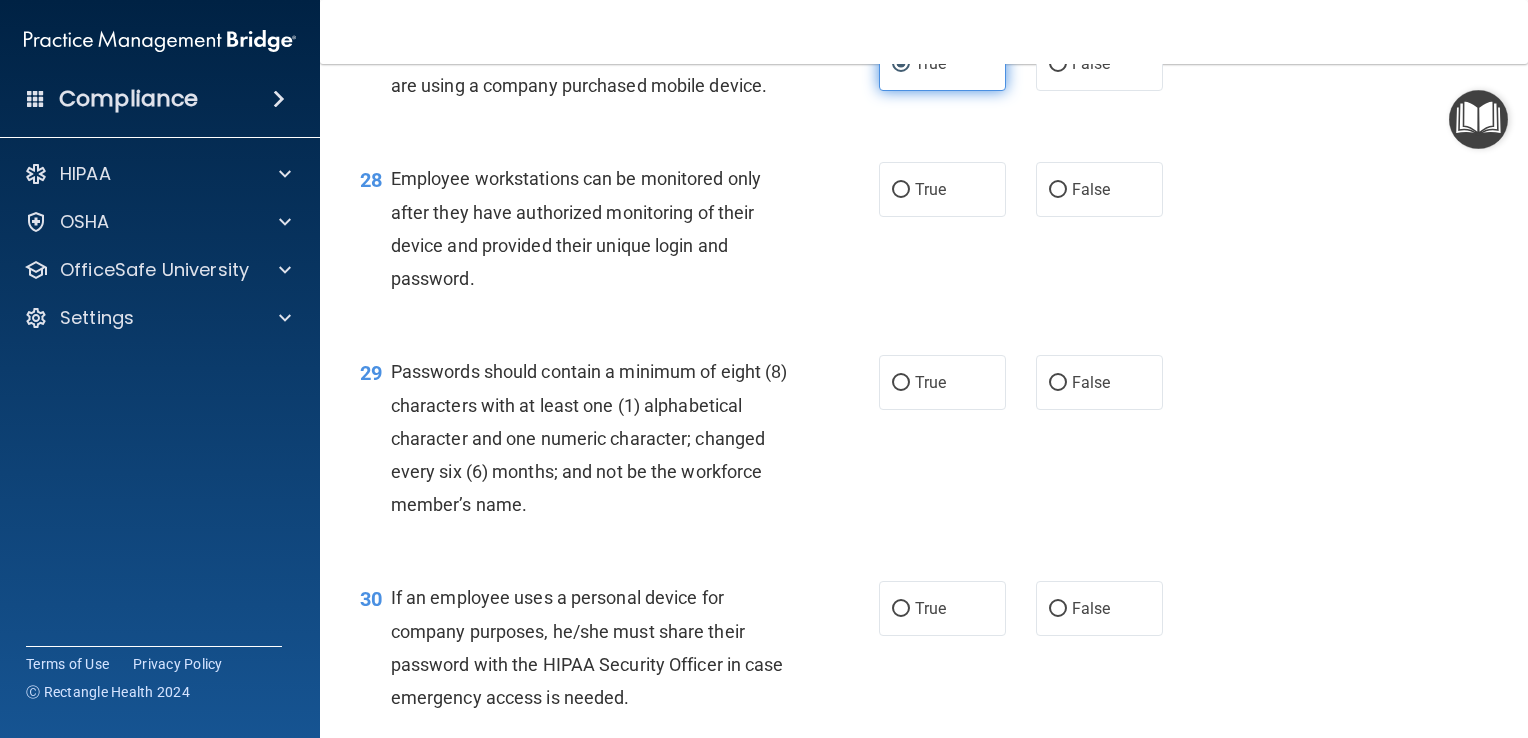 scroll, scrollTop: 4978, scrollLeft: 0, axis: vertical 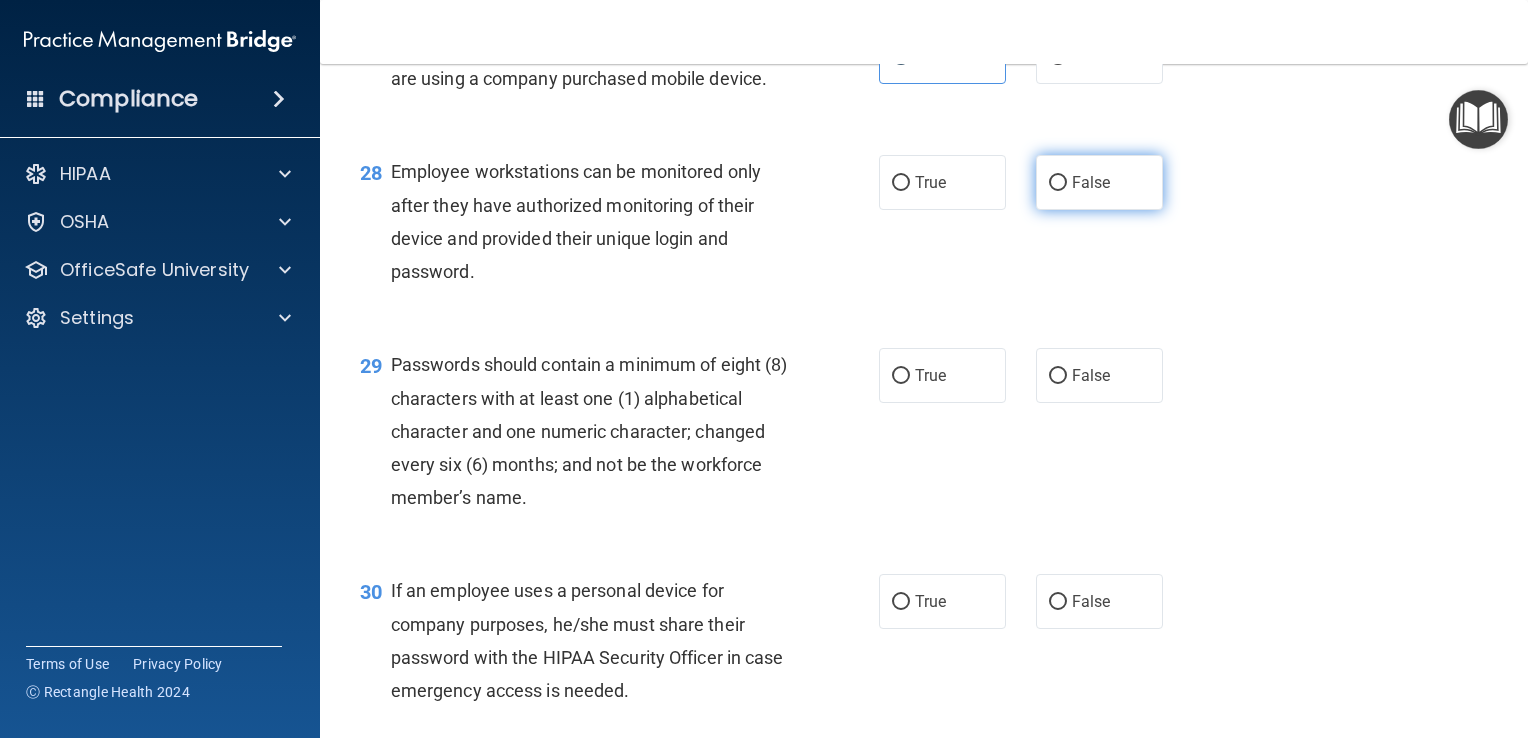 click on "False" at bounding box center (1058, 183) 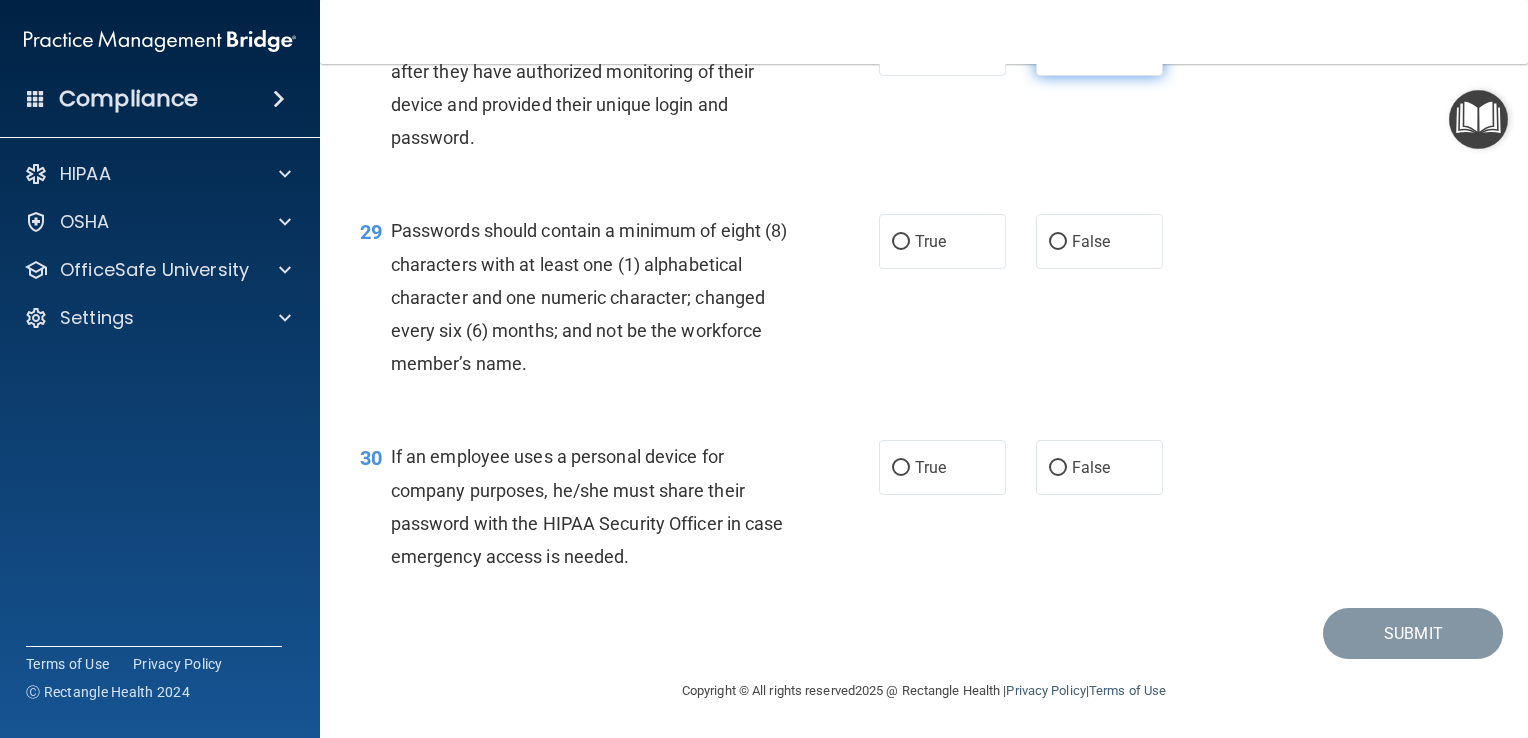 scroll, scrollTop: 5112, scrollLeft: 0, axis: vertical 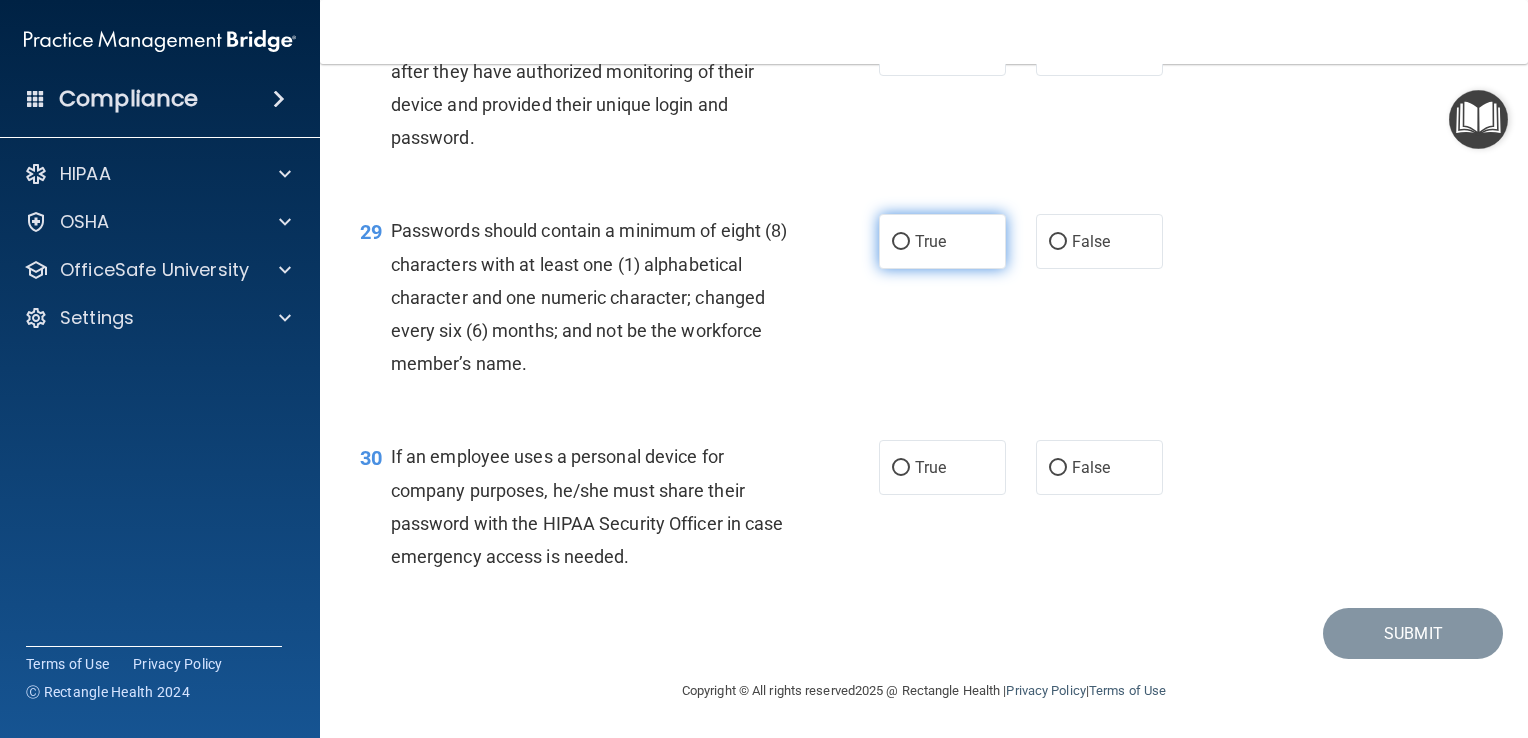 click on "True" at bounding box center [930, 241] 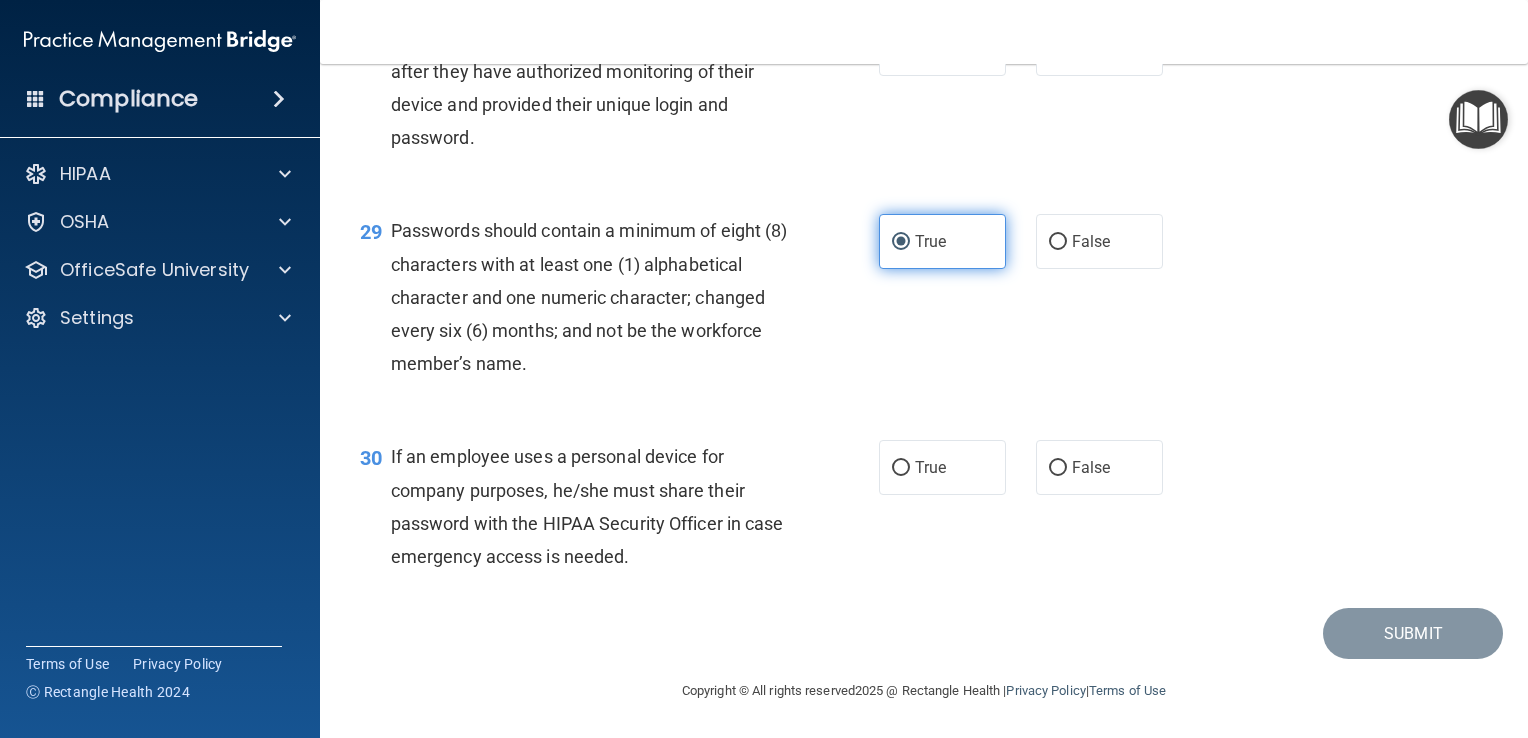 scroll, scrollTop: 5212, scrollLeft: 0, axis: vertical 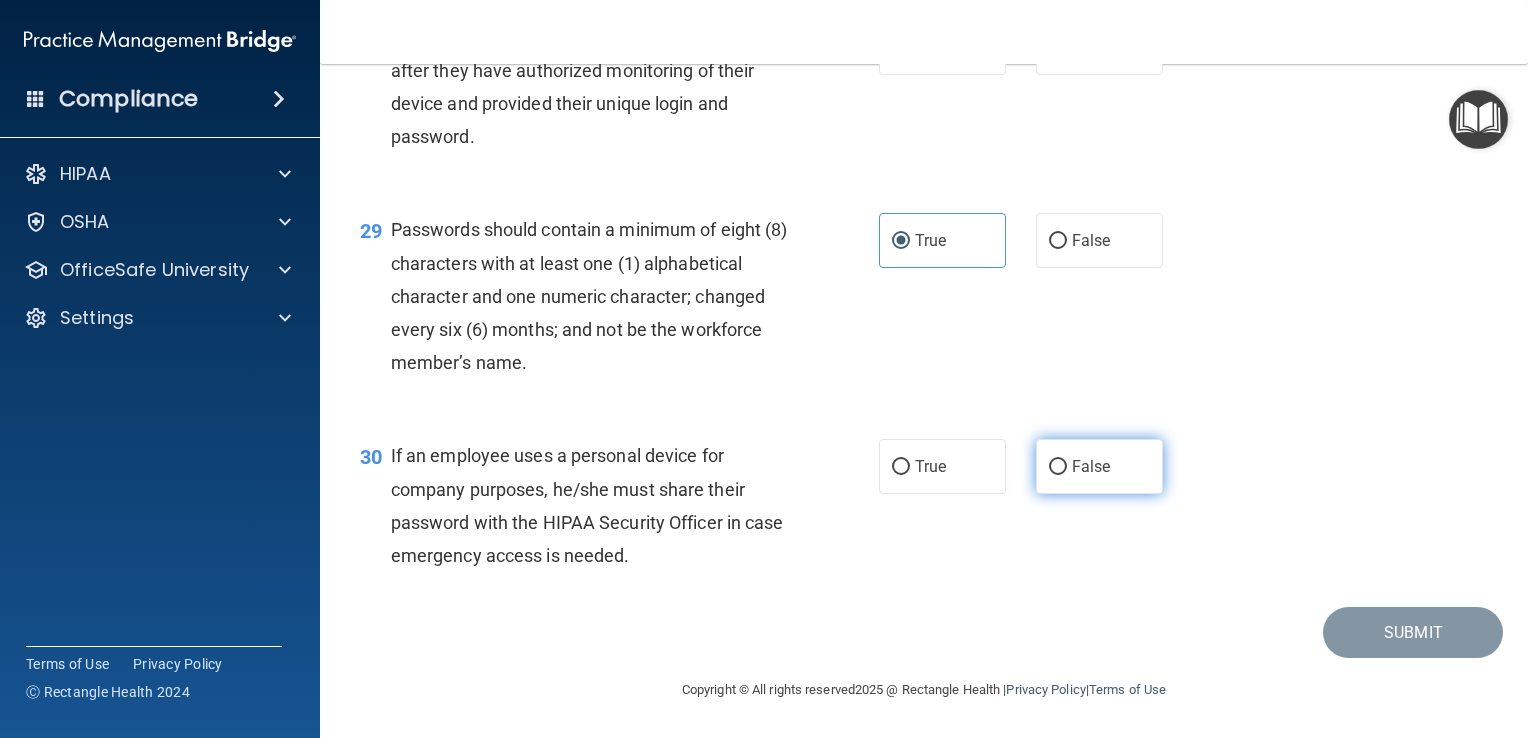 click on "False" at bounding box center [1058, 467] 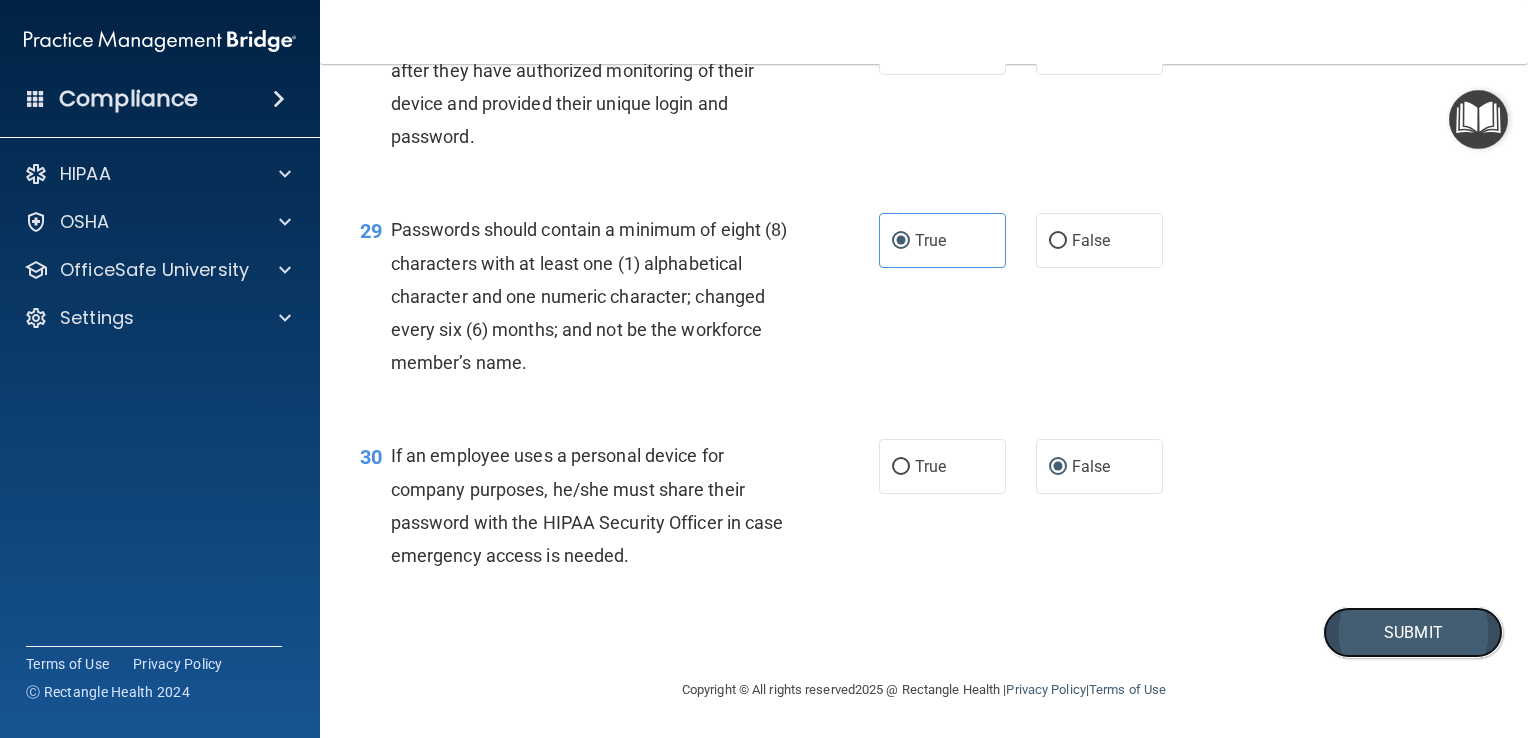 click on "Submit" at bounding box center (1413, 632) 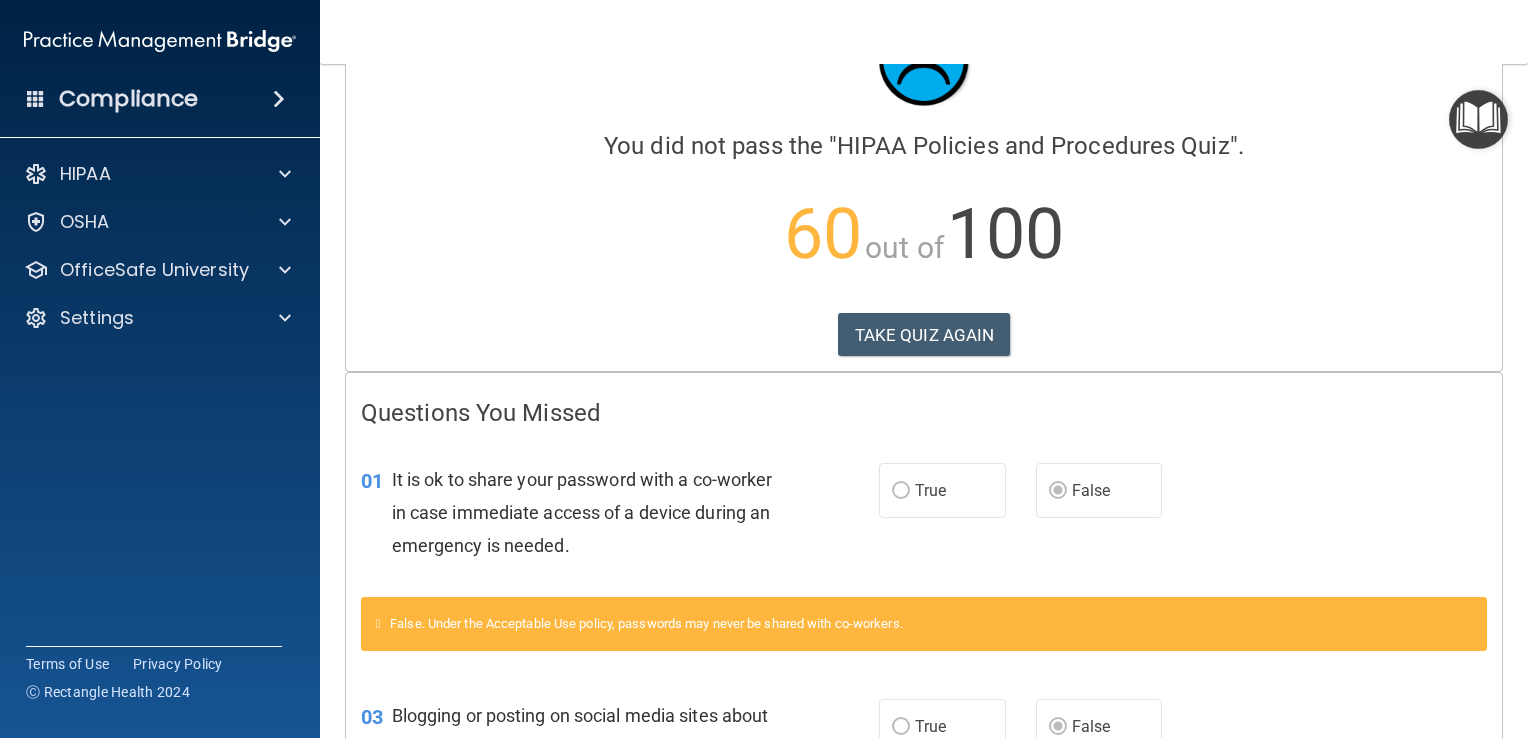 scroll, scrollTop: 0, scrollLeft: 0, axis: both 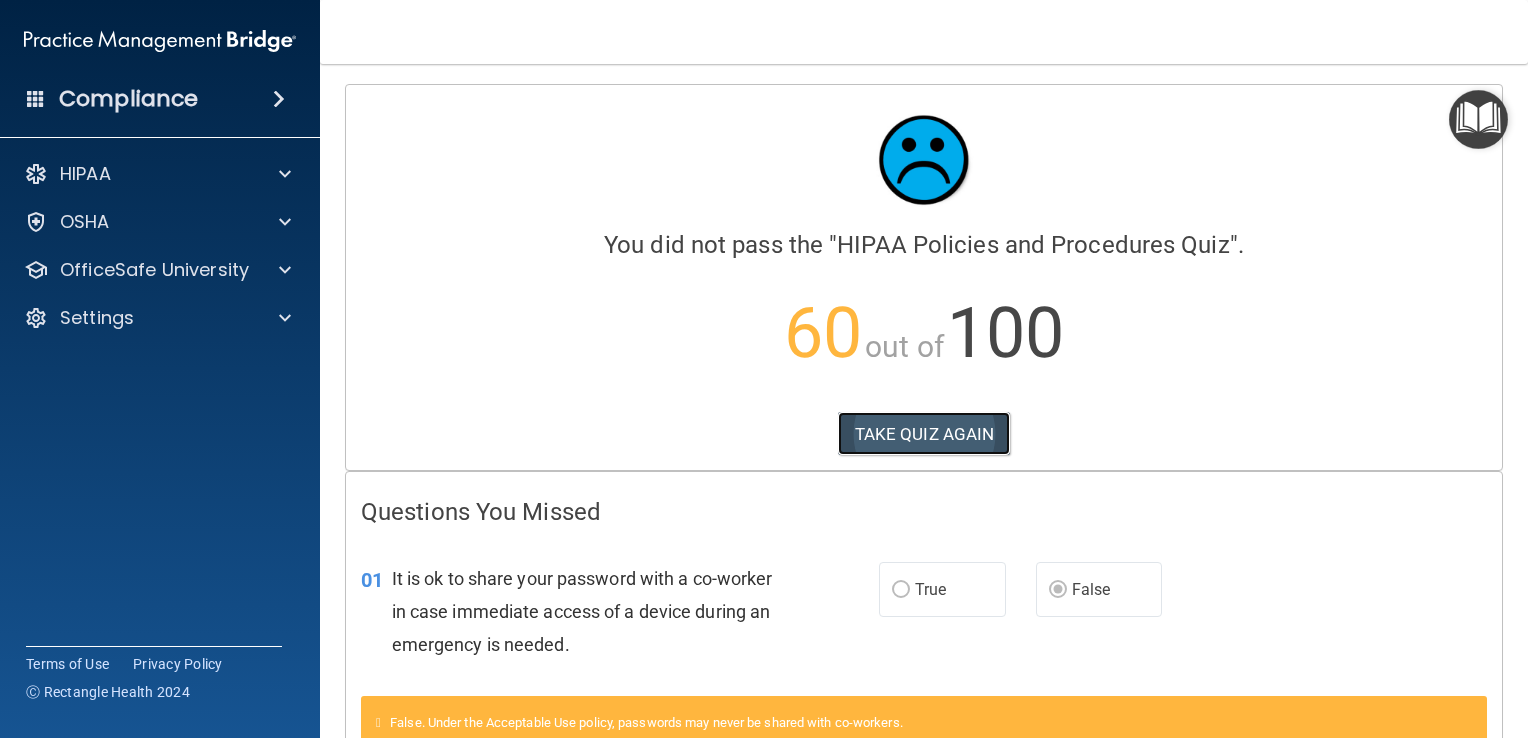 click on "TAKE QUIZ AGAIN" at bounding box center [924, 434] 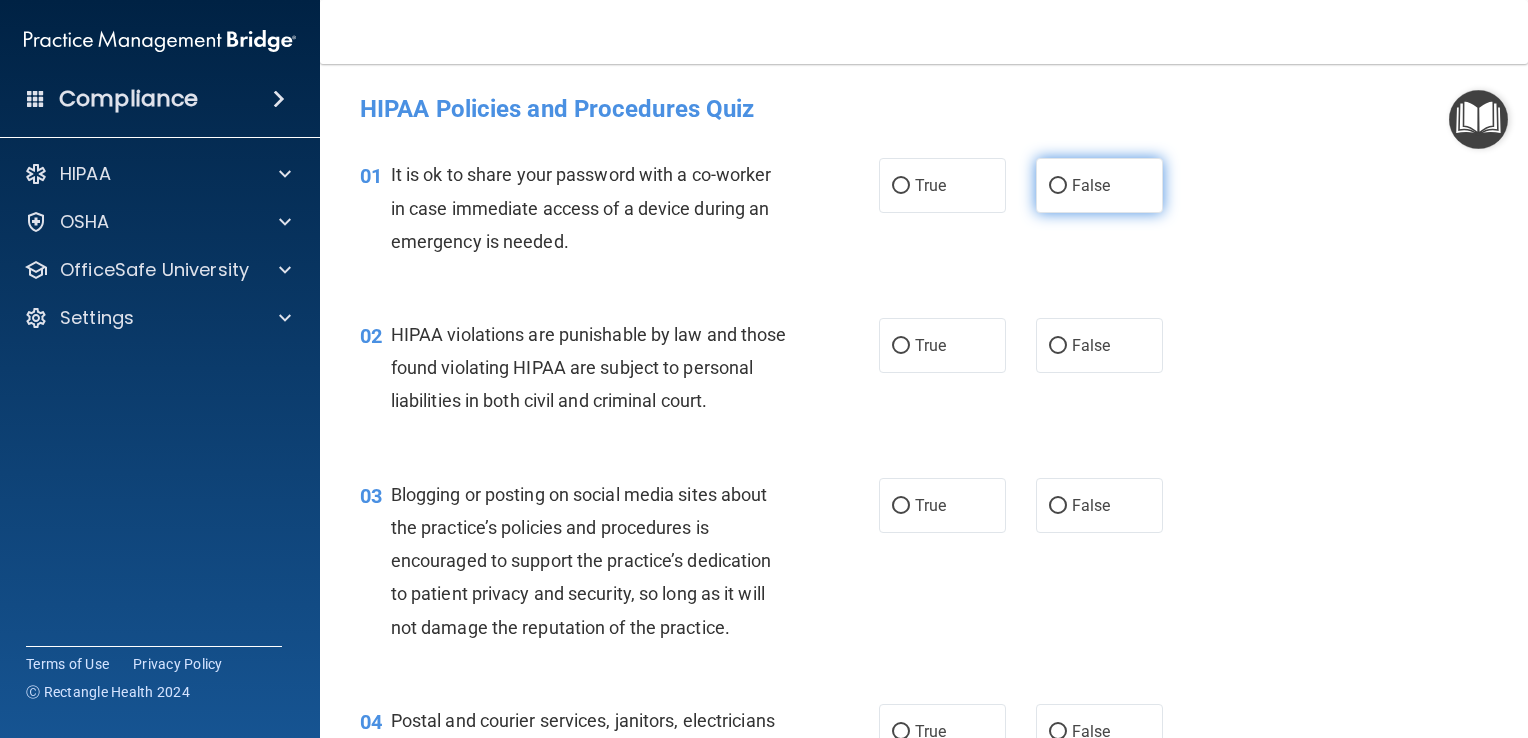 click on "False" at bounding box center [1058, 186] 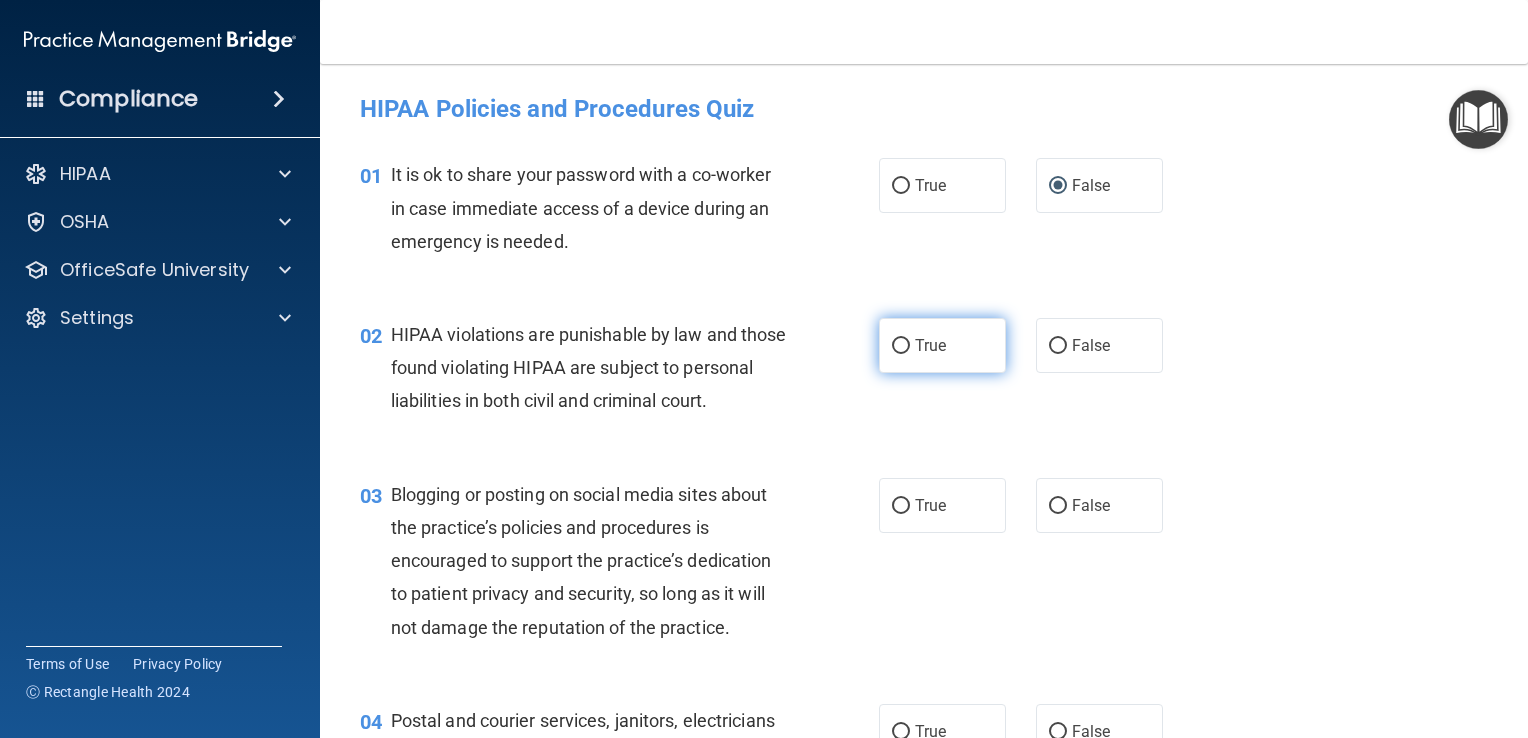 click on "True" at bounding box center [942, 345] 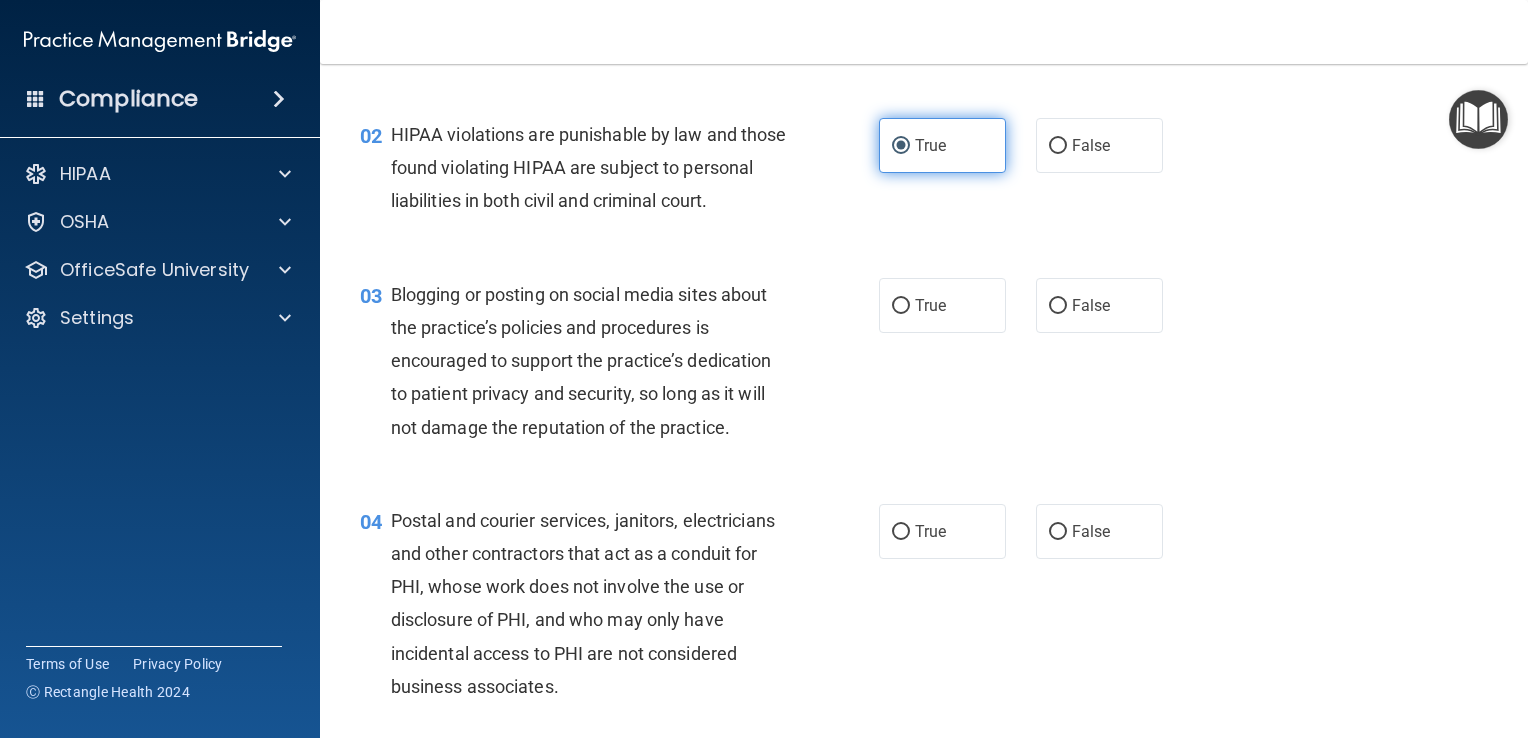 scroll, scrollTop: 203, scrollLeft: 0, axis: vertical 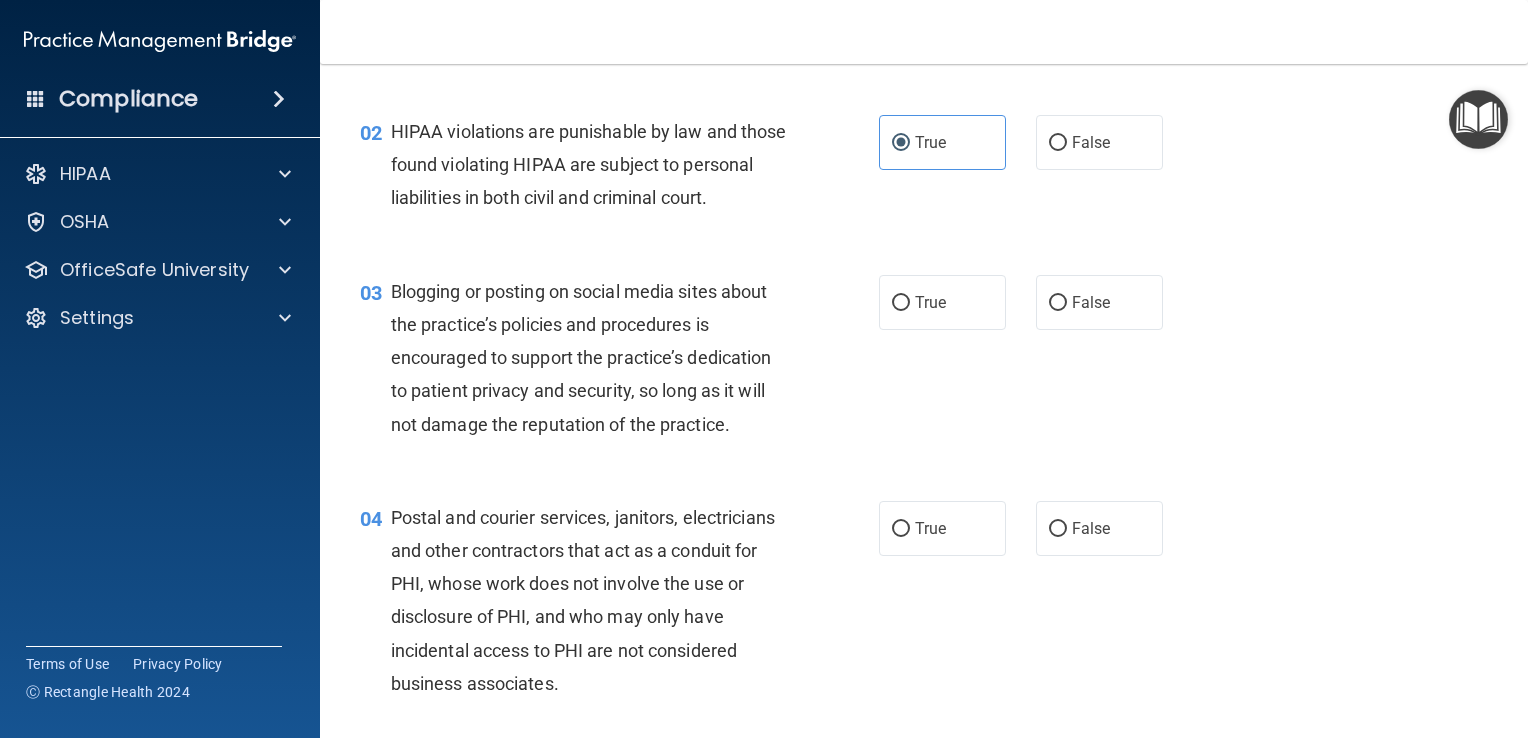 click on "True           False" at bounding box center [1031, 302] 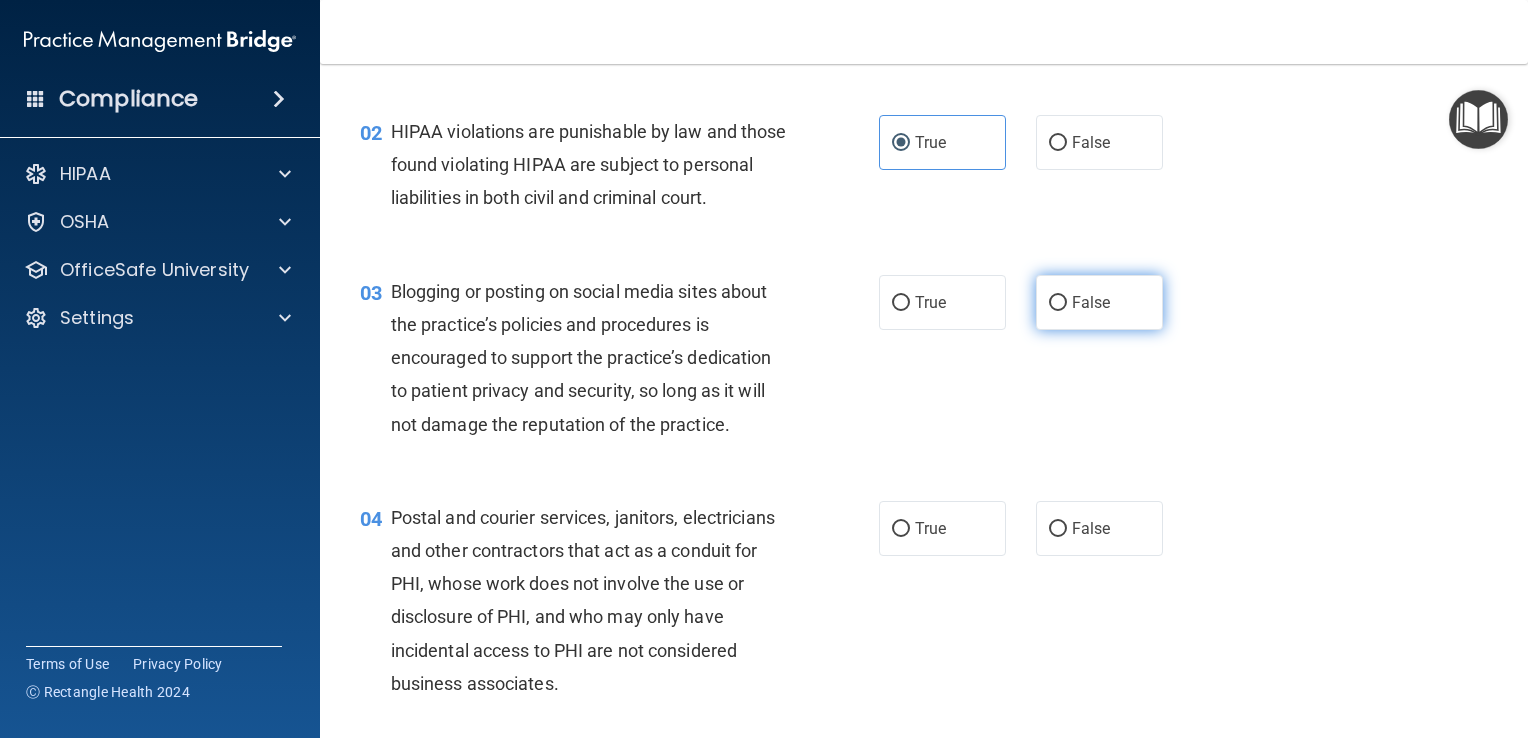 click on "False" at bounding box center (1058, 303) 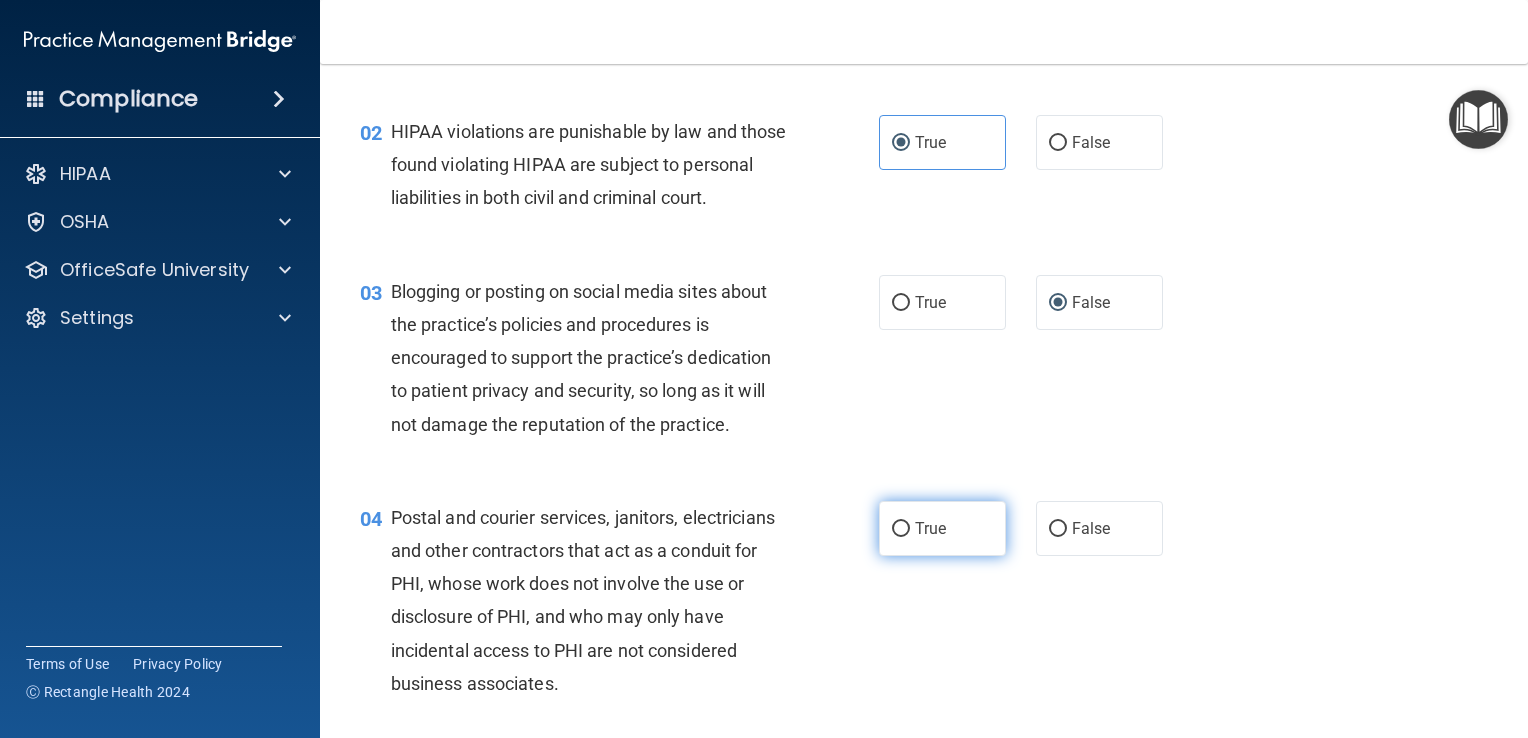 click on "True" at bounding box center [942, 528] 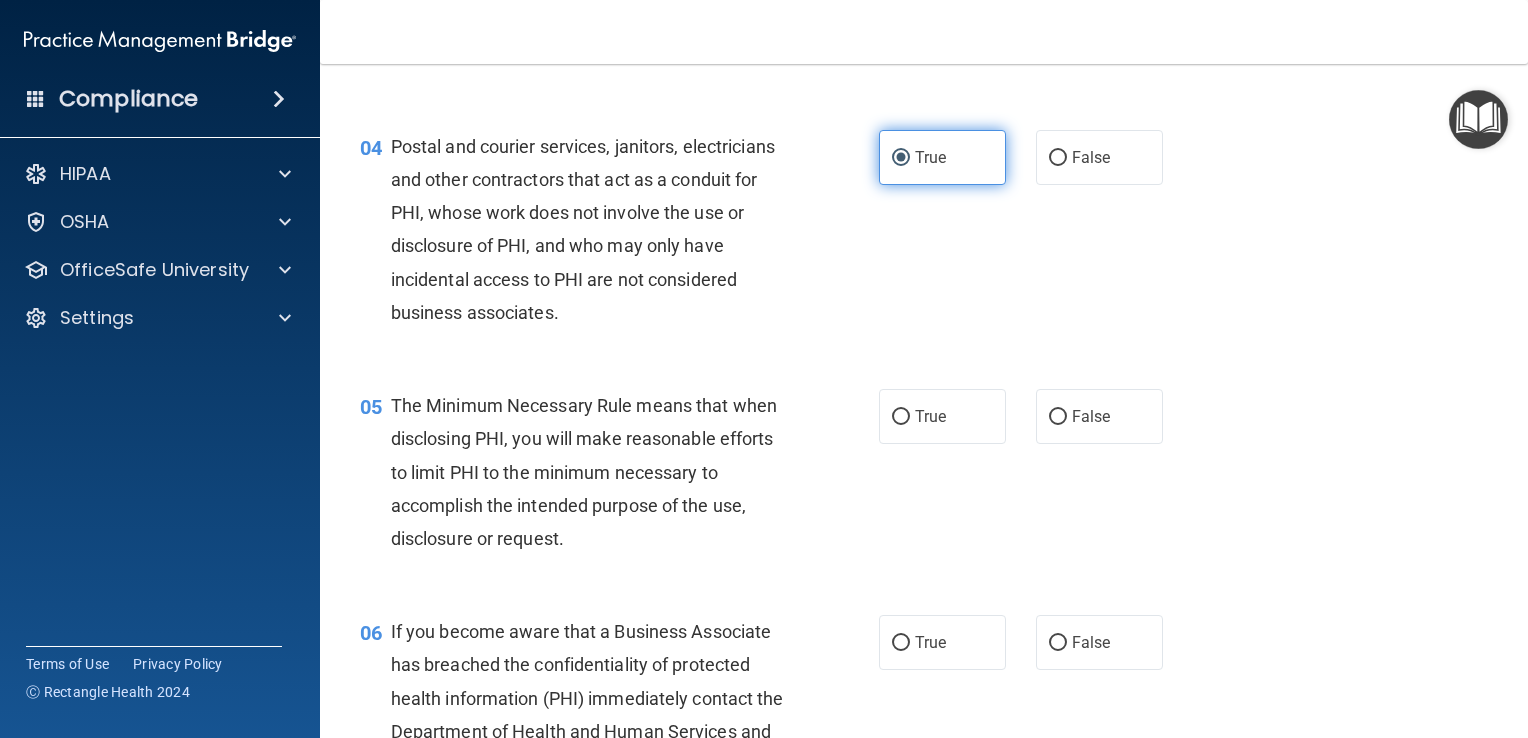scroll, scrollTop: 596, scrollLeft: 0, axis: vertical 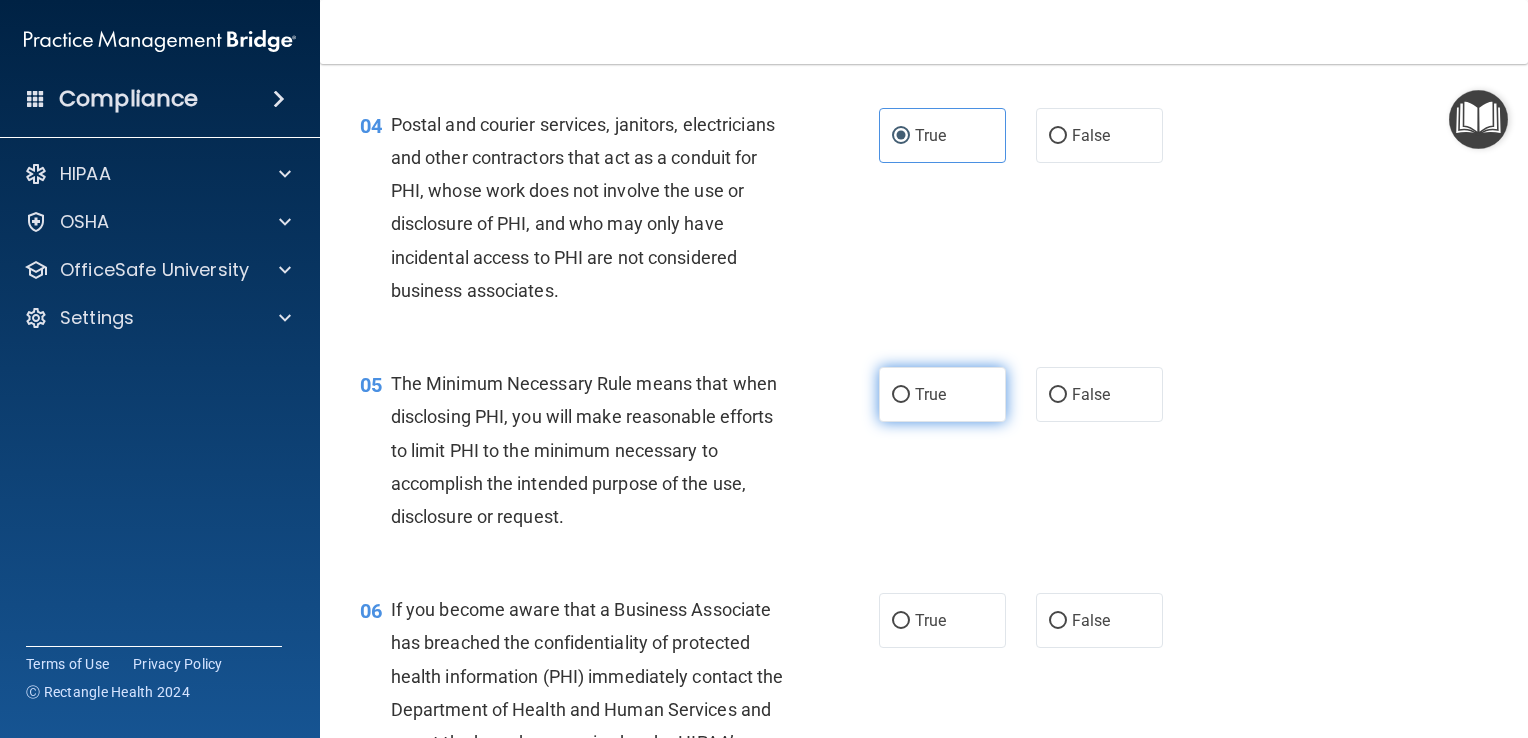 click on "True" at bounding box center (930, 394) 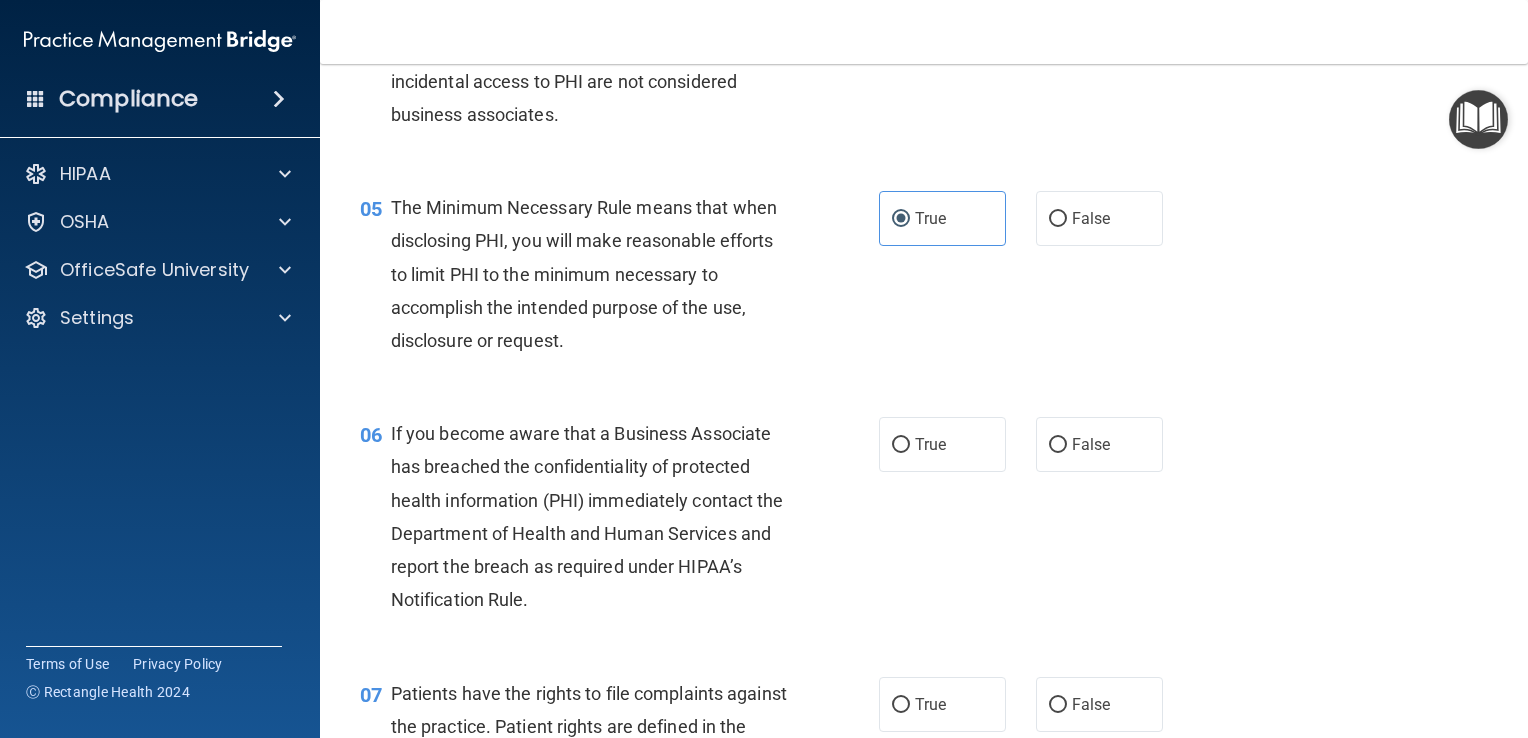 scroll, scrollTop: 916, scrollLeft: 0, axis: vertical 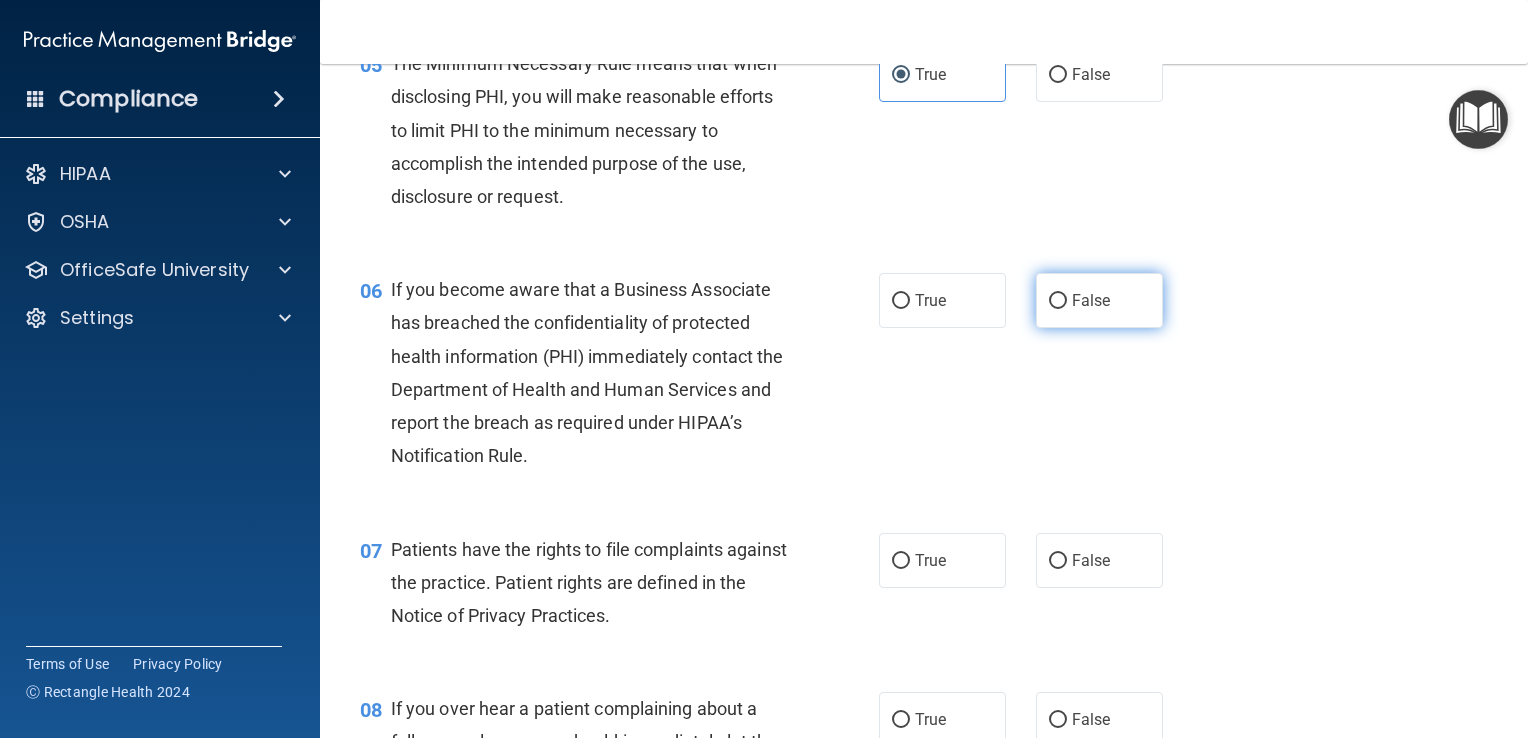 click on "False" at bounding box center (1058, 301) 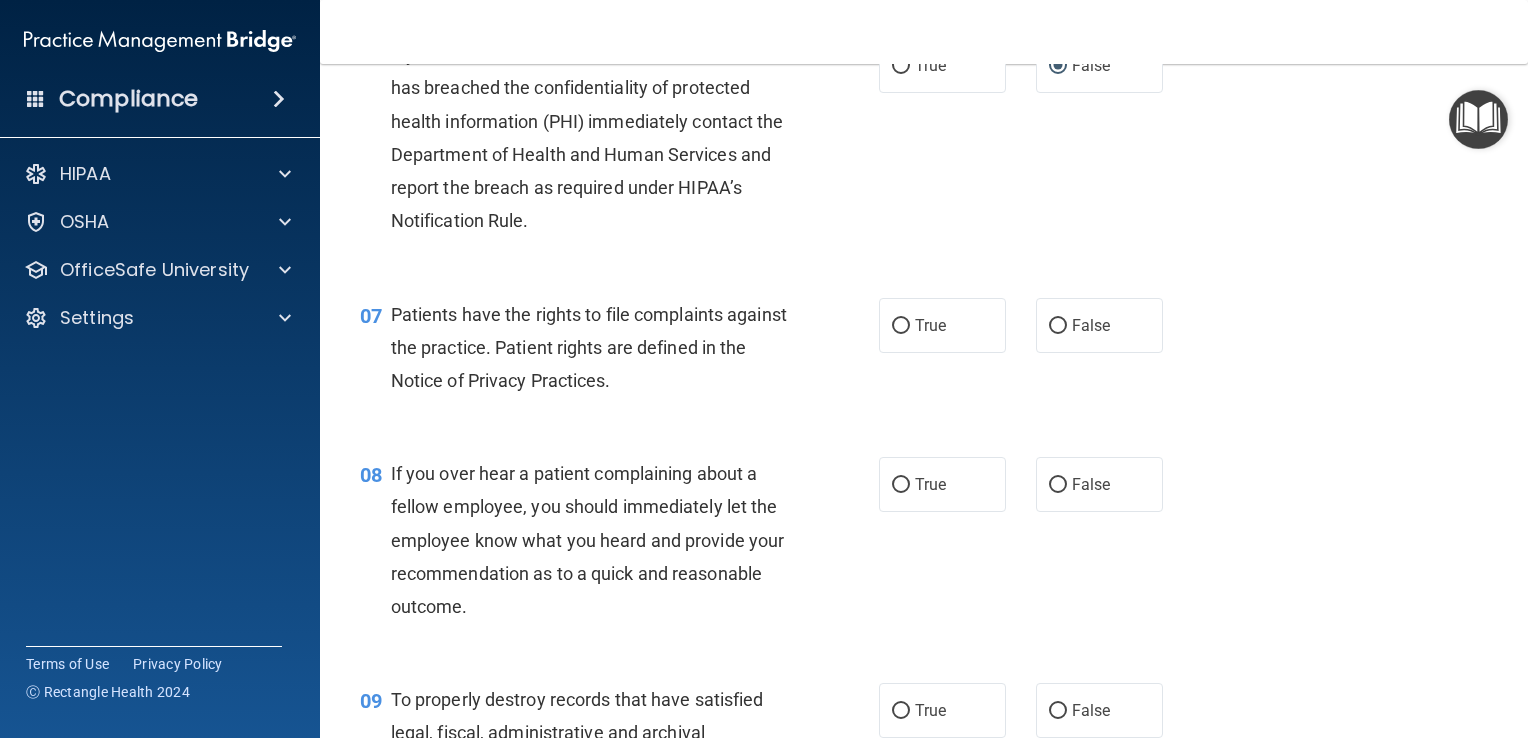 scroll, scrollTop: 1152, scrollLeft: 0, axis: vertical 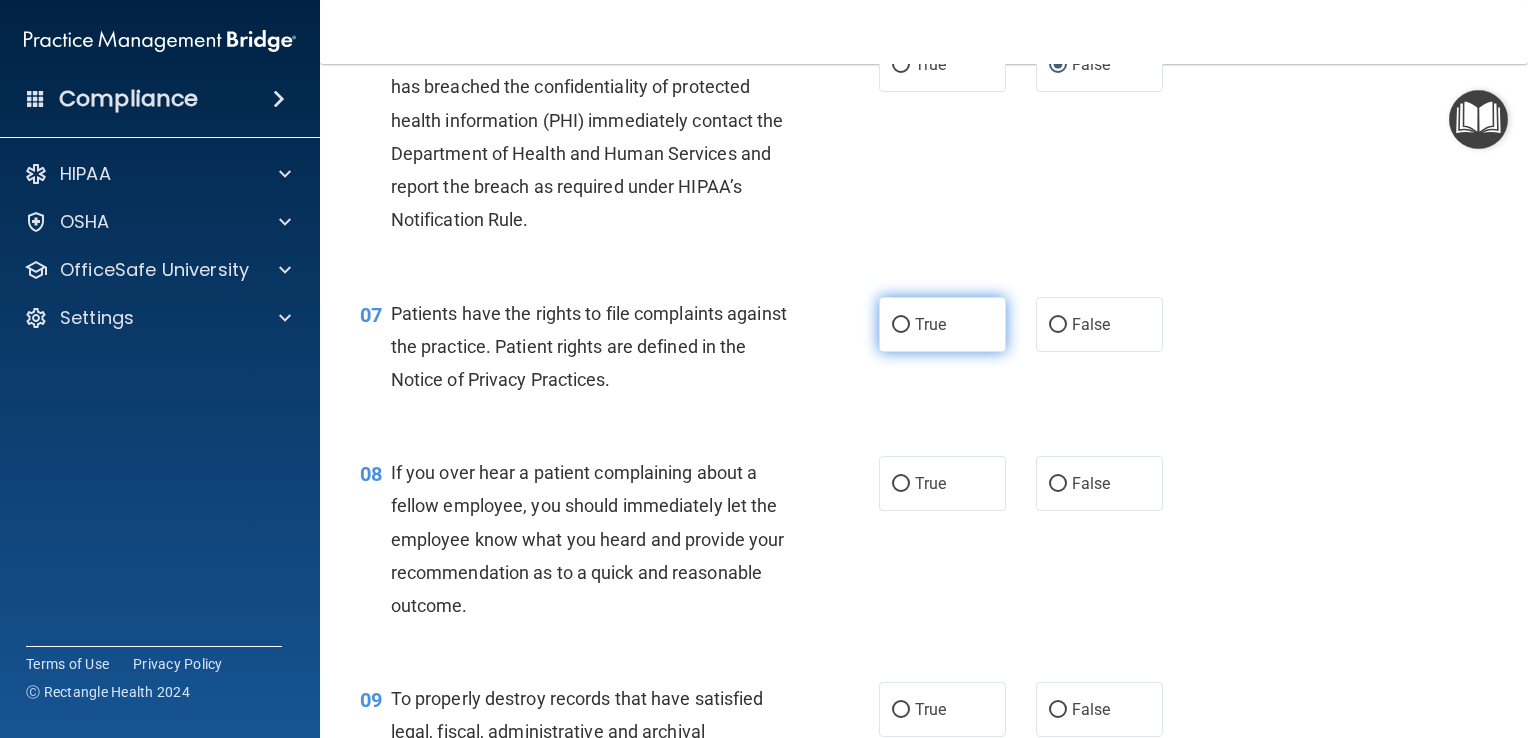 click on "True" at bounding box center (930, 324) 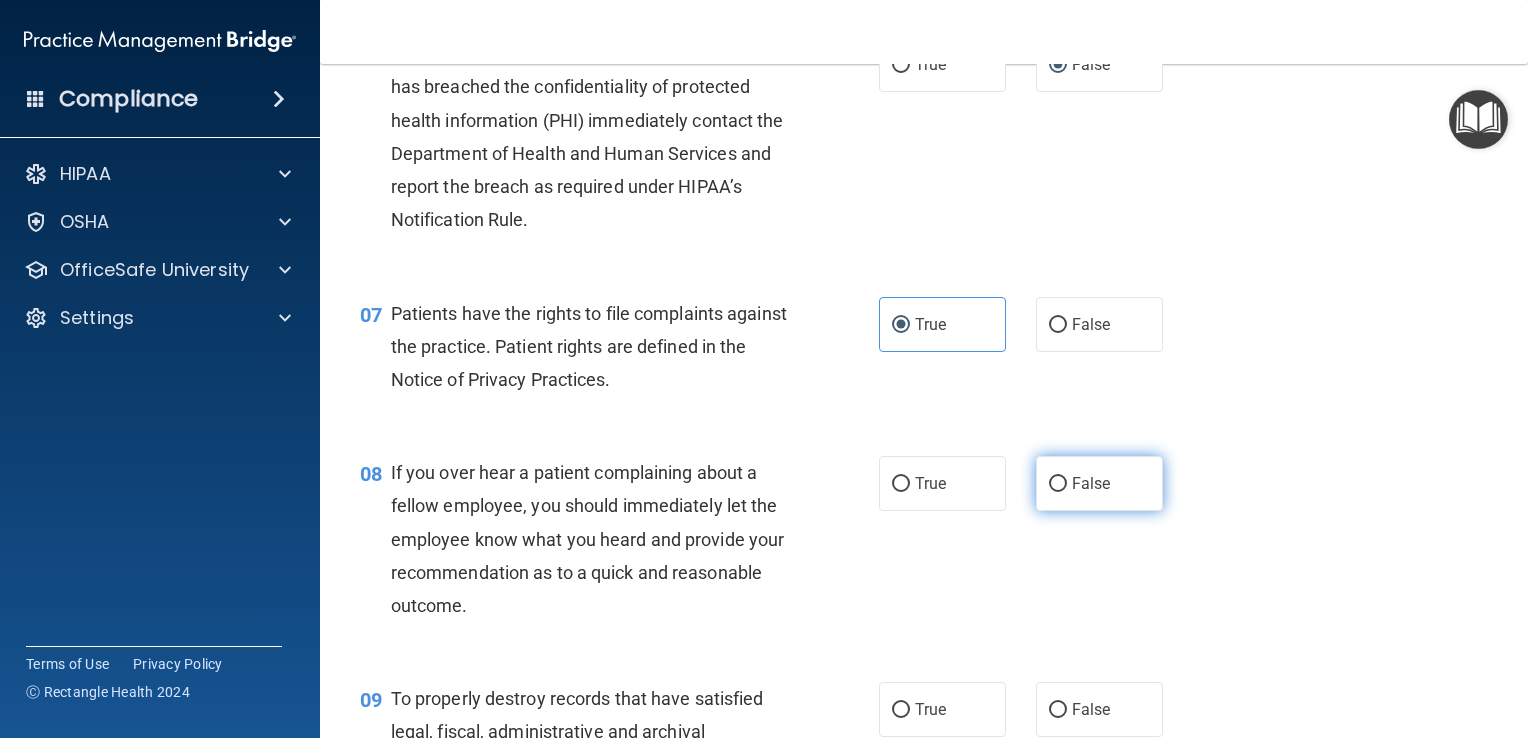 click on "False" at bounding box center [1058, 484] 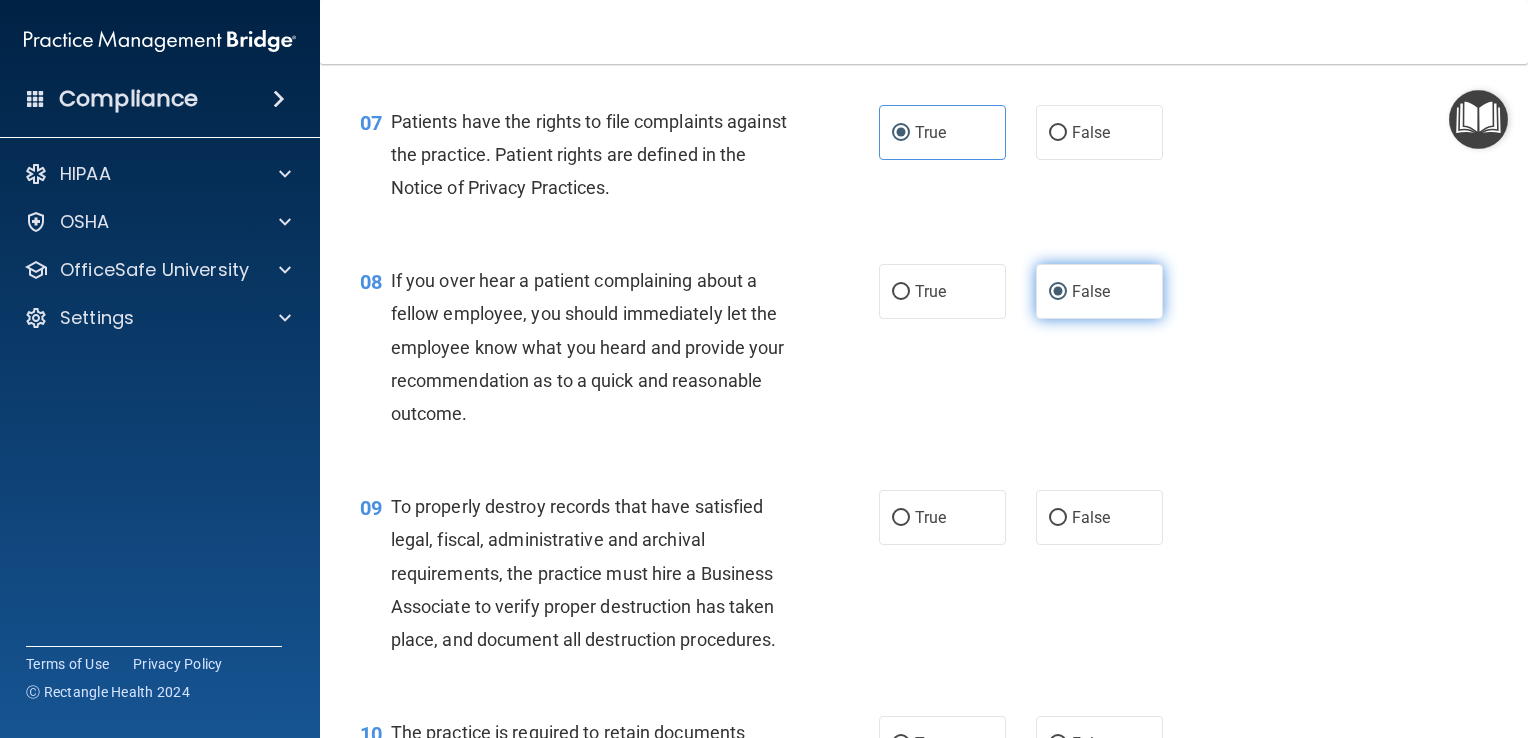 scroll, scrollTop: 1384, scrollLeft: 0, axis: vertical 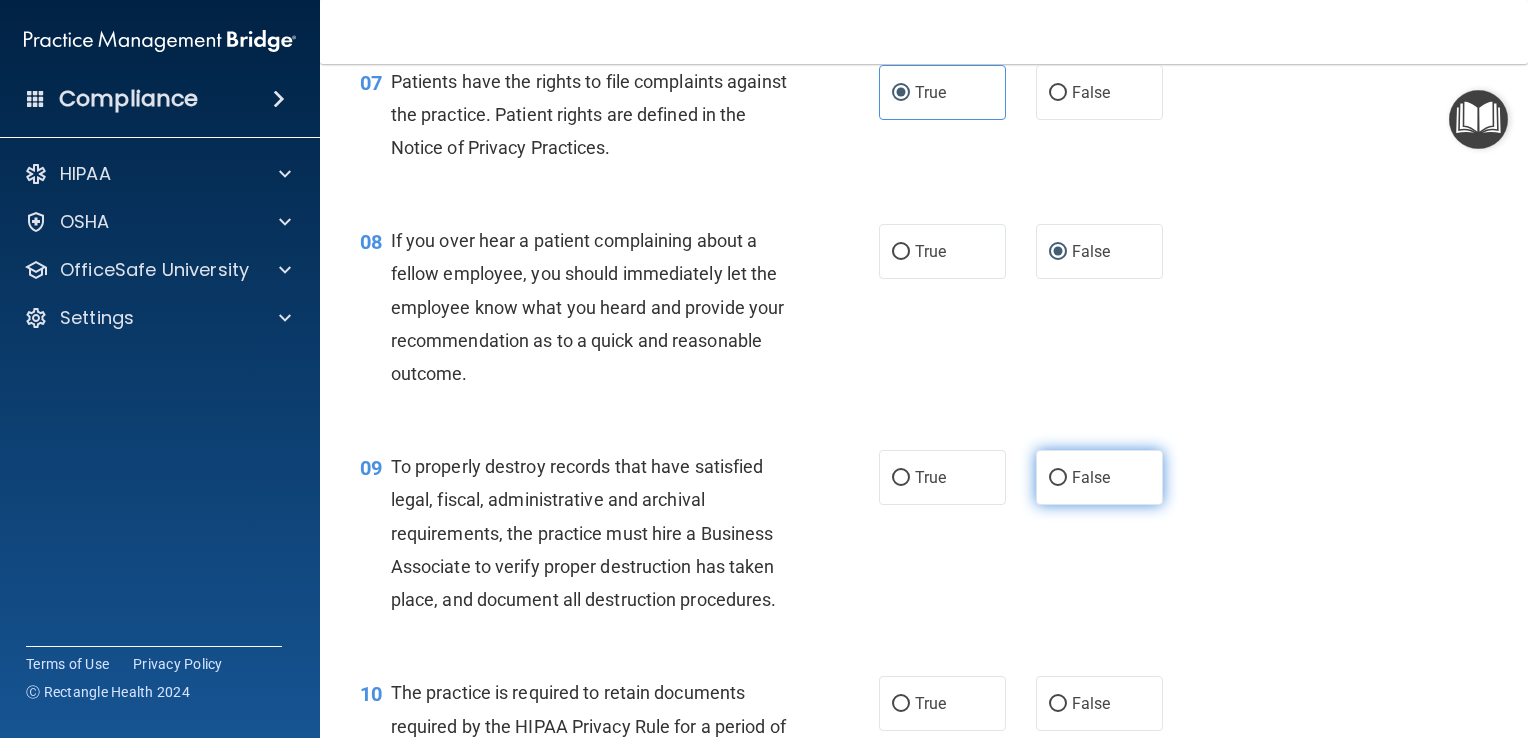 click on "False" at bounding box center (1058, 478) 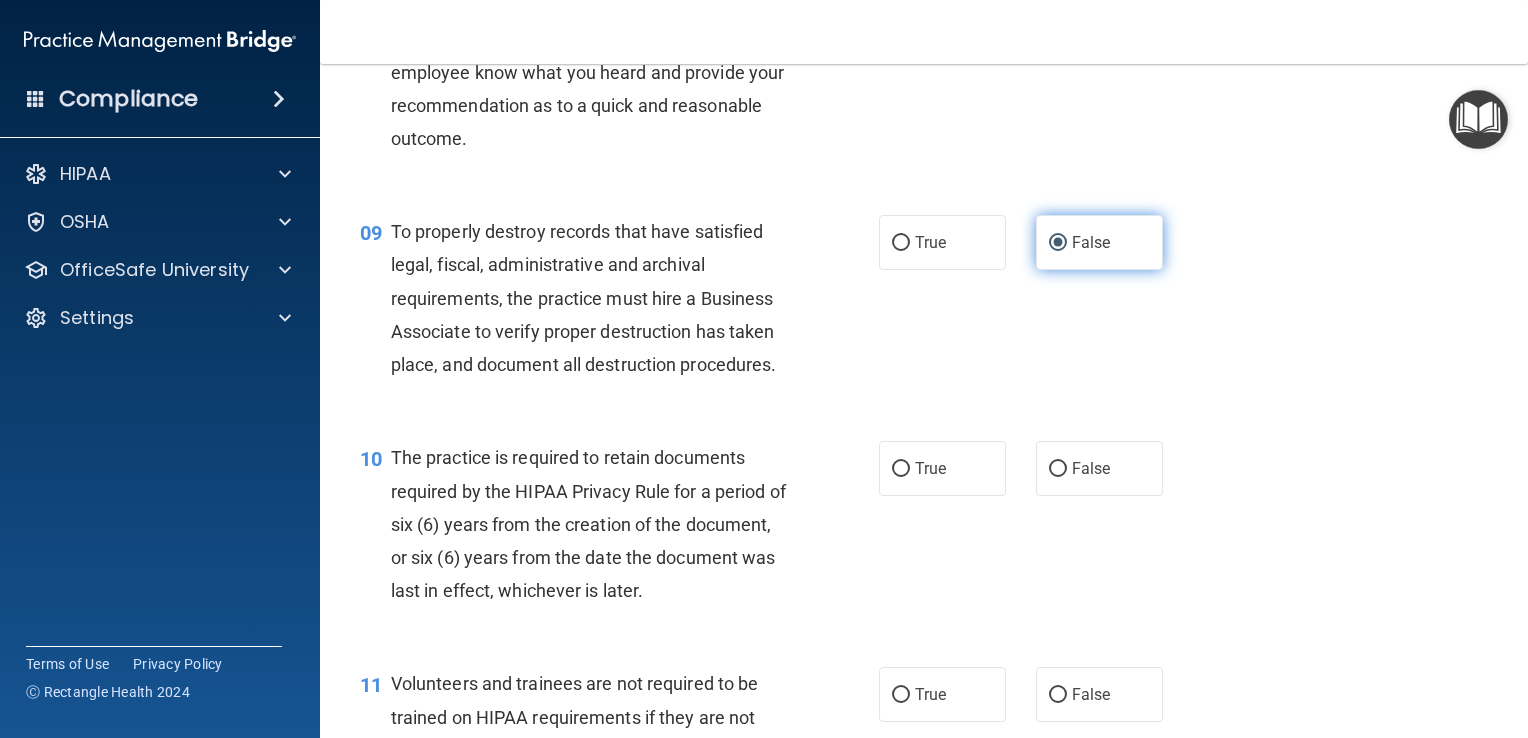 scroll, scrollTop: 1626, scrollLeft: 0, axis: vertical 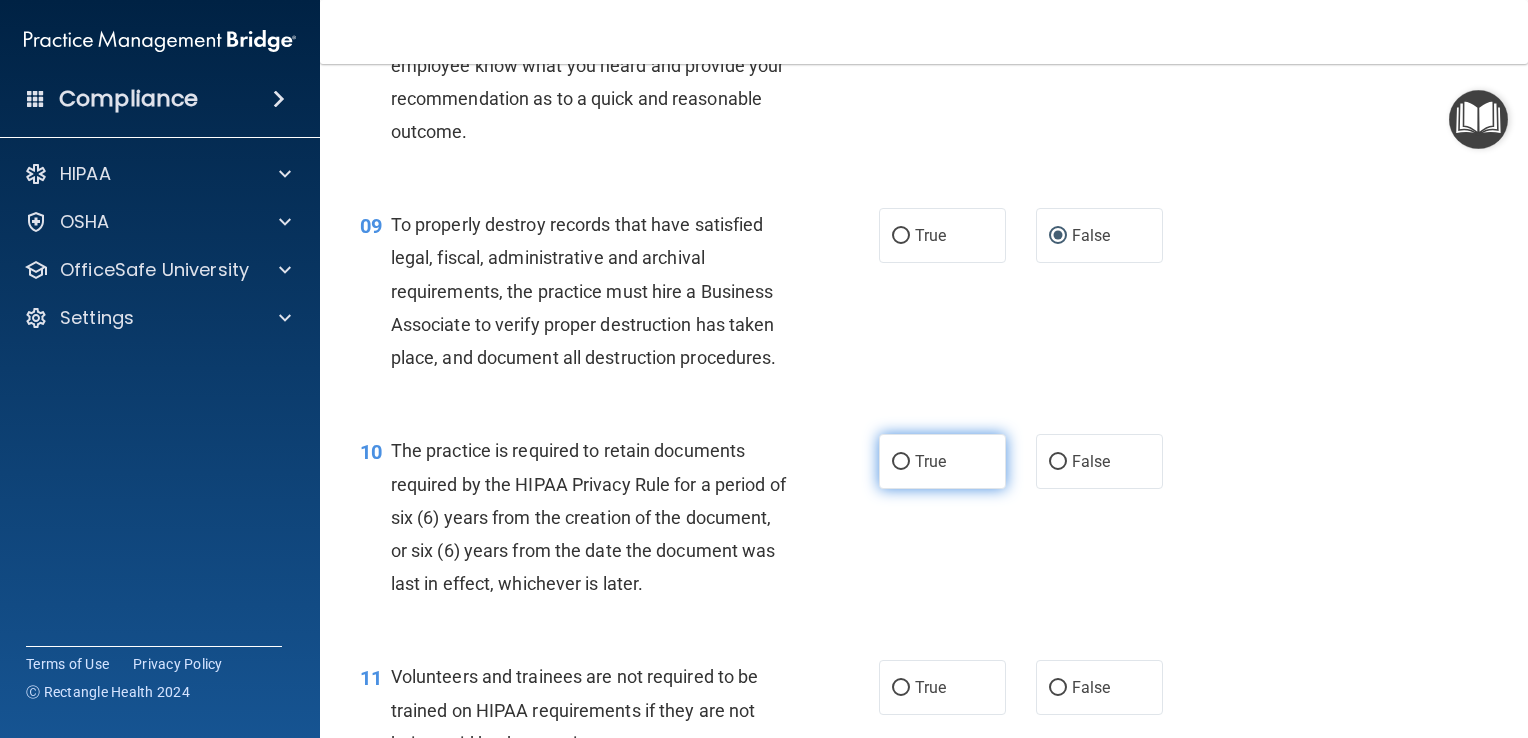 click on "True" at bounding box center [942, 461] 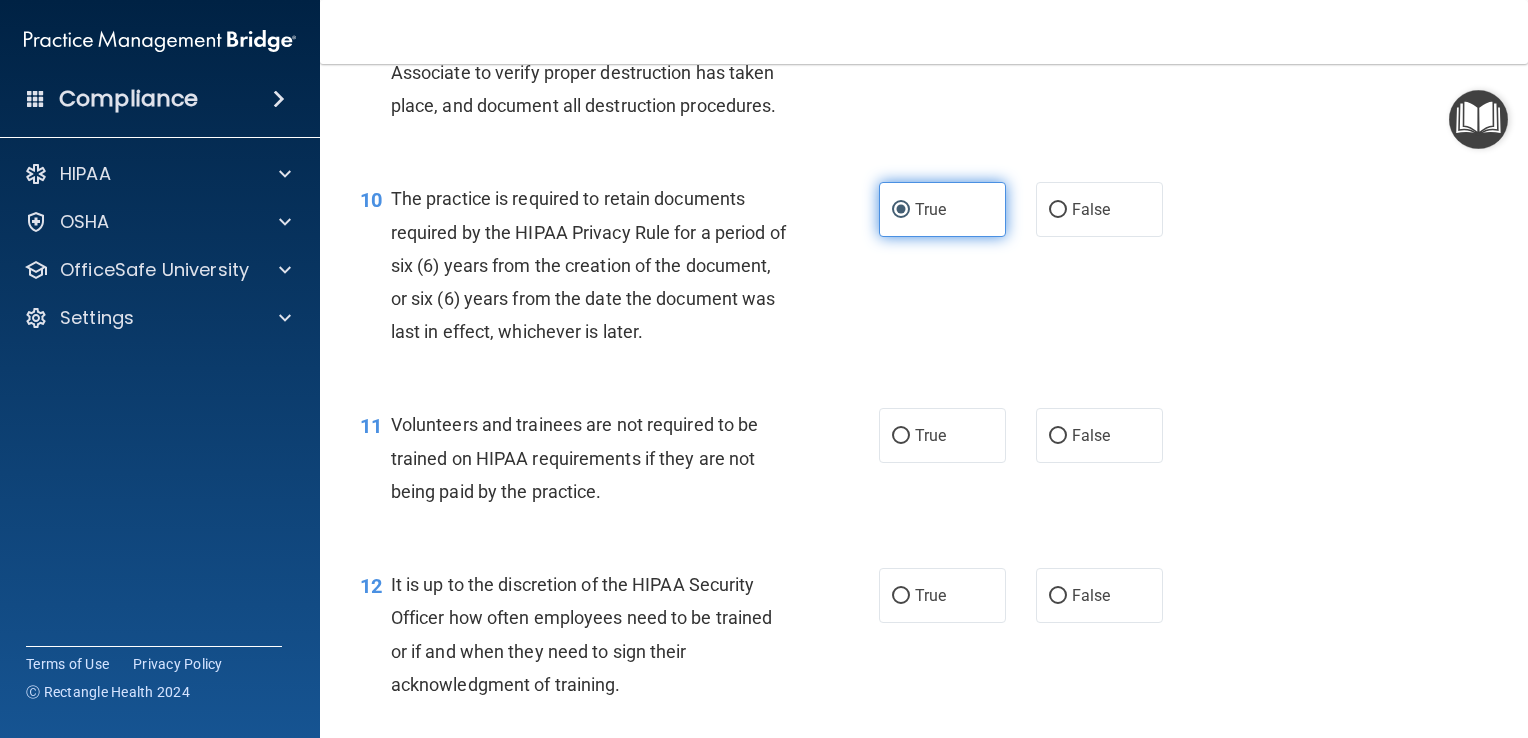 scroll, scrollTop: 1879, scrollLeft: 0, axis: vertical 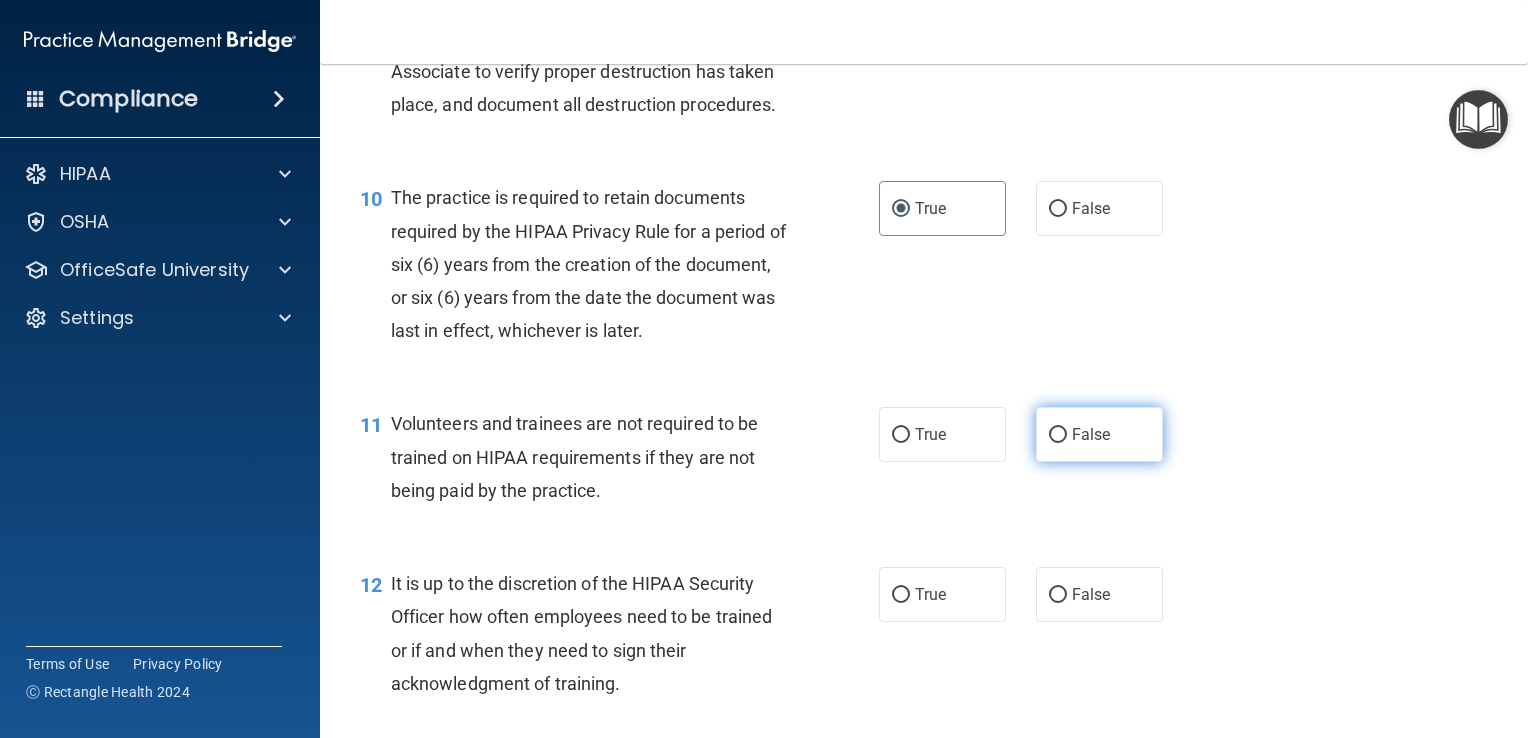 click on "False" at bounding box center (1058, 435) 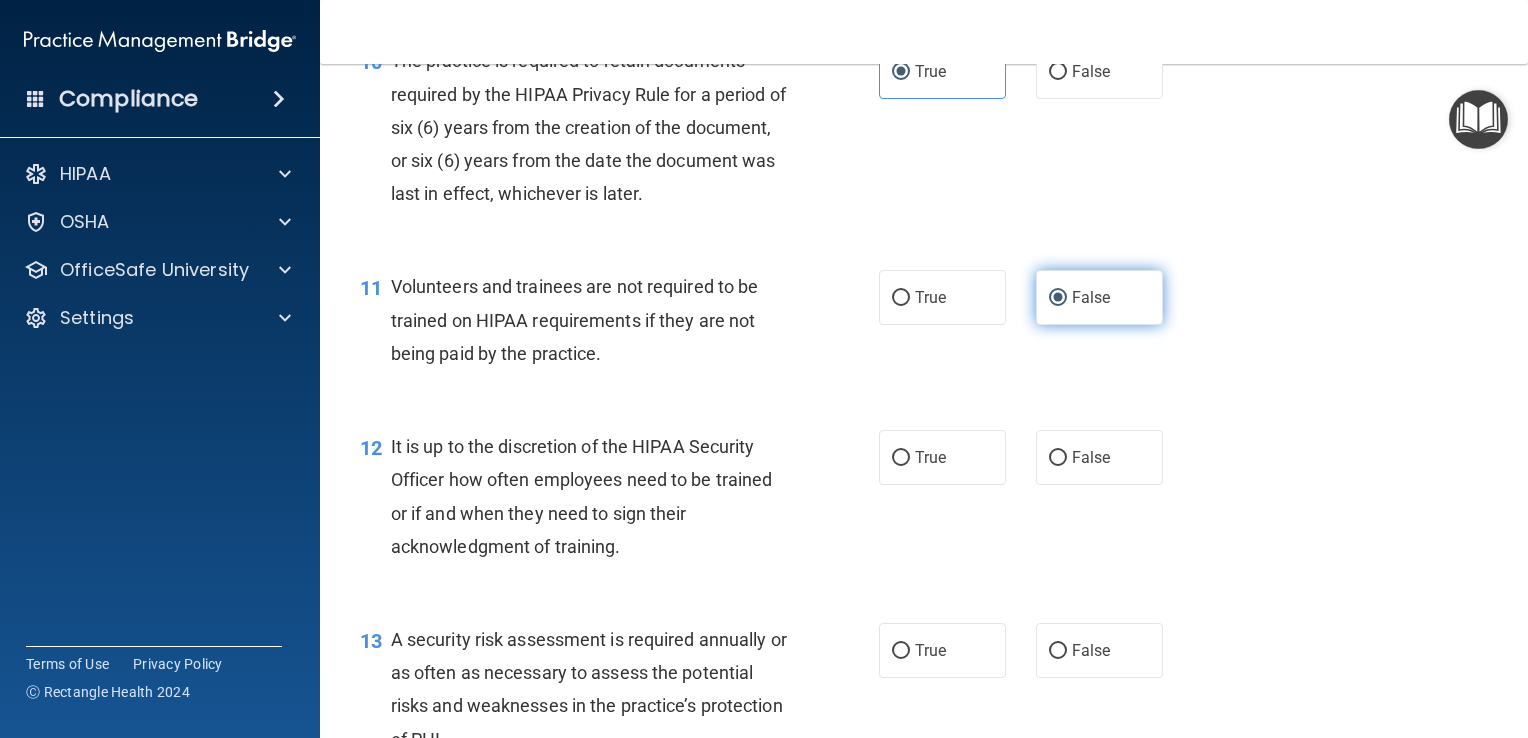scroll, scrollTop: 2040, scrollLeft: 0, axis: vertical 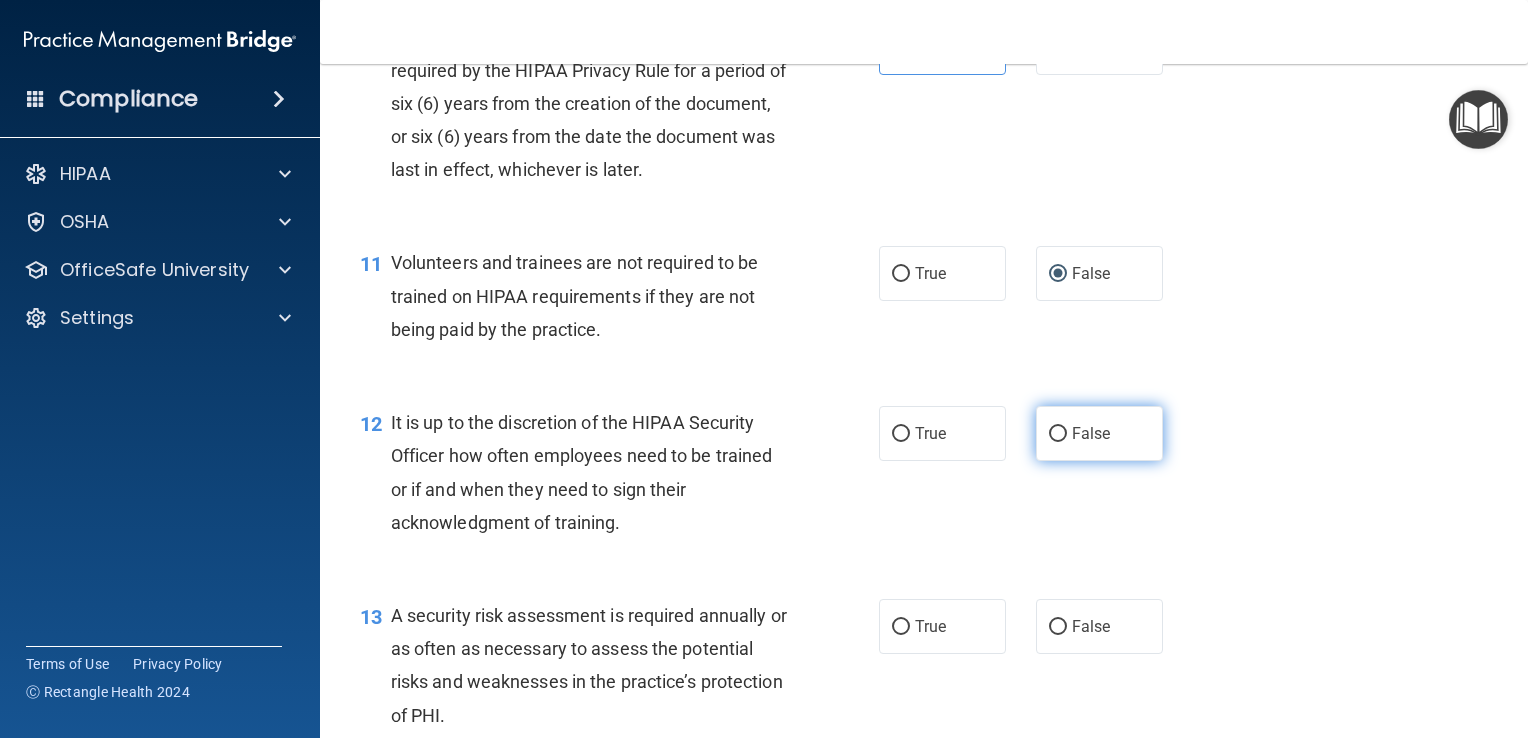 click on "False" at bounding box center (1099, 433) 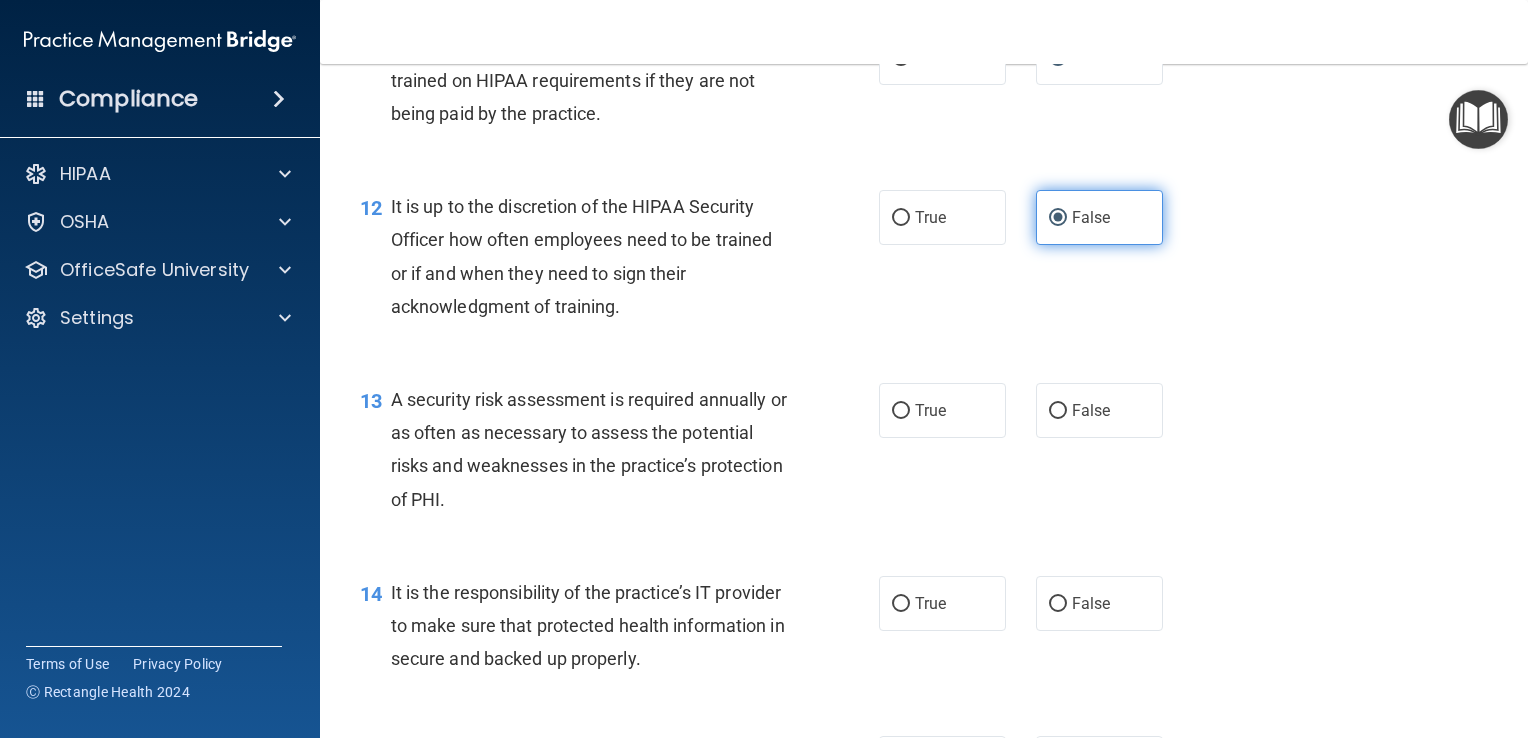 scroll, scrollTop: 2259, scrollLeft: 0, axis: vertical 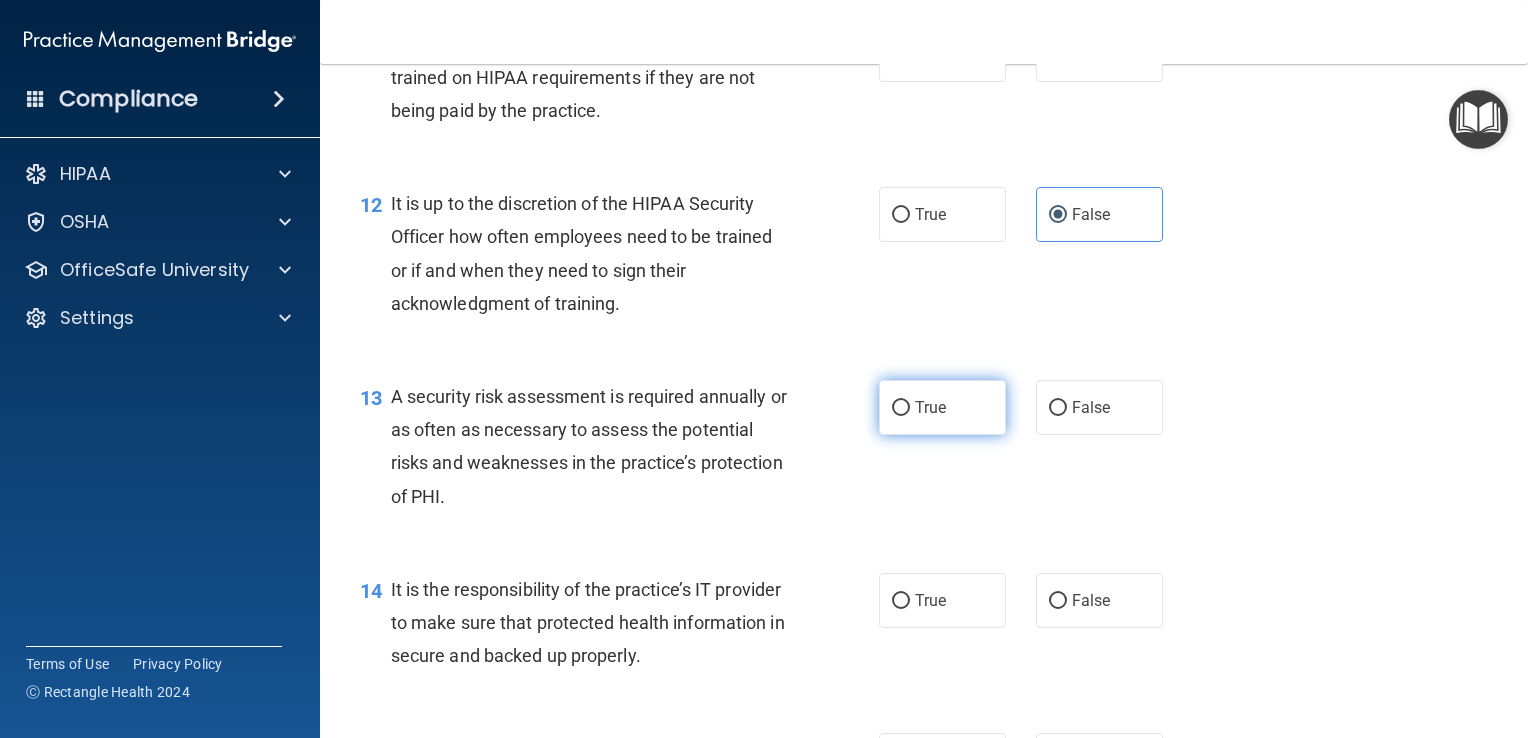 click on "True" at bounding box center [942, 407] 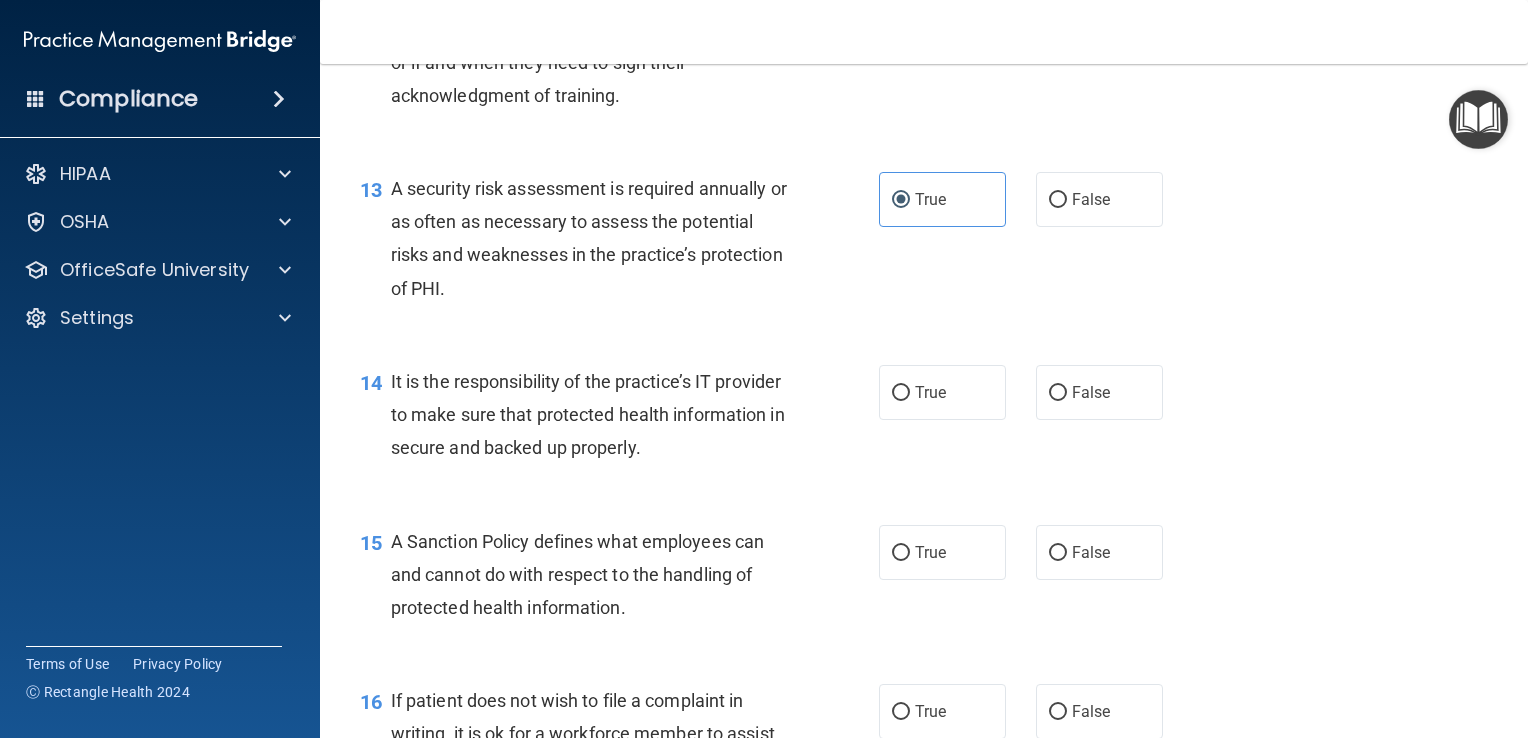 scroll, scrollTop: 2468, scrollLeft: 0, axis: vertical 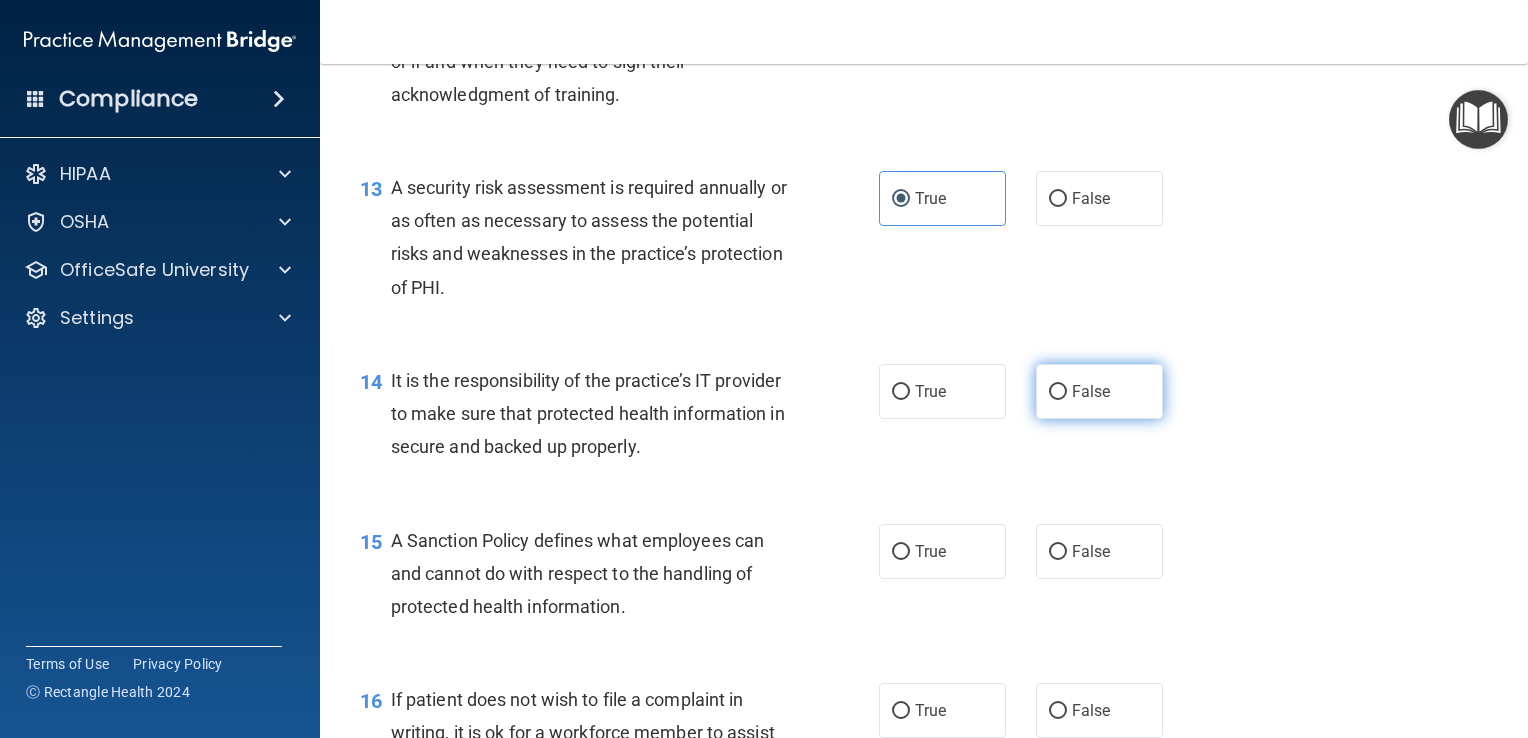 click on "False" at bounding box center (1099, 391) 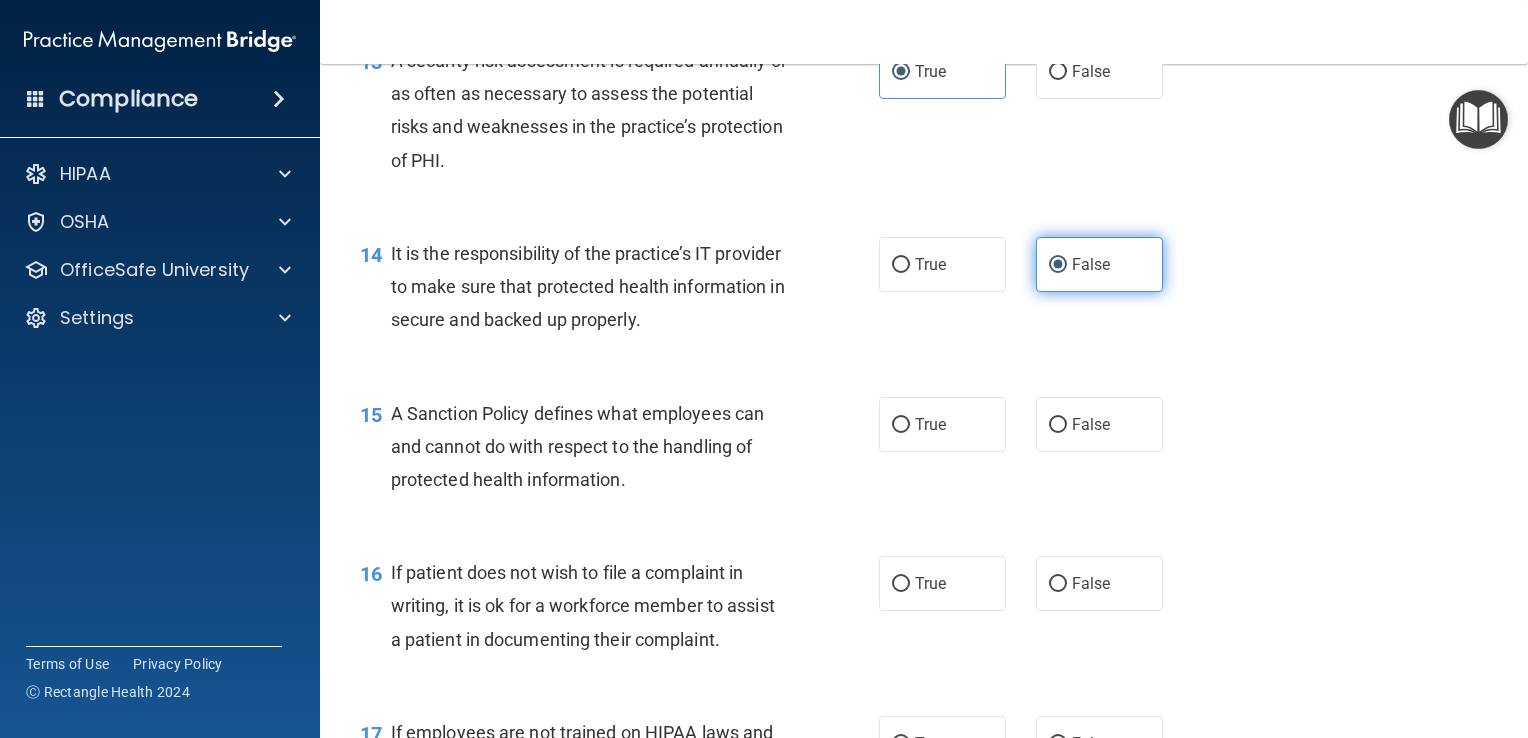scroll, scrollTop: 2610, scrollLeft: 0, axis: vertical 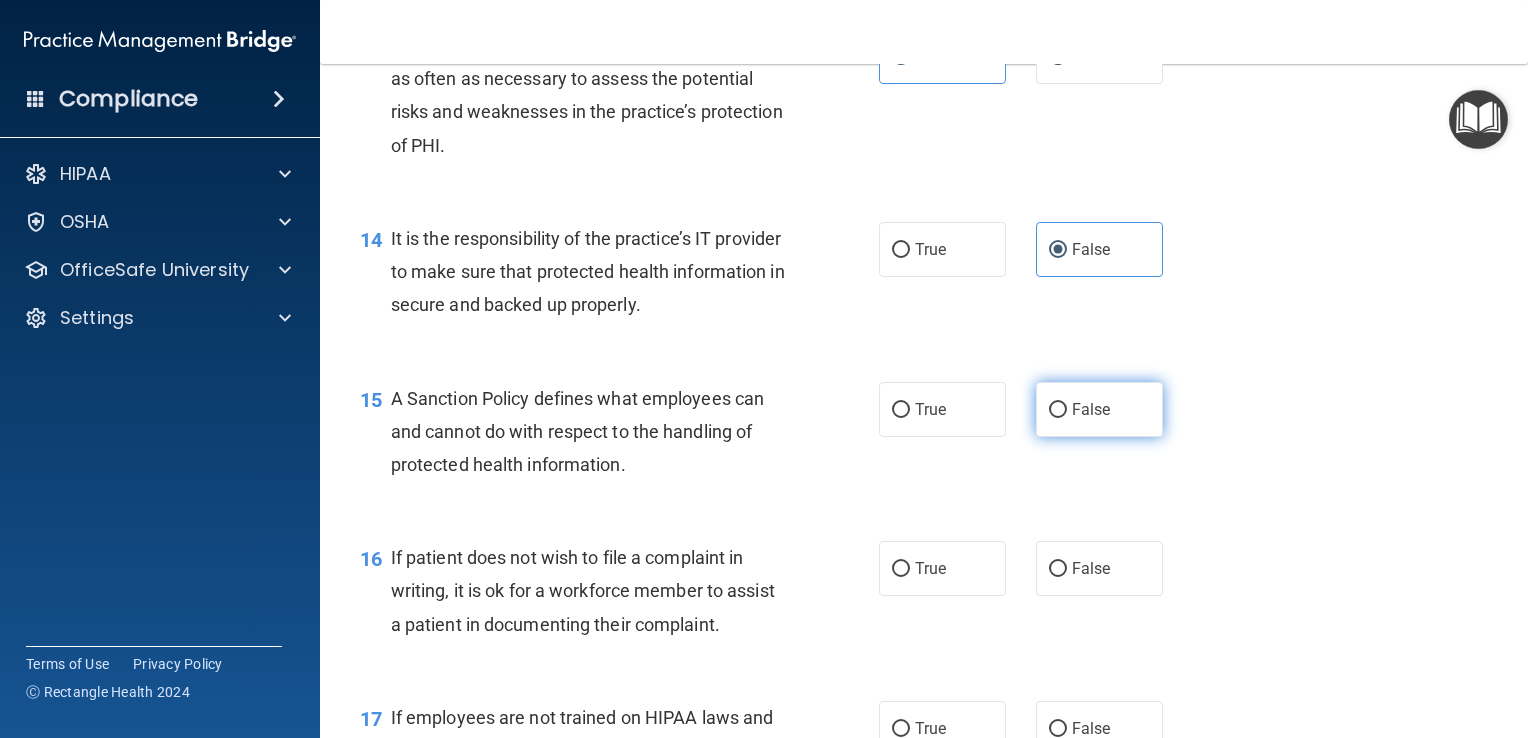 click on "False" at bounding box center [1058, 410] 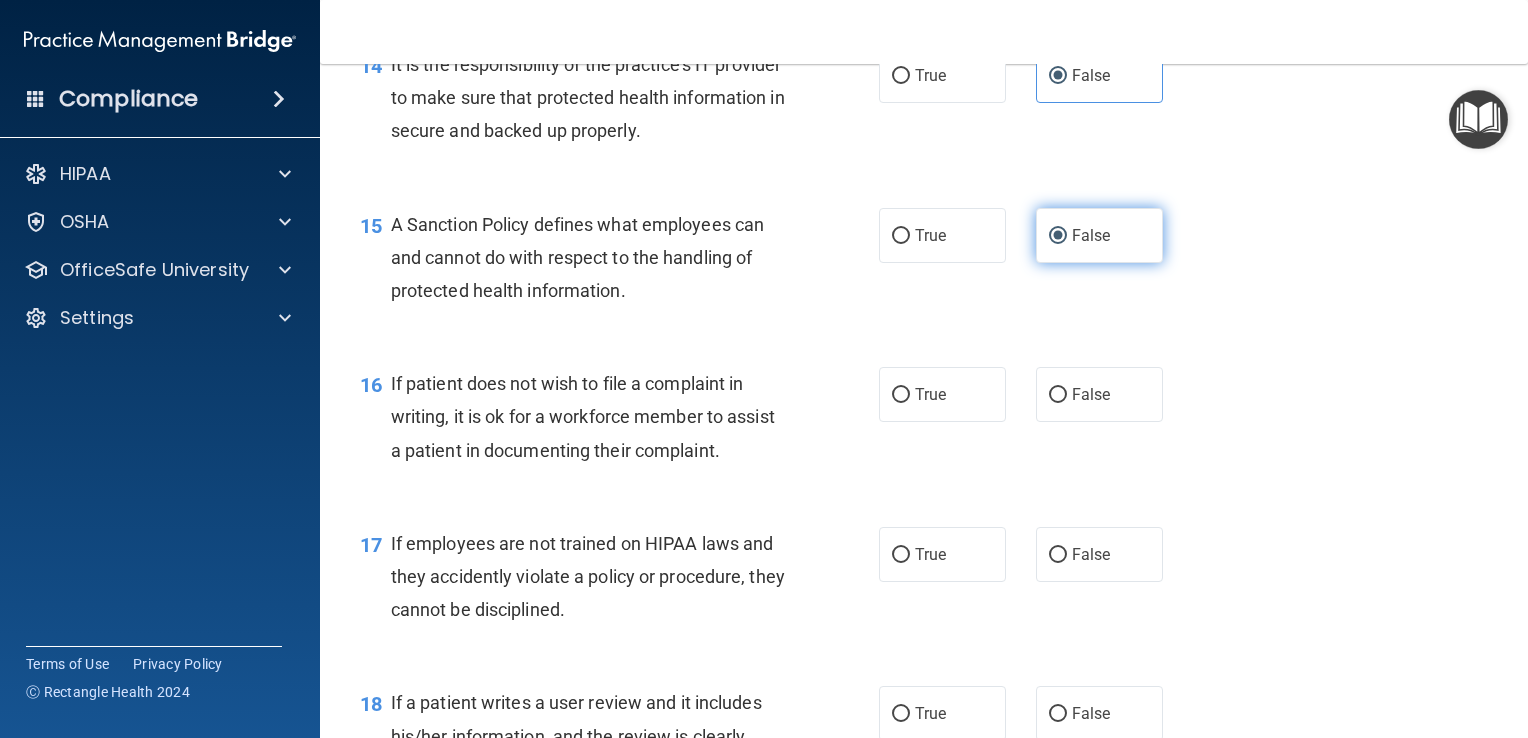 scroll, scrollTop: 2788, scrollLeft: 0, axis: vertical 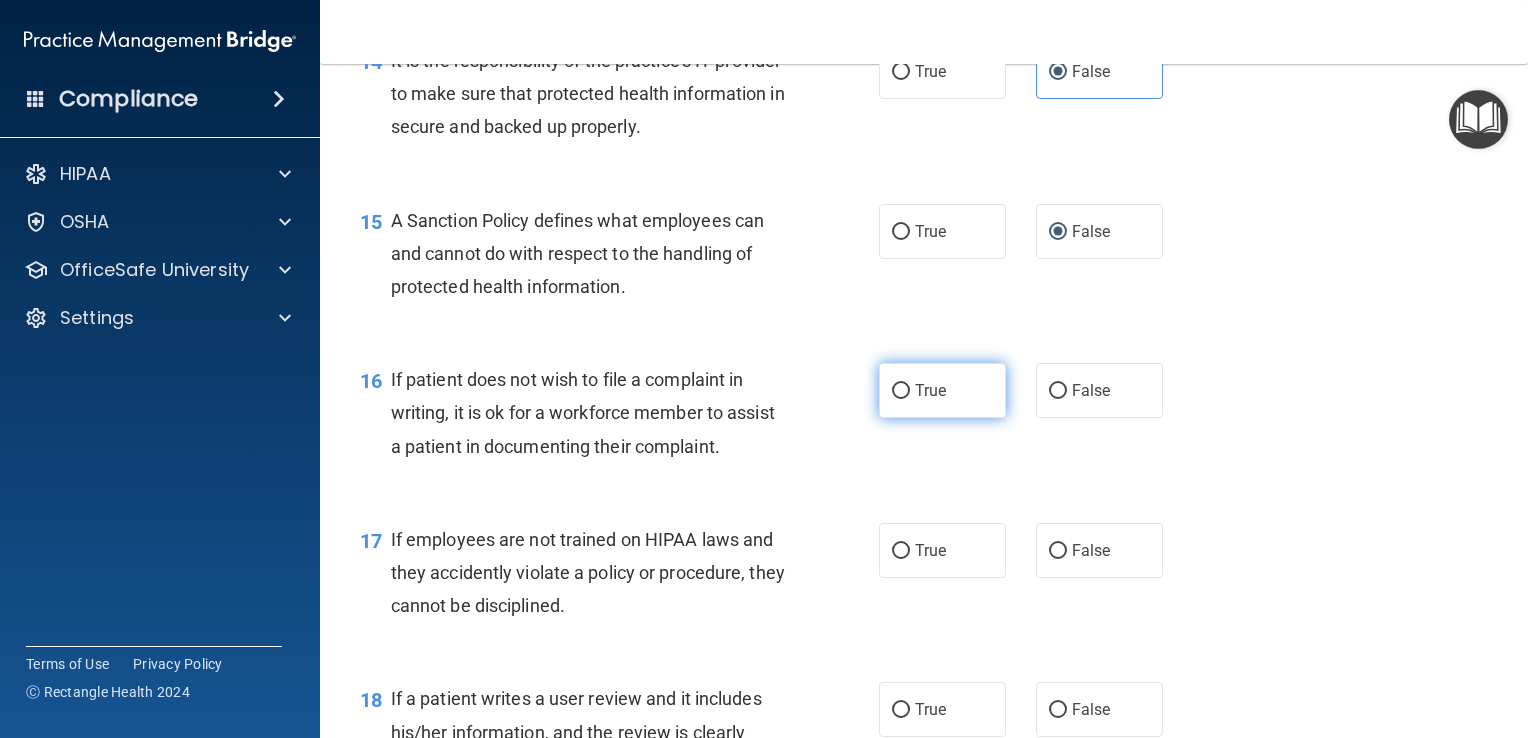 click on "True" at bounding box center (901, 391) 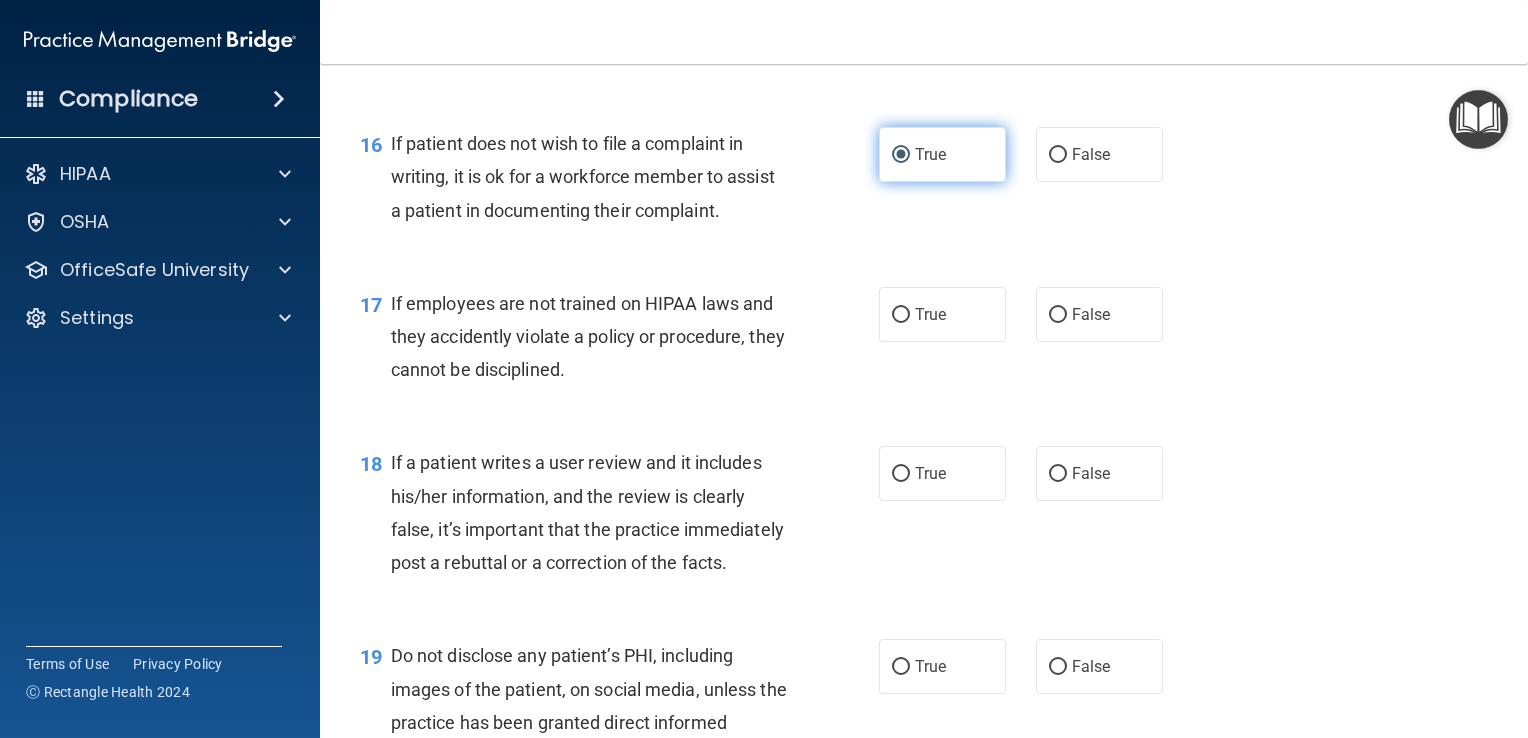 scroll, scrollTop: 3028, scrollLeft: 0, axis: vertical 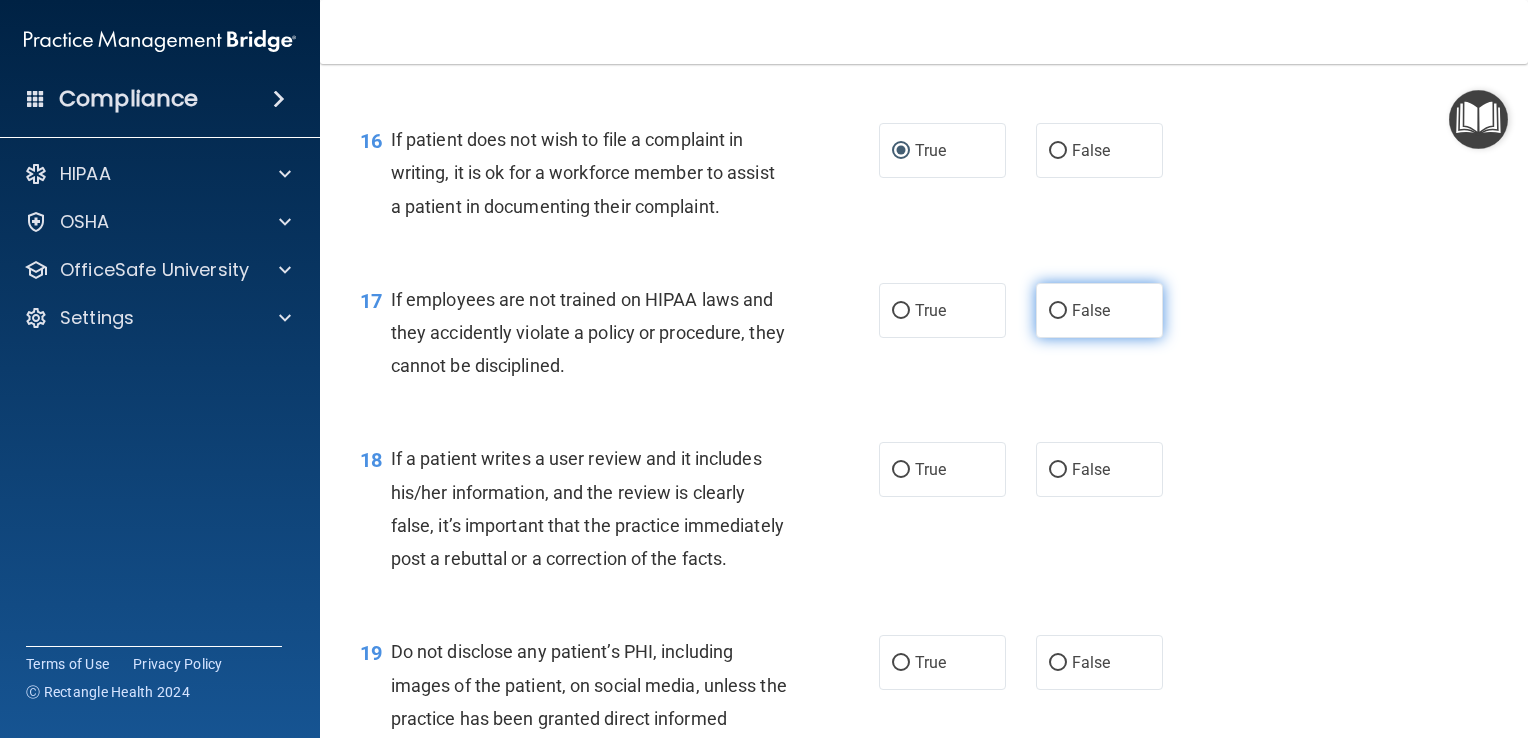 click on "False" at bounding box center [1099, 310] 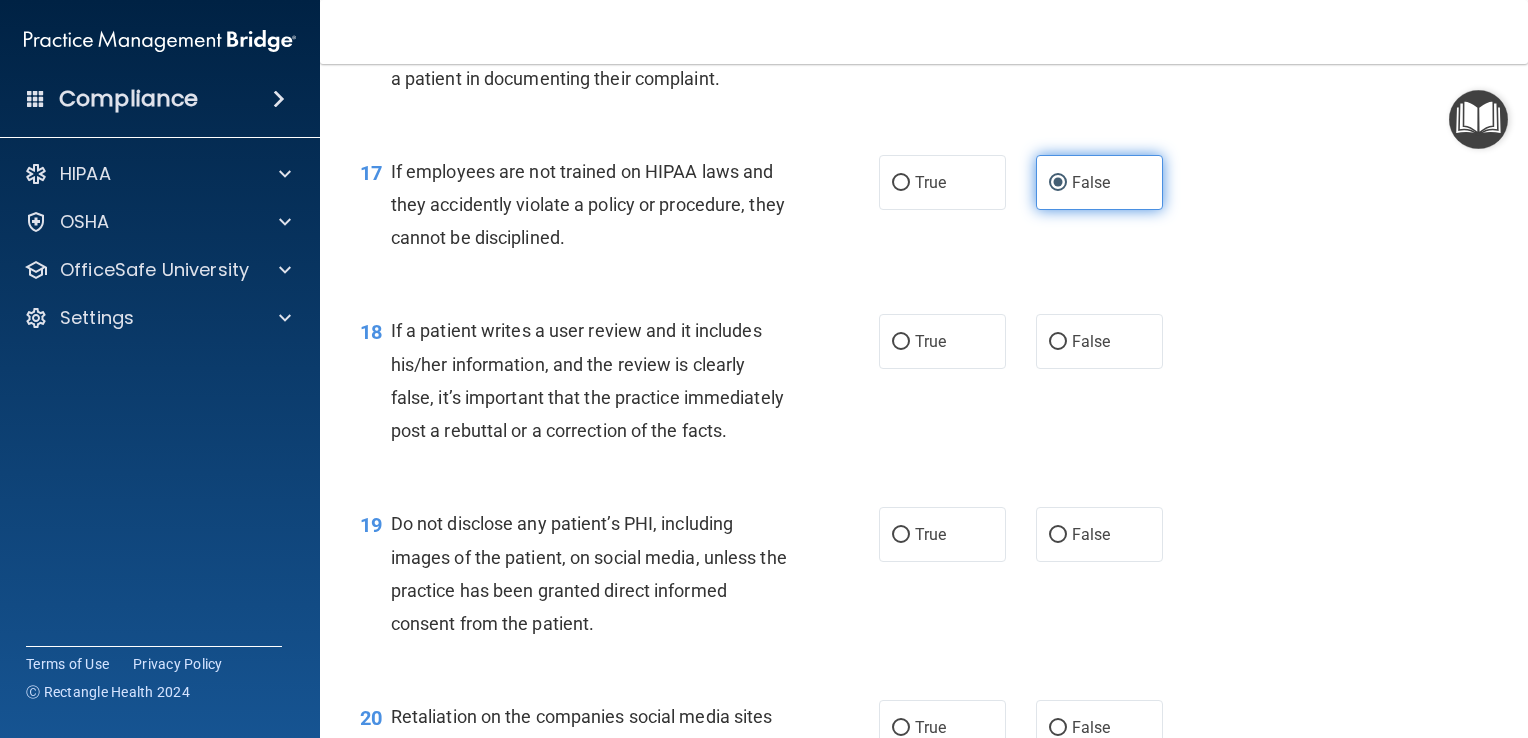 scroll, scrollTop: 3156, scrollLeft: 0, axis: vertical 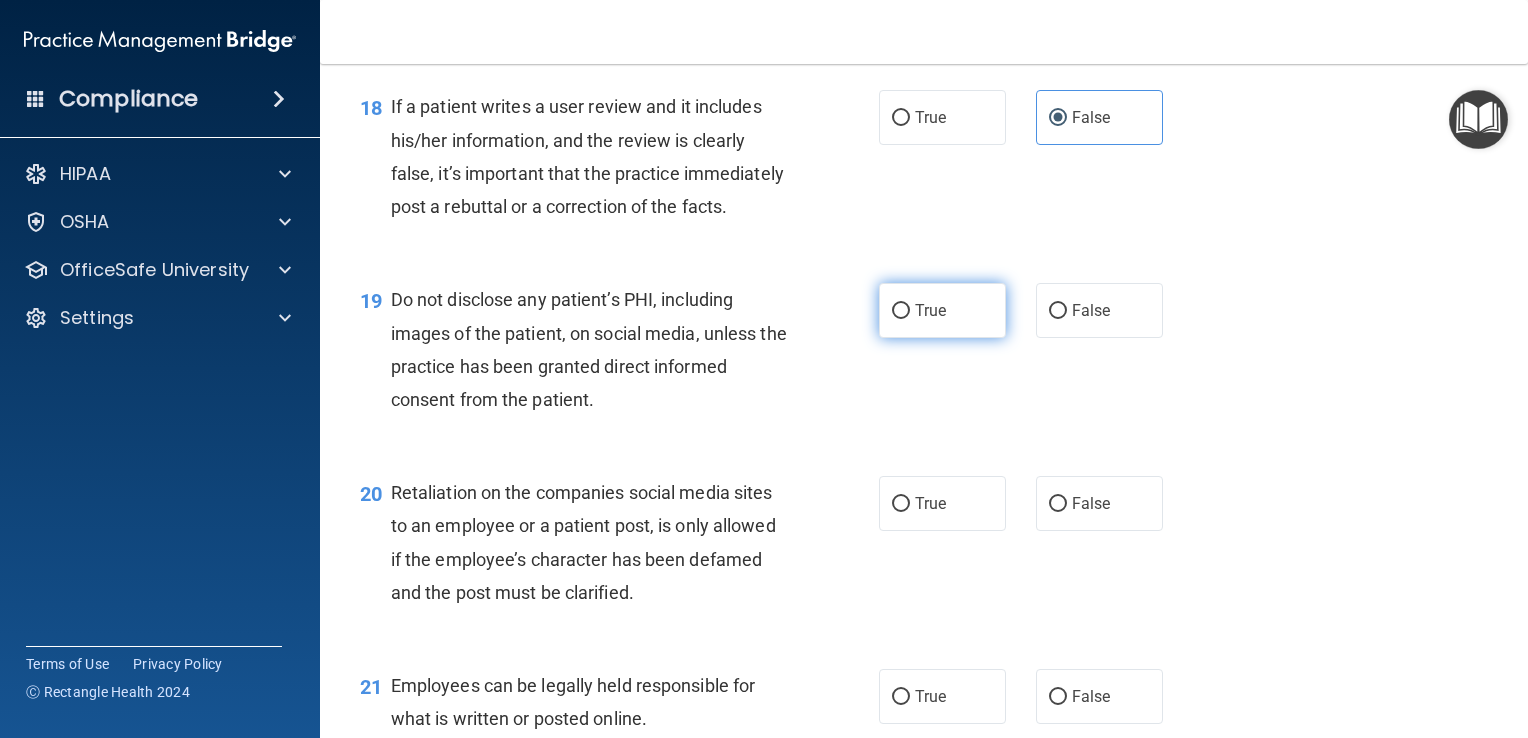 click on "True" at bounding box center (942, 310) 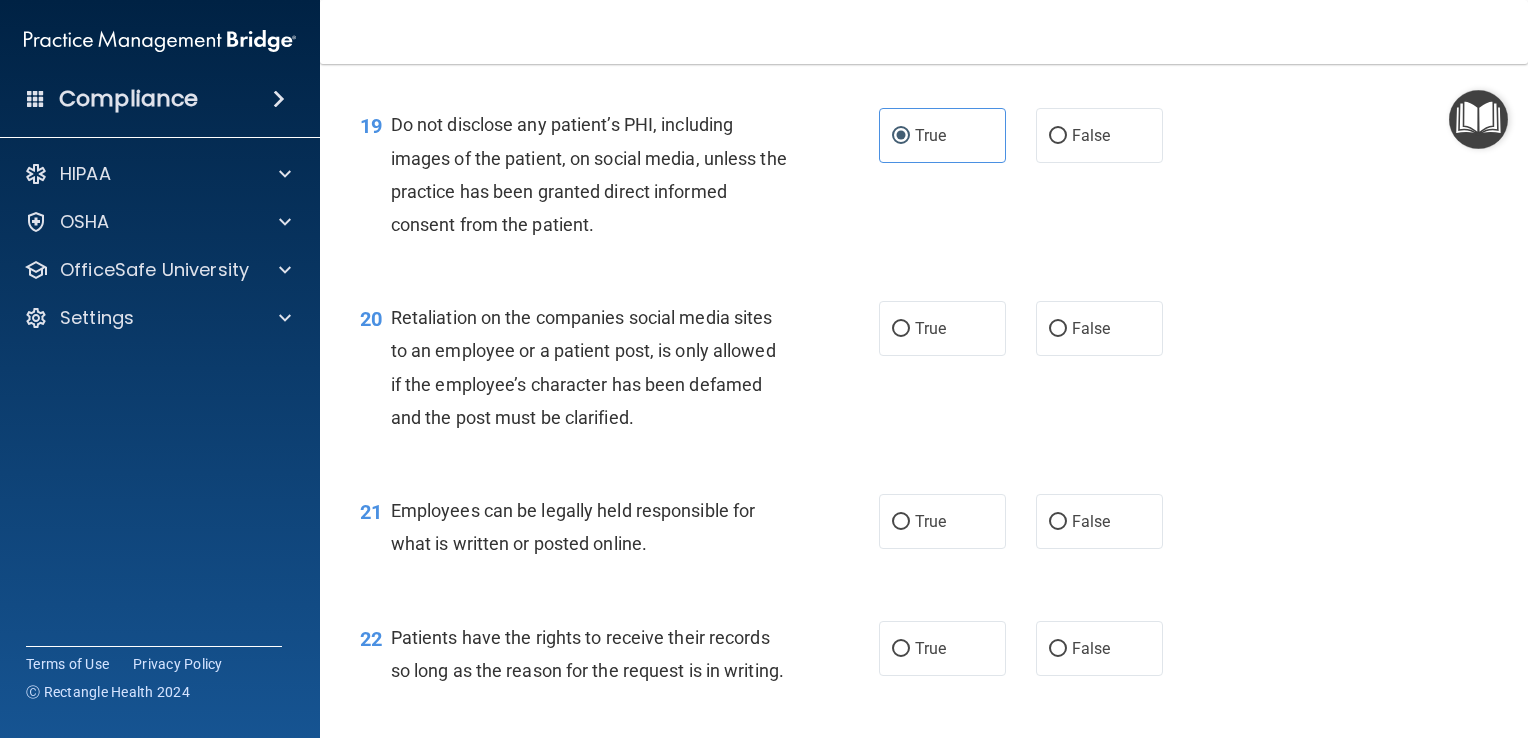 scroll, scrollTop: 3560, scrollLeft: 0, axis: vertical 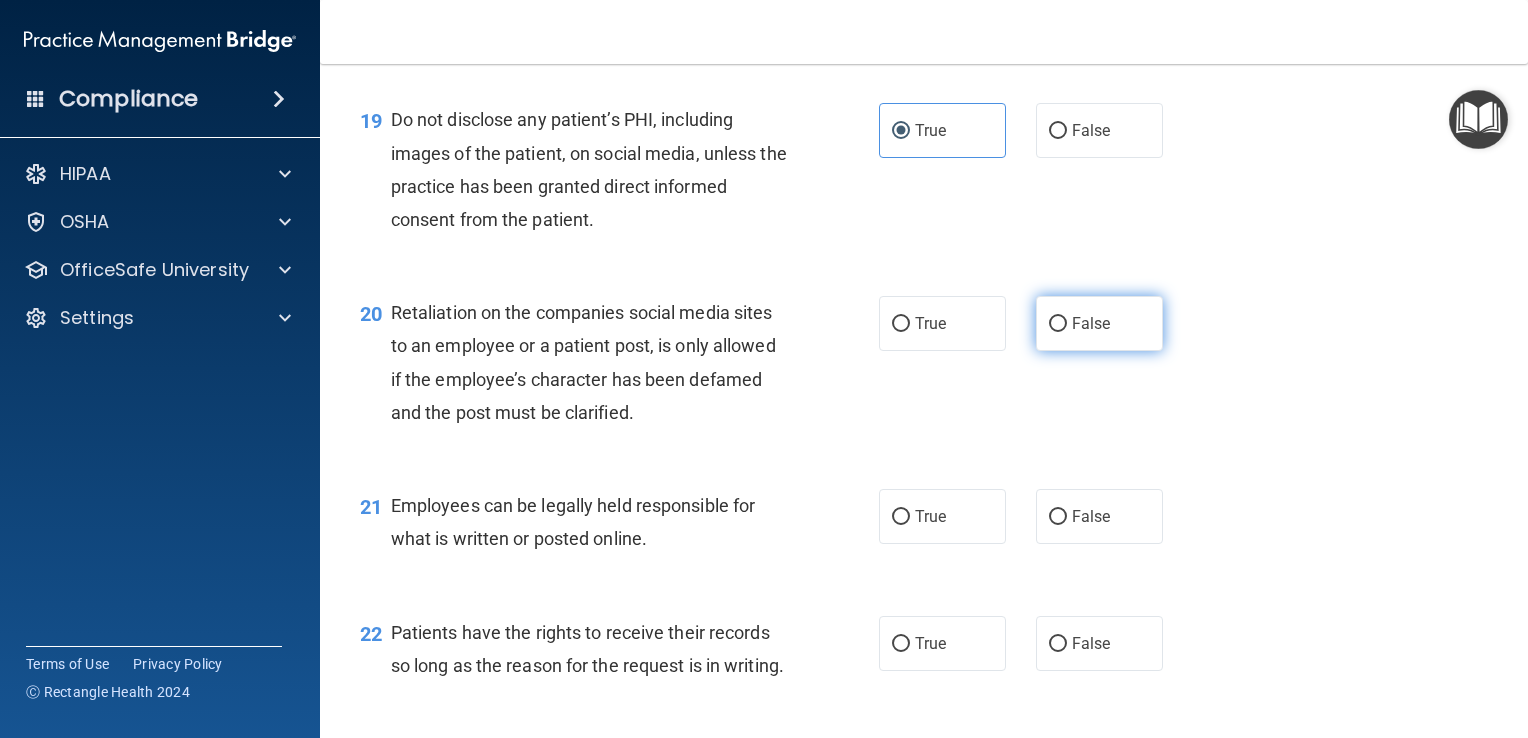 click on "False" at bounding box center (1091, 323) 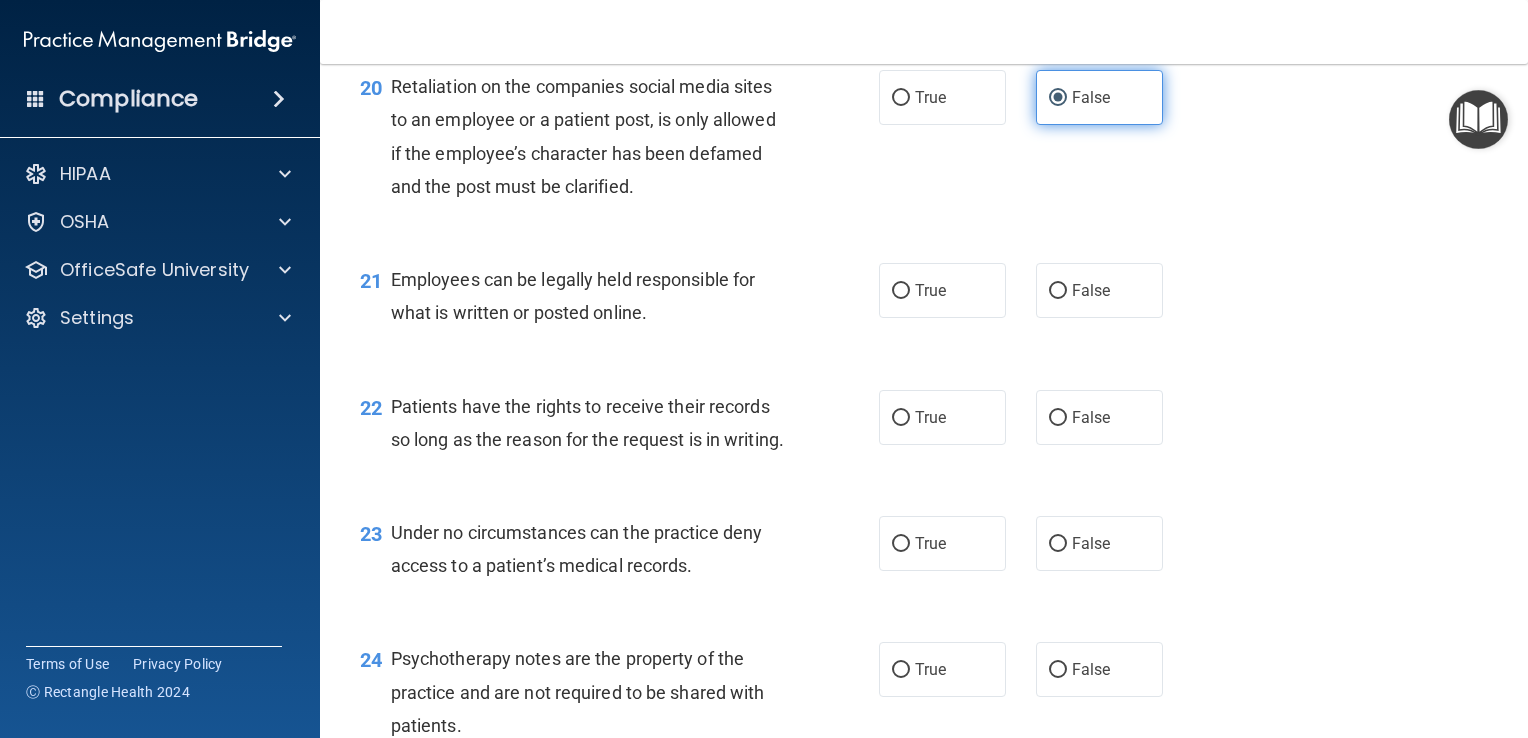 scroll, scrollTop: 3795, scrollLeft: 0, axis: vertical 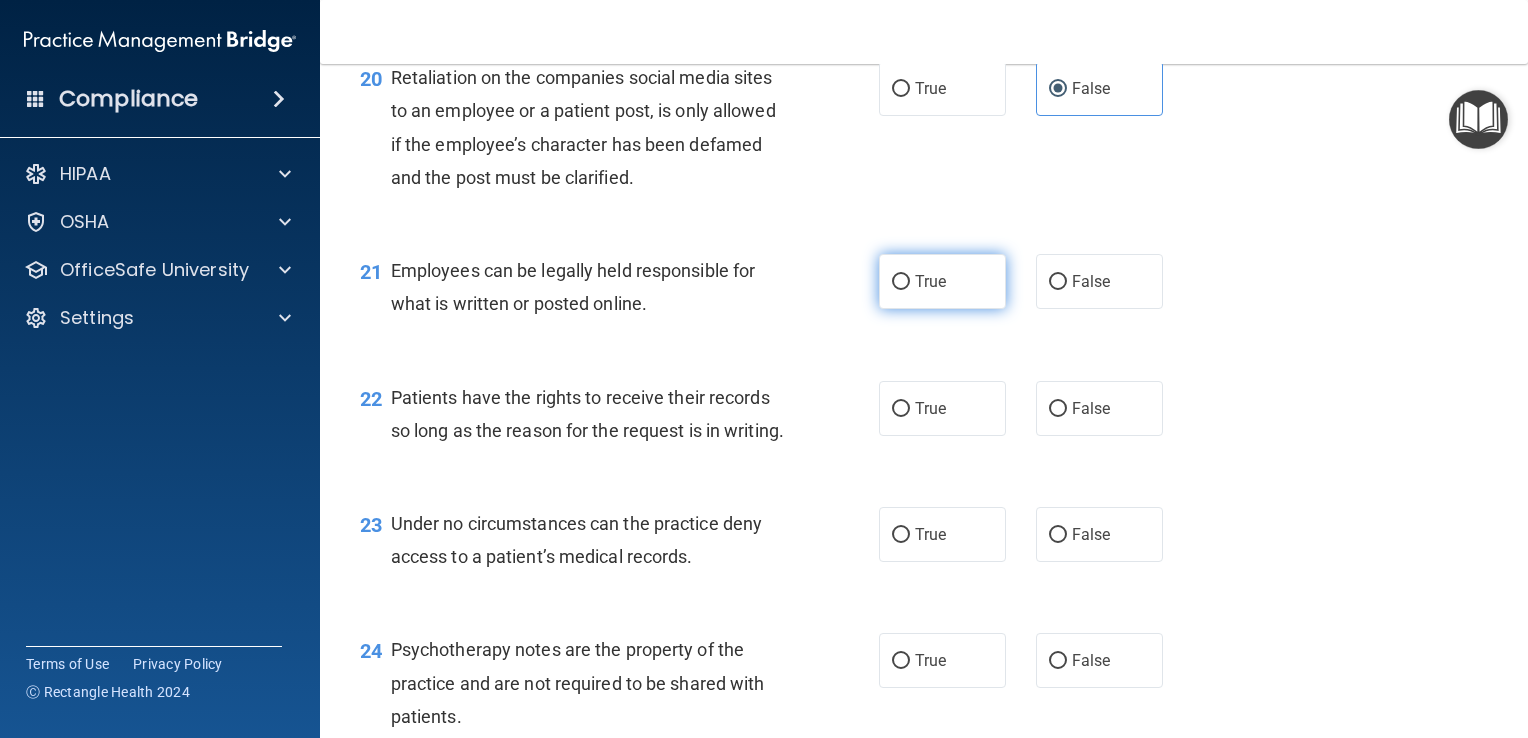 click on "True" at bounding box center [942, 281] 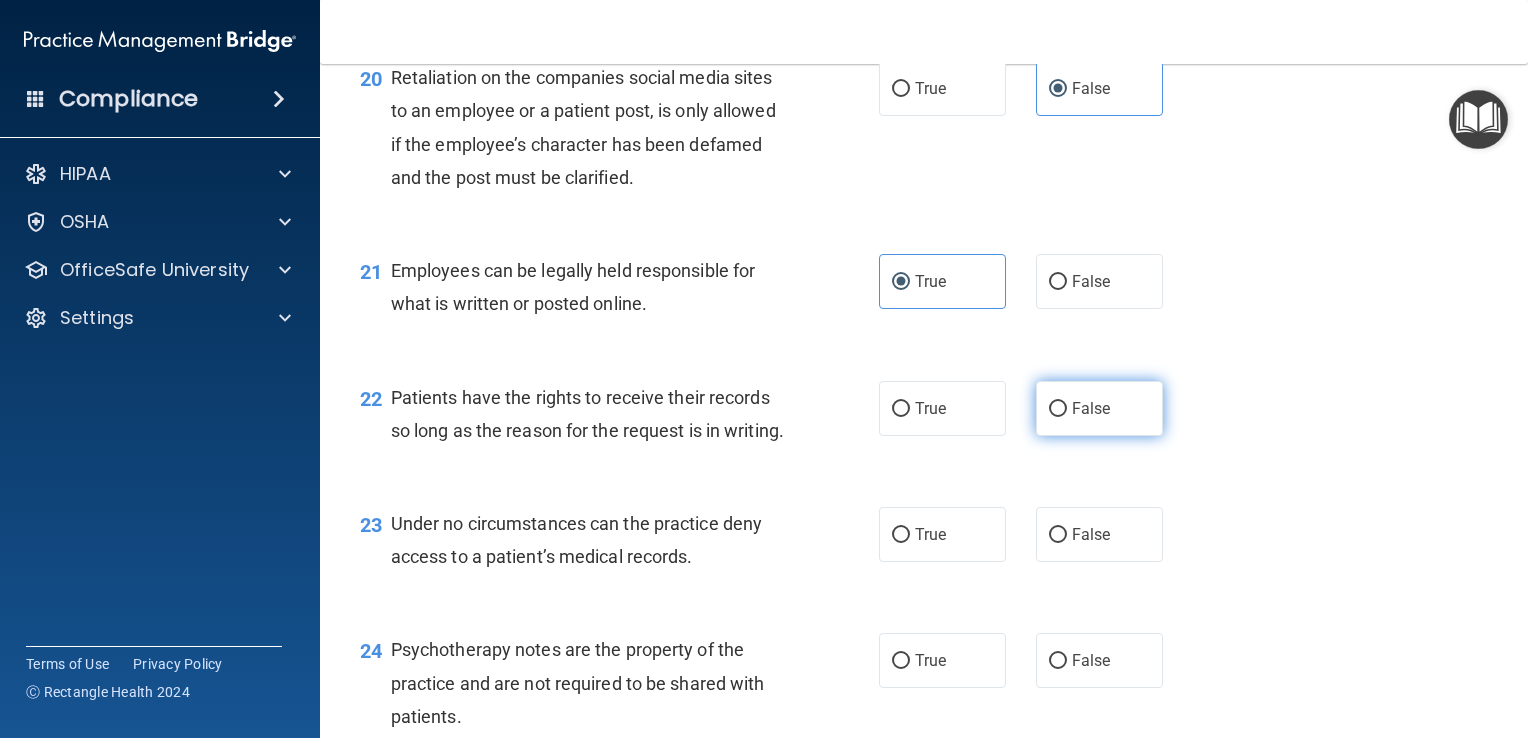 click on "False" at bounding box center (1099, 408) 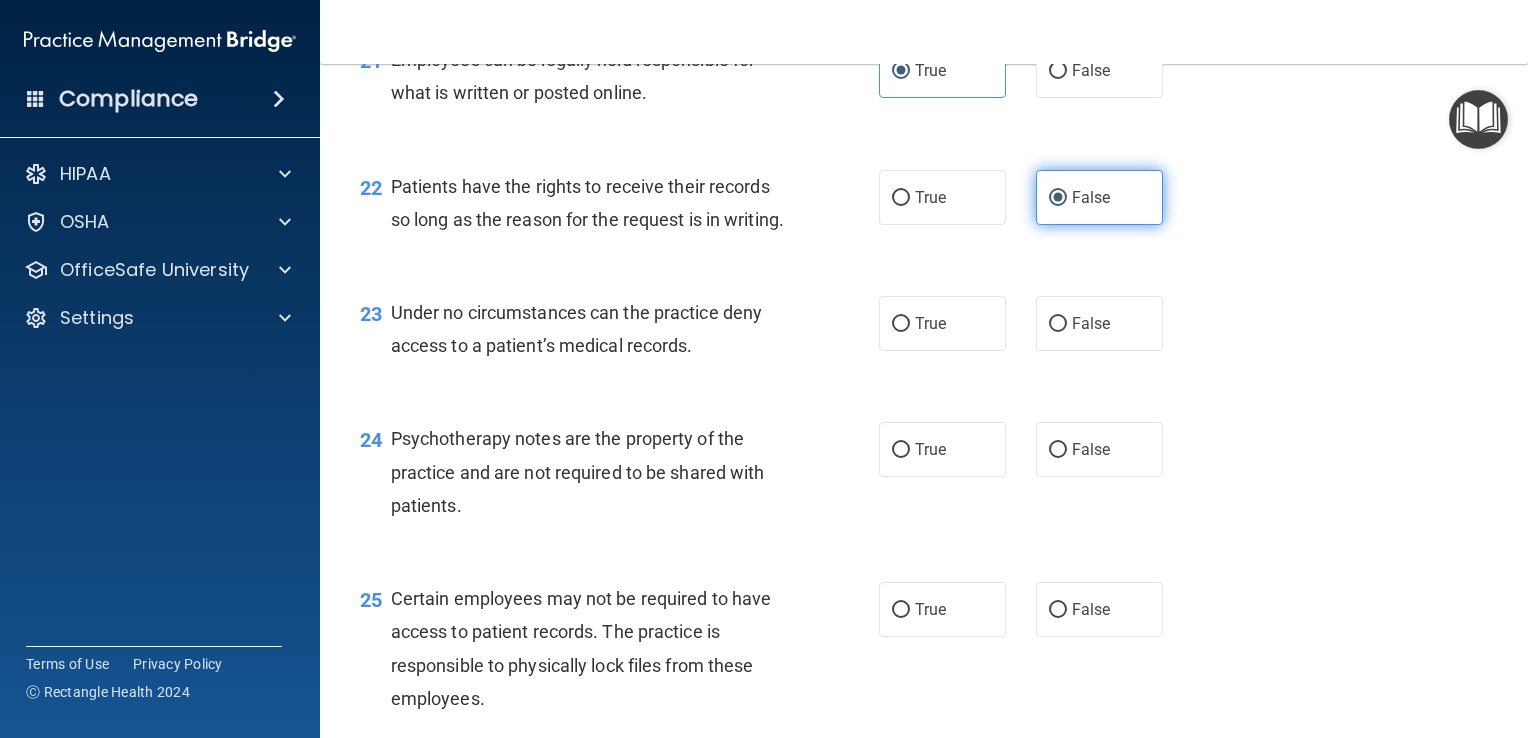scroll, scrollTop: 4008, scrollLeft: 0, axis: vertical 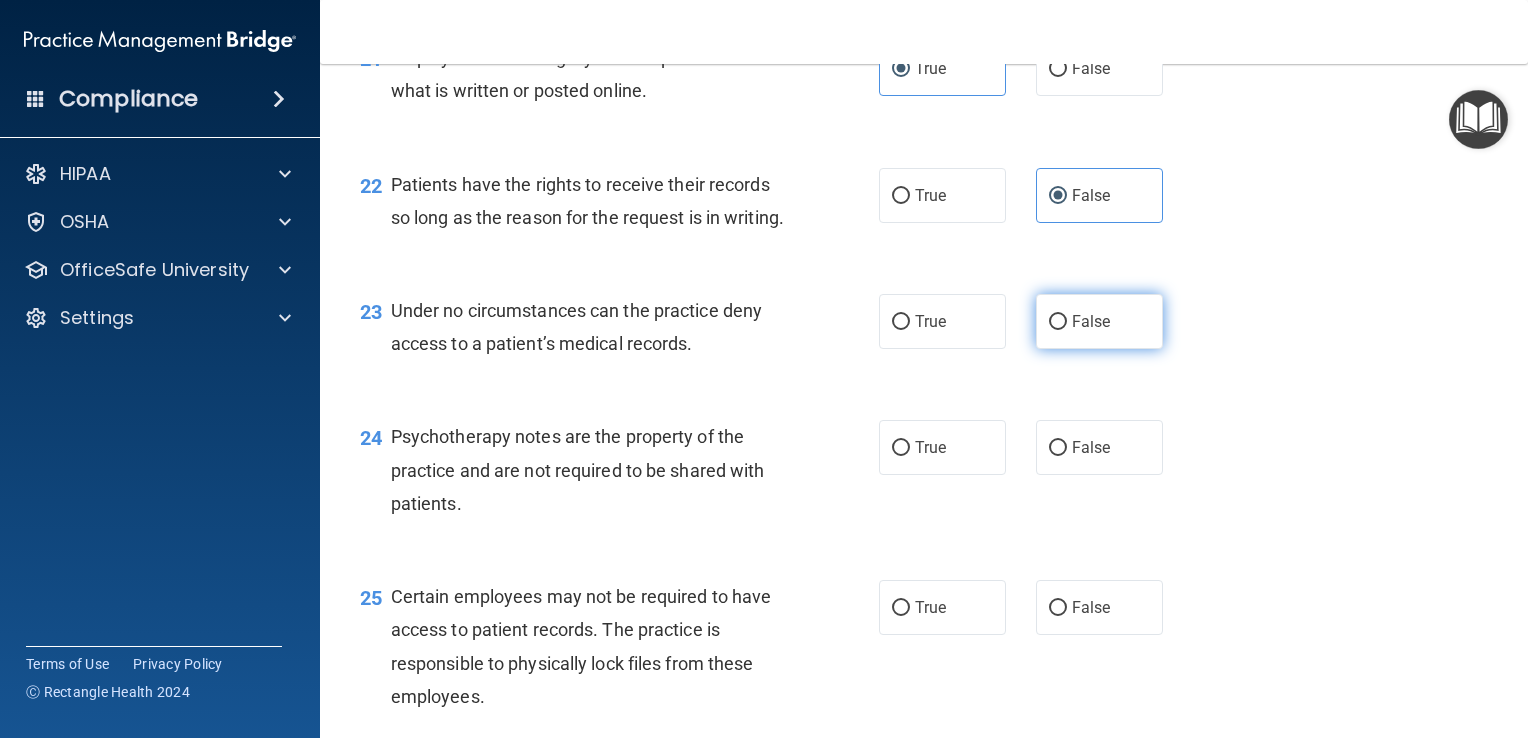 click on "False" at bounding box center (1091, 321) 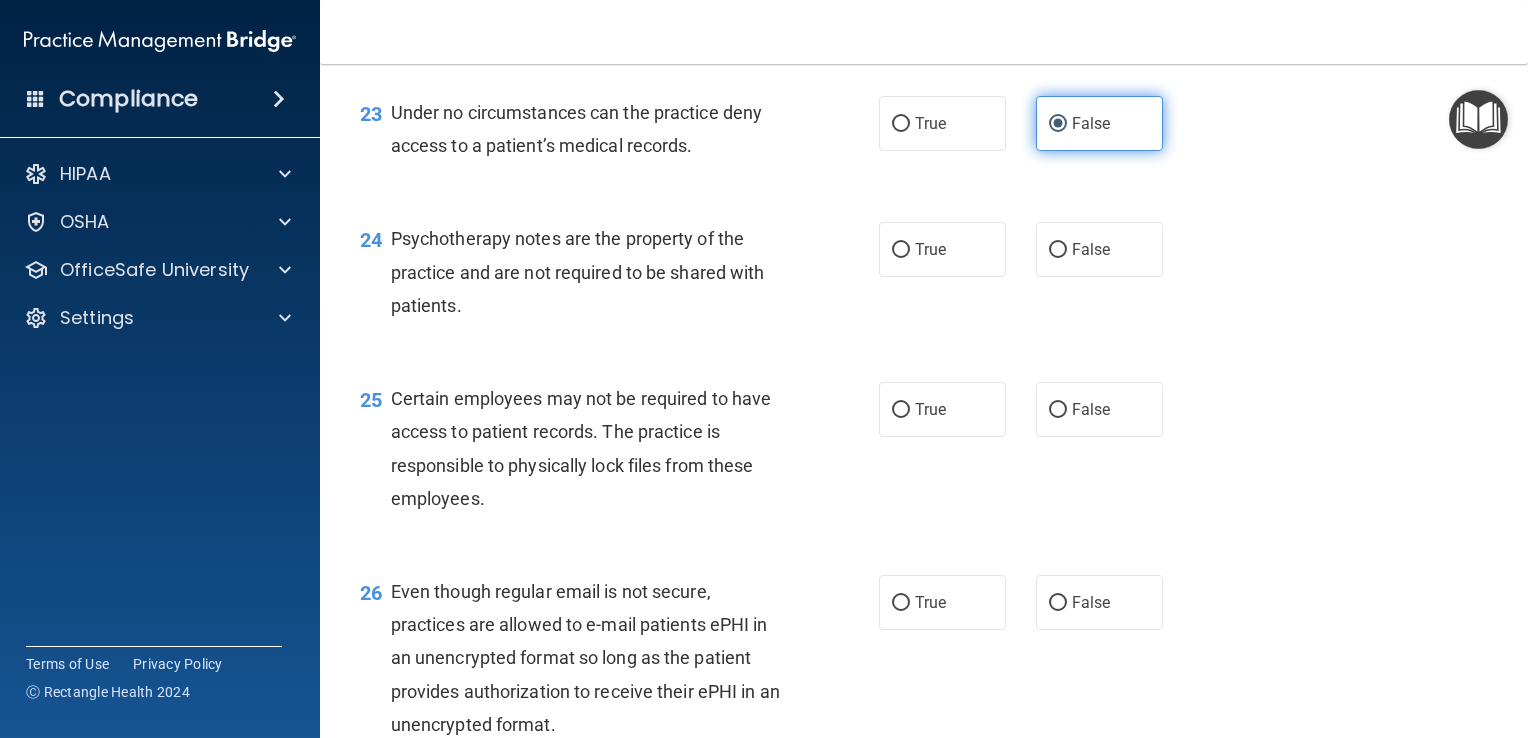 scroll, scrollTop: 4204, scrollLeft: 0, axis: vertical 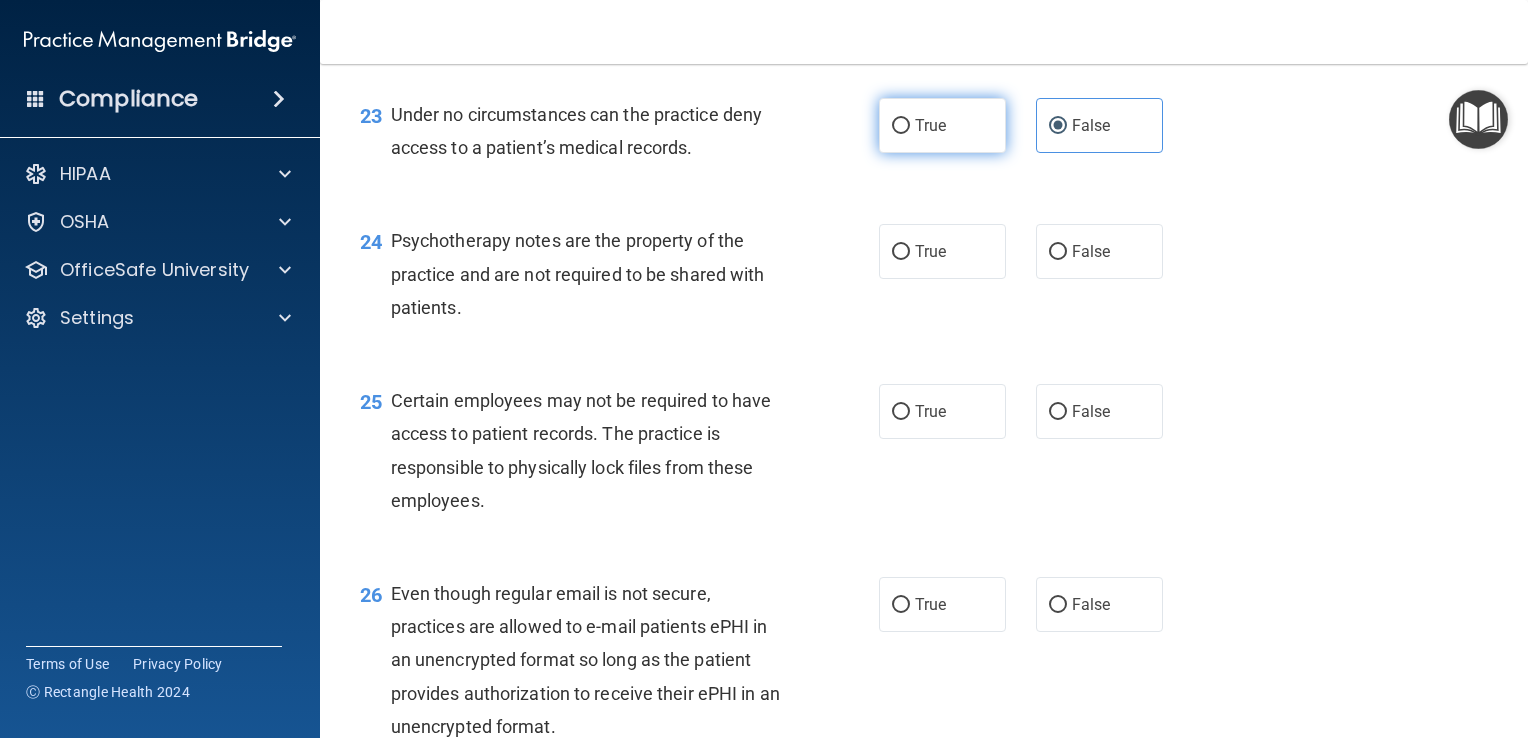 click on "True" at bounding box center [930, 125] 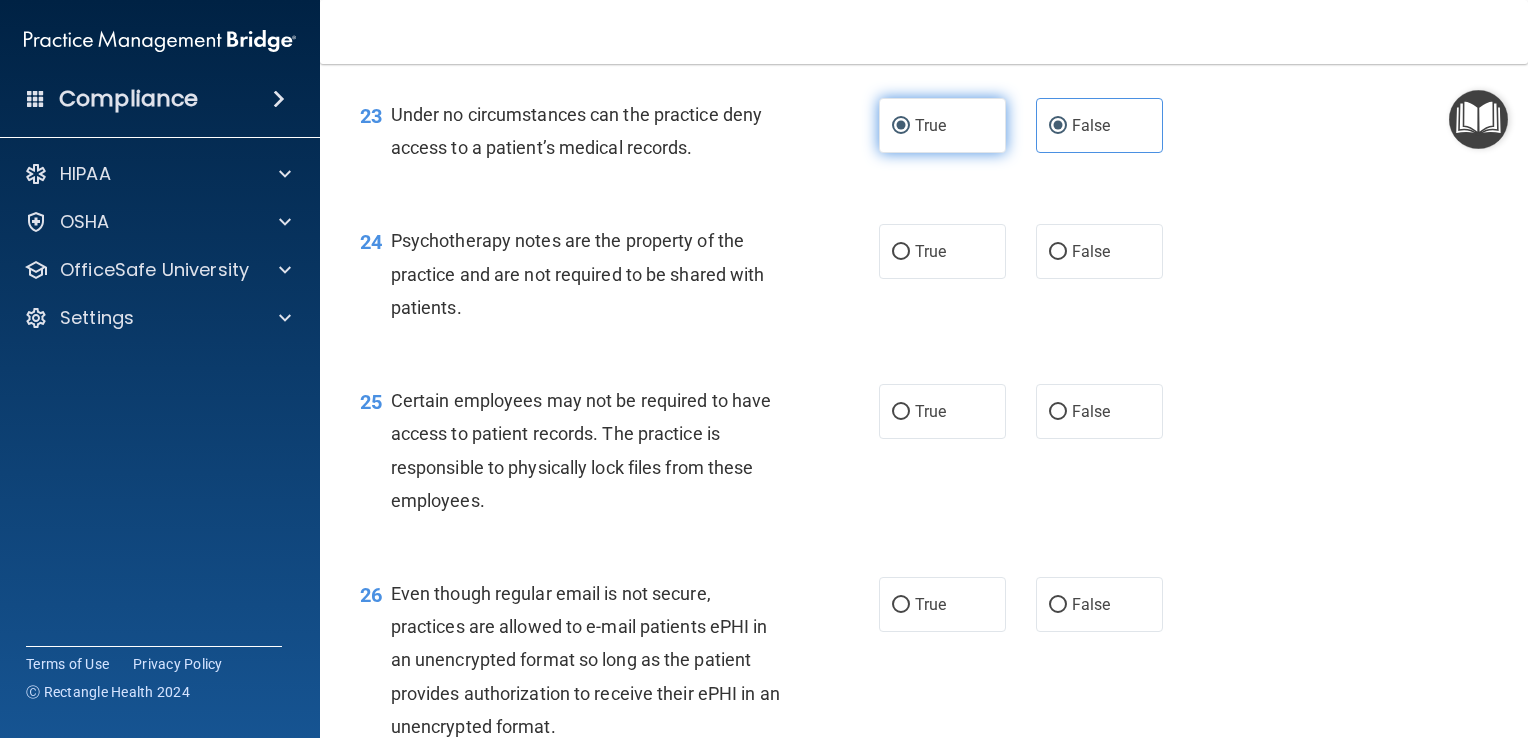 radio on "false" 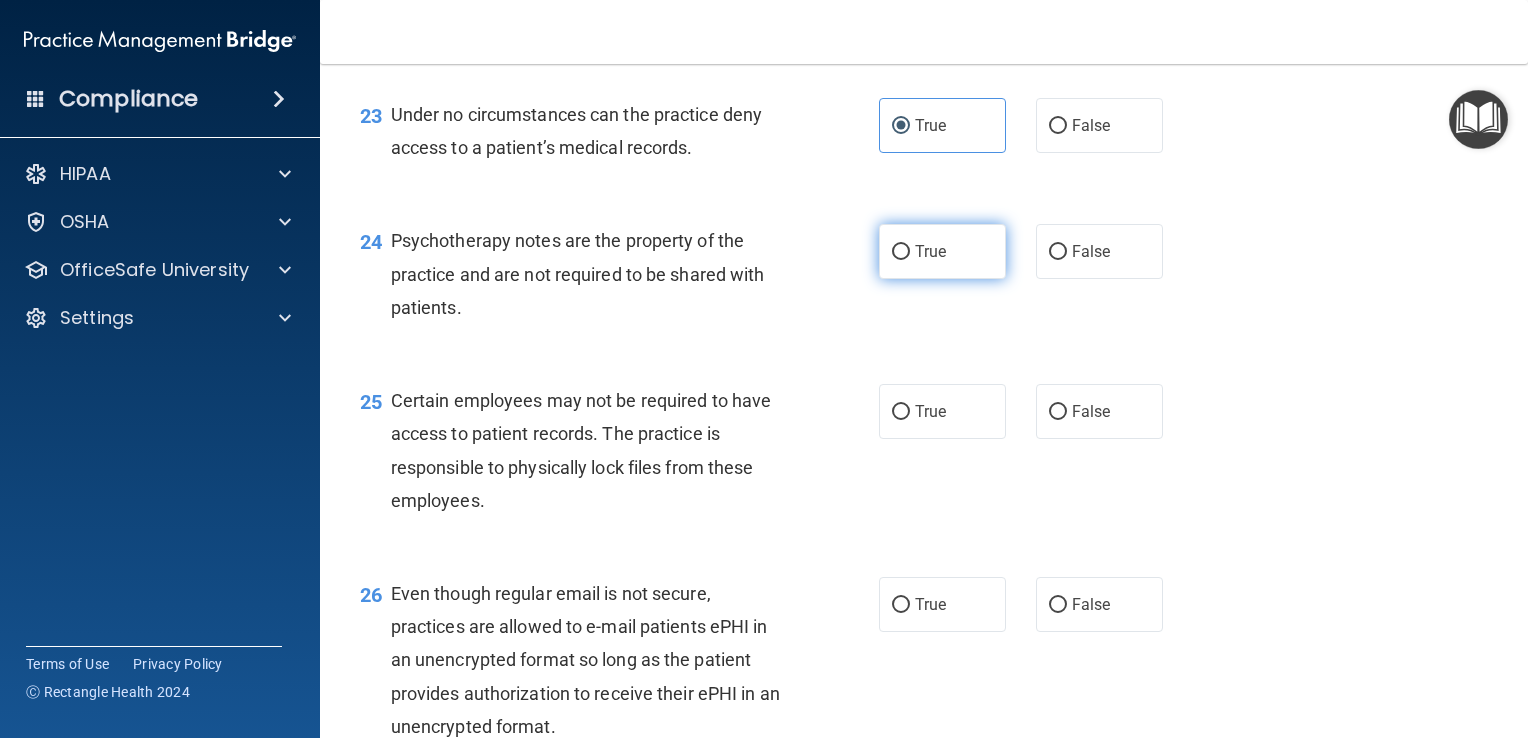 click on "True" at bounding box center [942, 251] 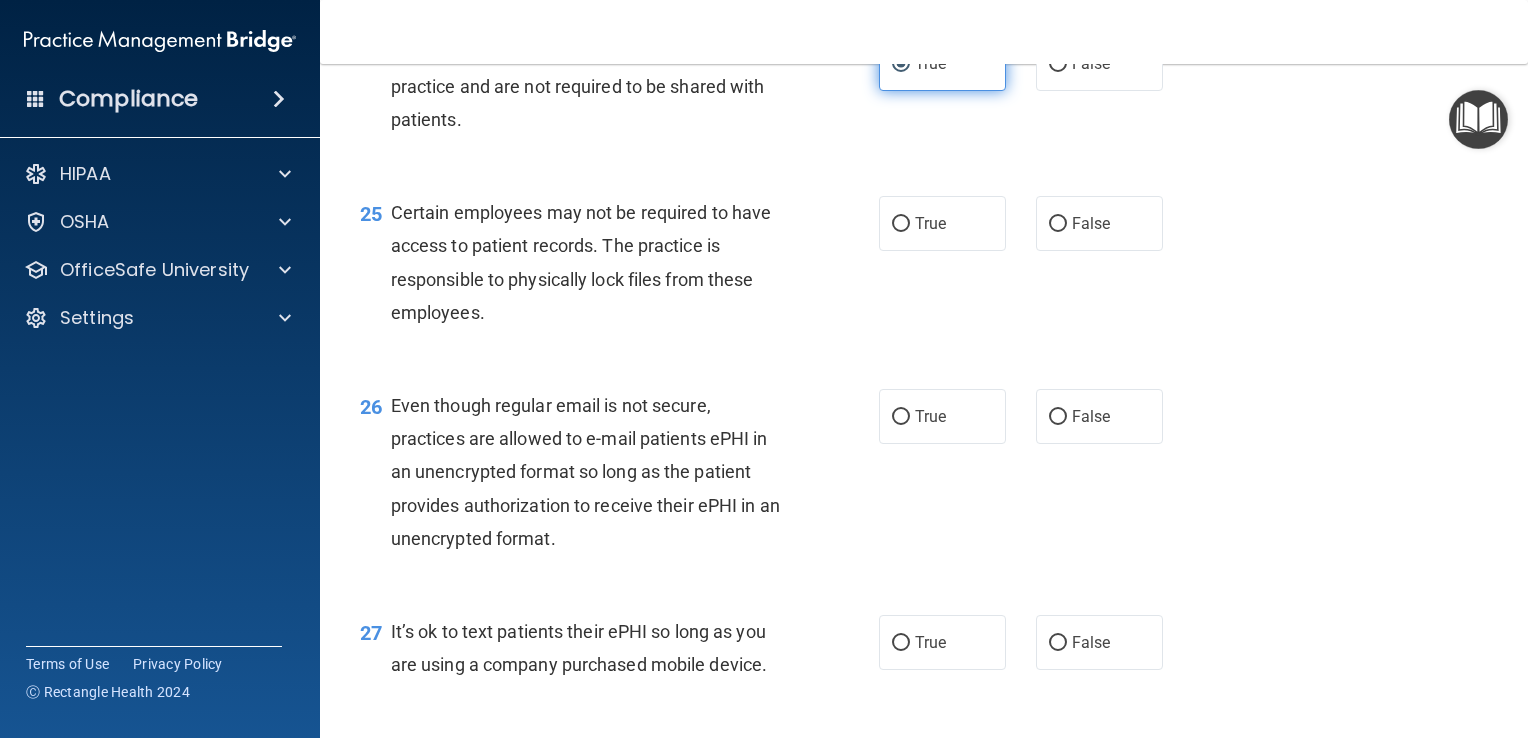 scroll, scrollTop: 4392, scrollLeft: 0, axis: vertical 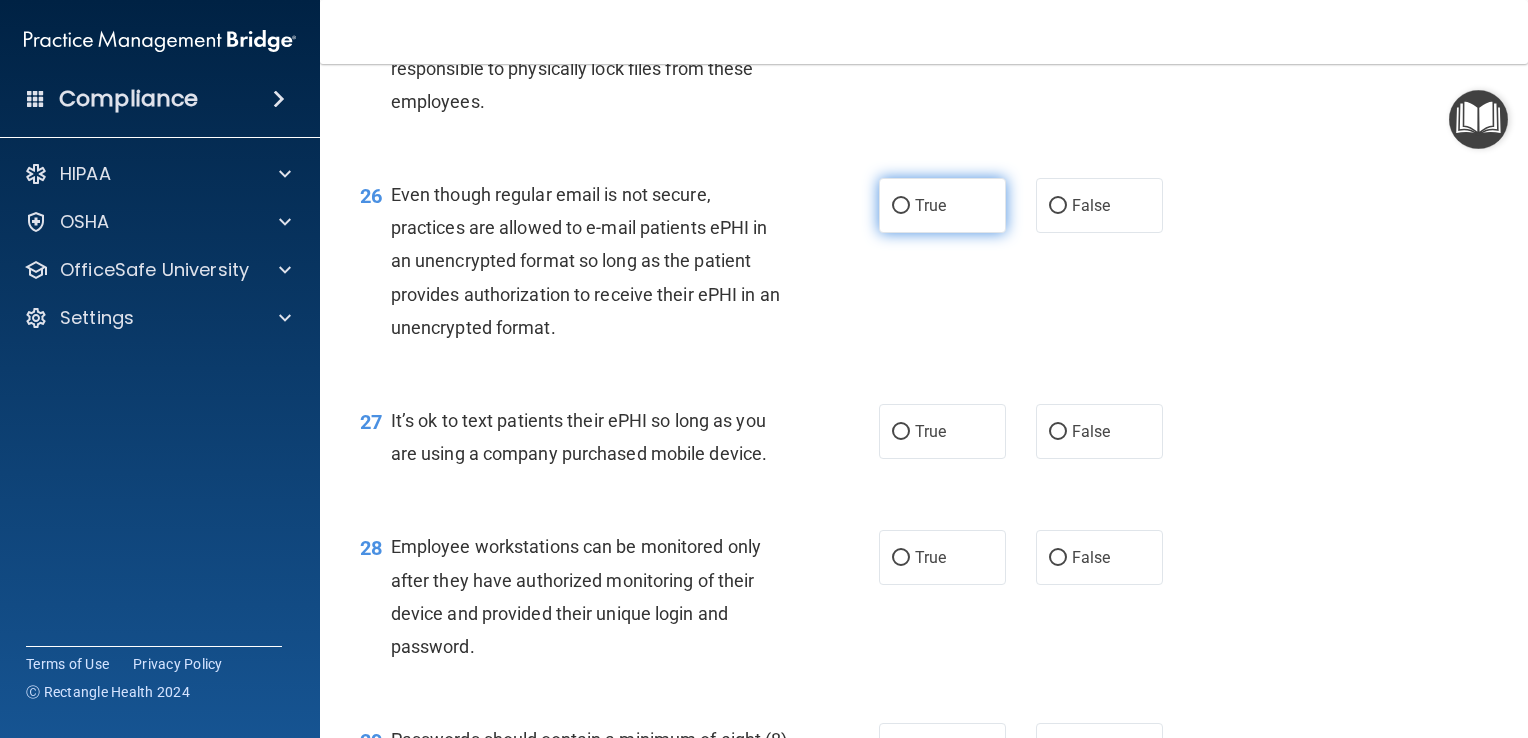 click on "True" at bounding box center [942, 205] 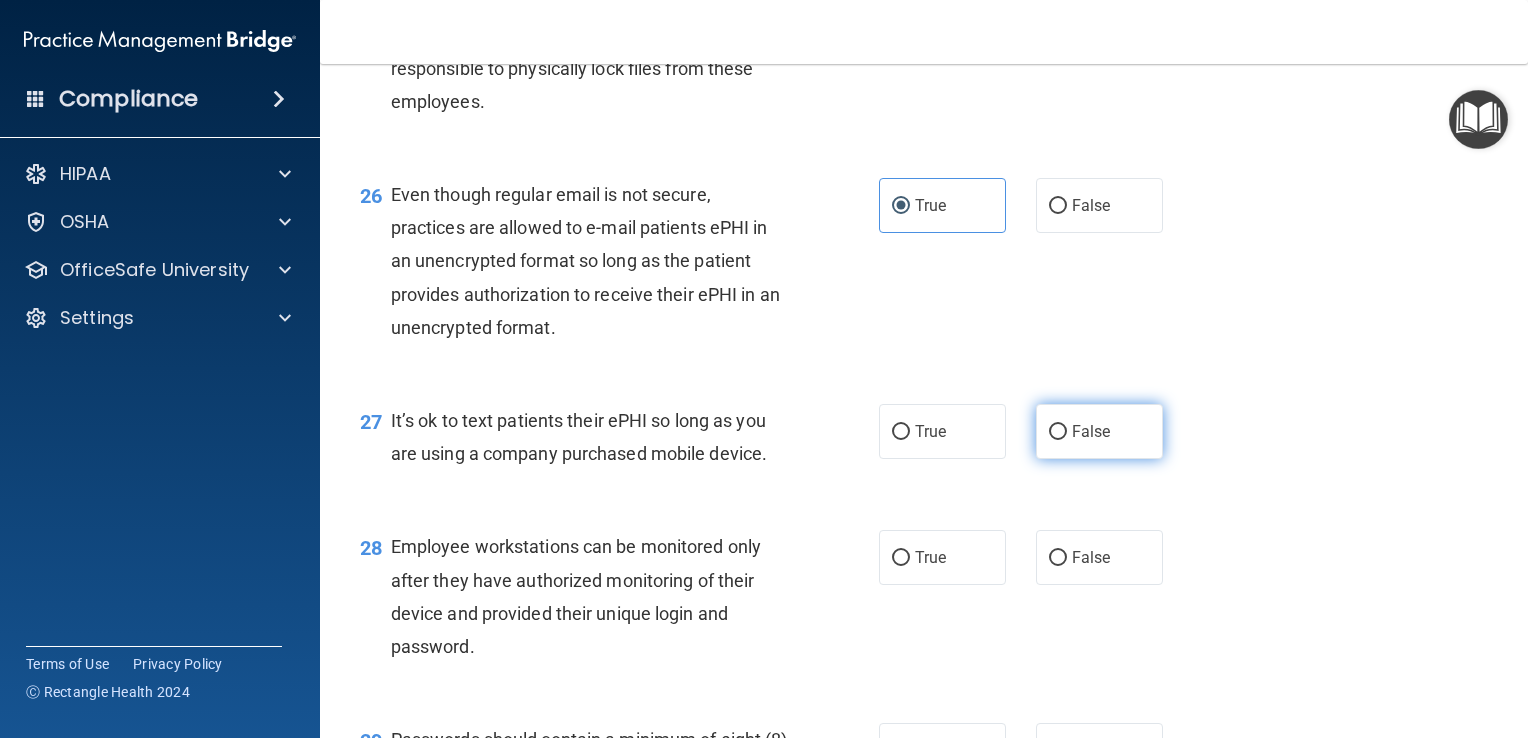 click on "False" at bounding box center [1099, 431] 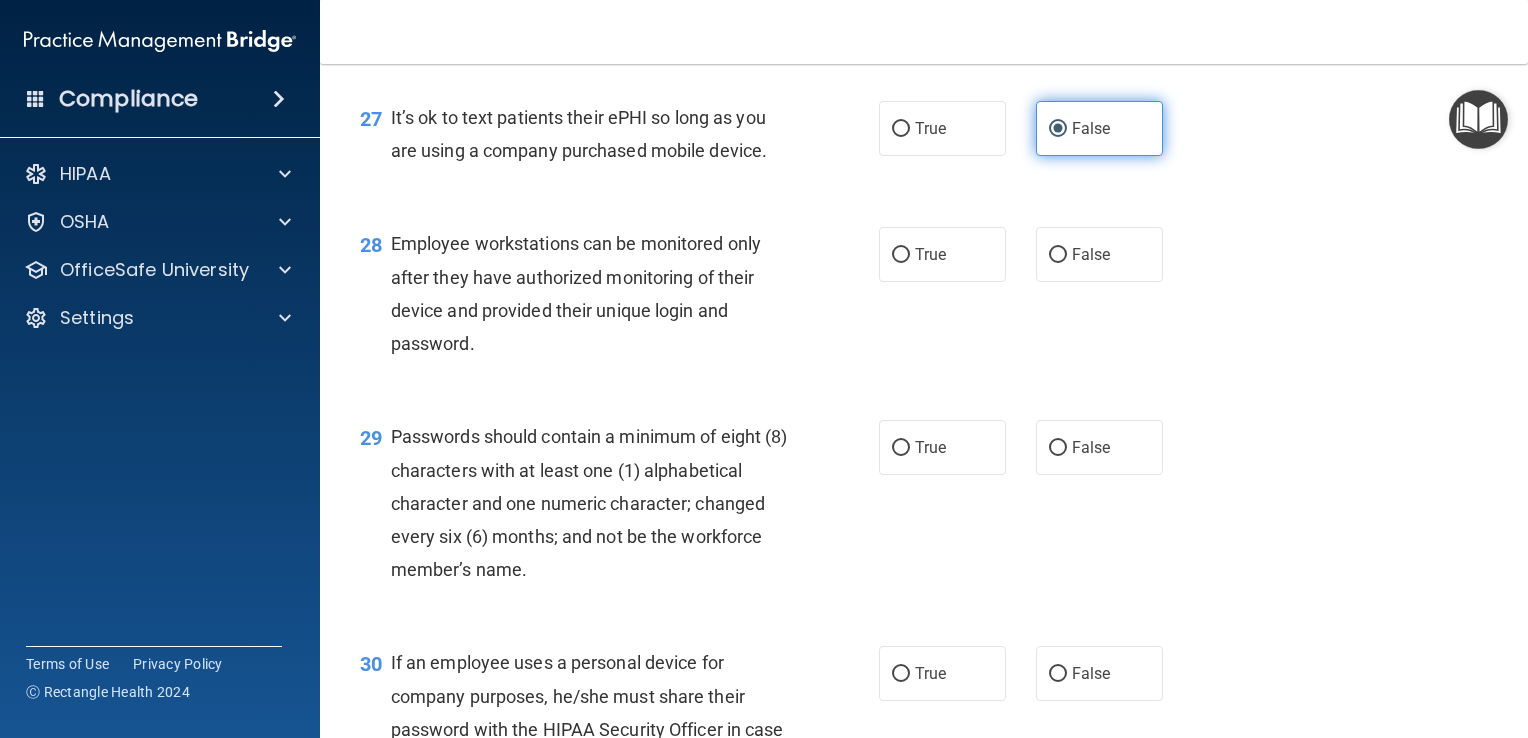 scroll, scrollTop: 4907, scrollLeft: 0, axis: vertical 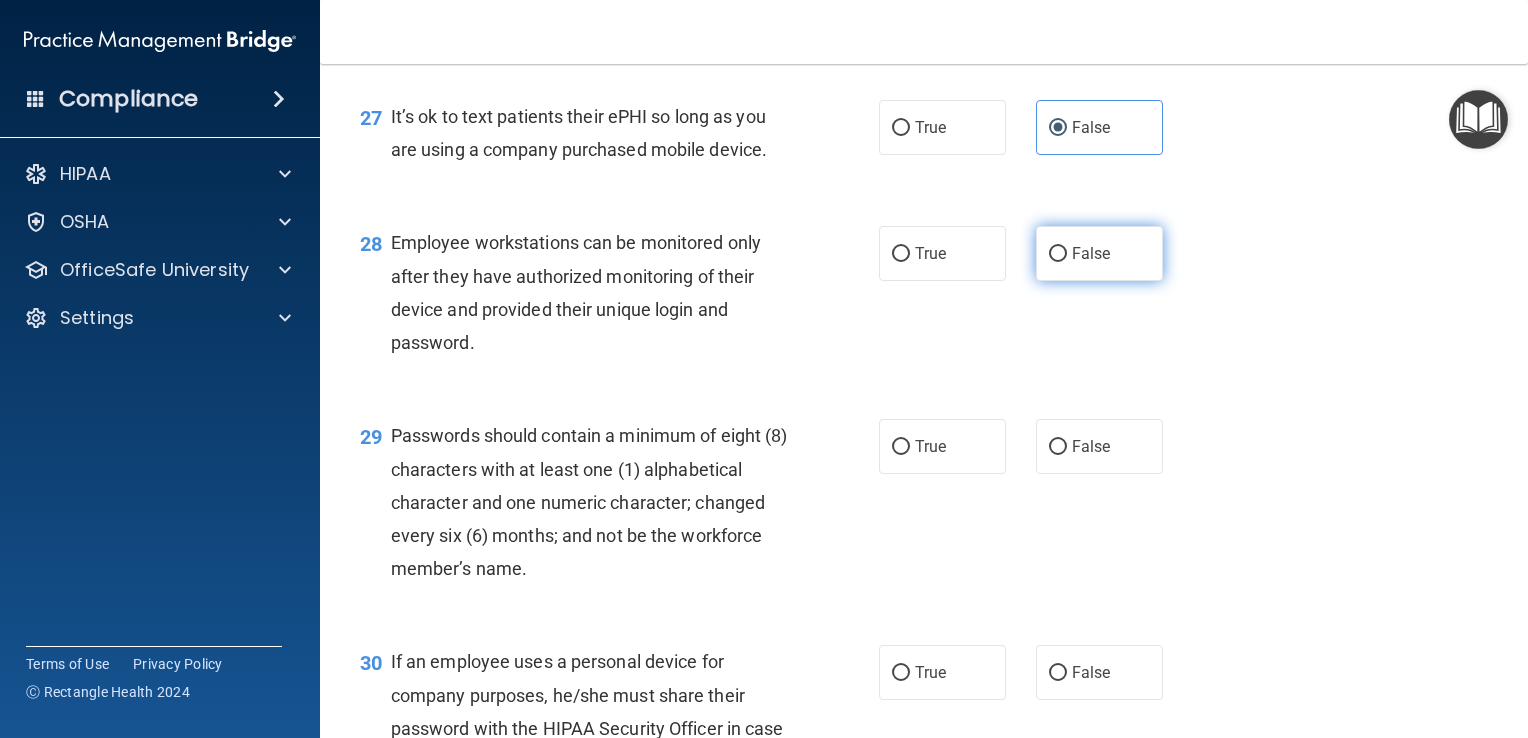 click on "False" at bounding box center (1058, 254) 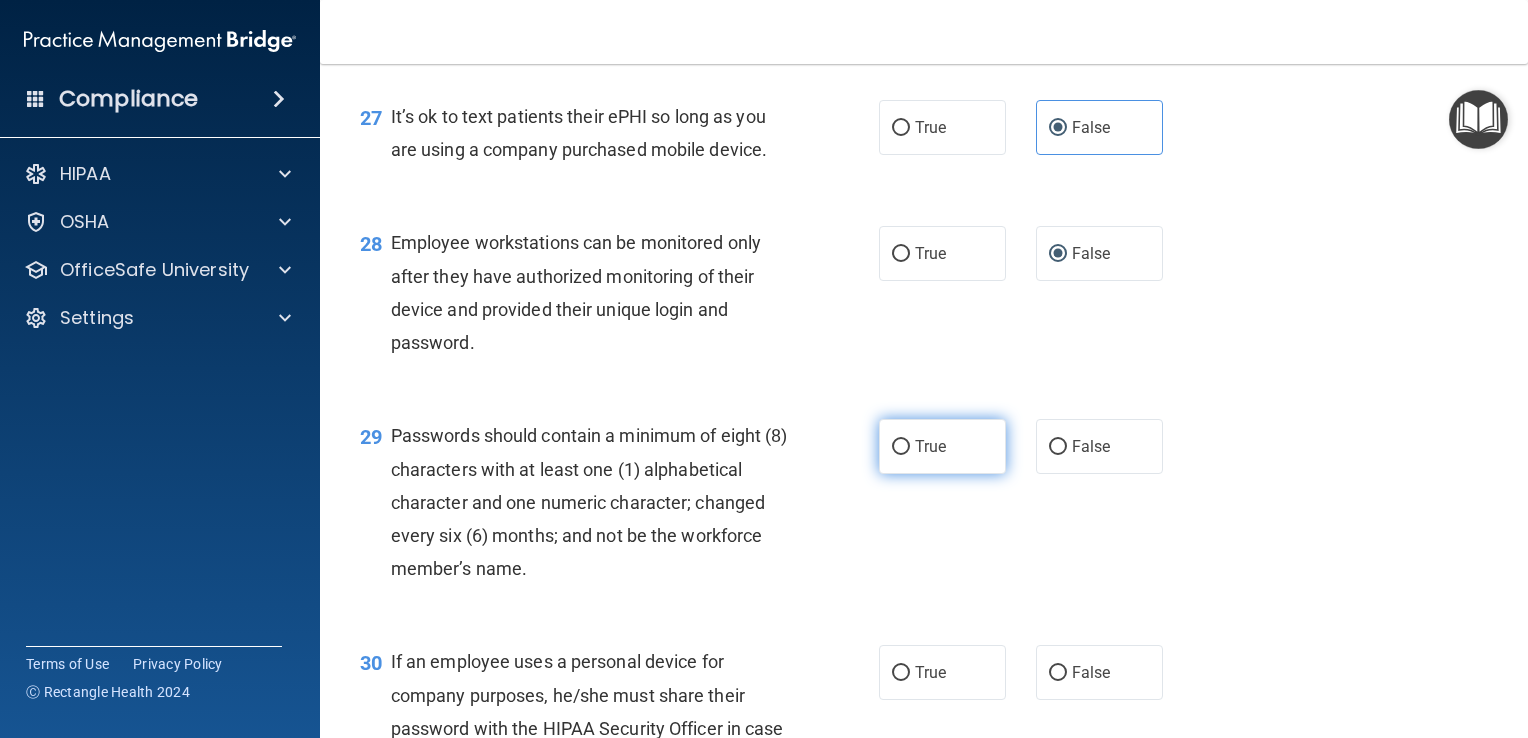 click on "True" at bounding box center [942, 446] 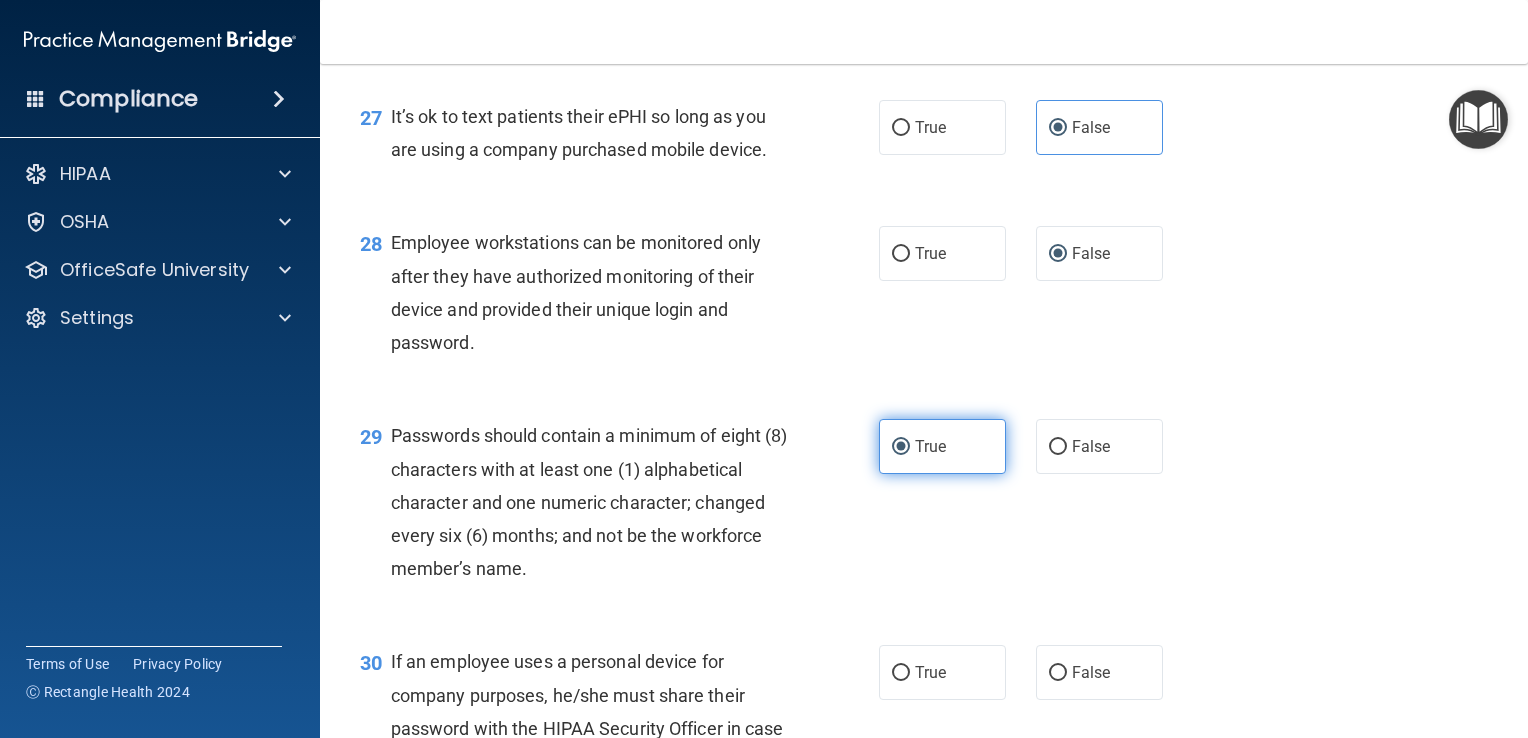 scroll, scrollTop: 5212, scrollLeft: 0, axis: vertical 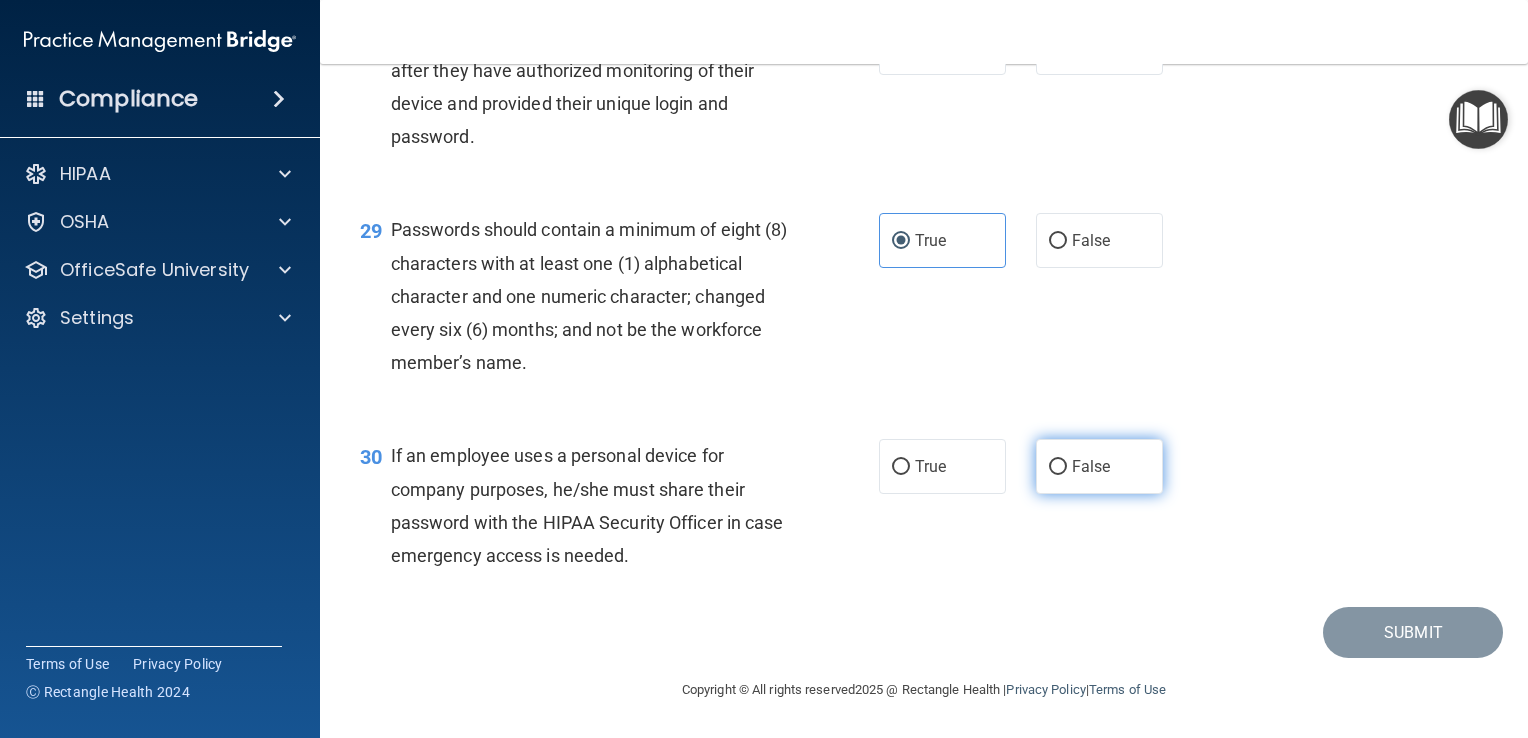click on "False" at bounding box center (1099, 466) 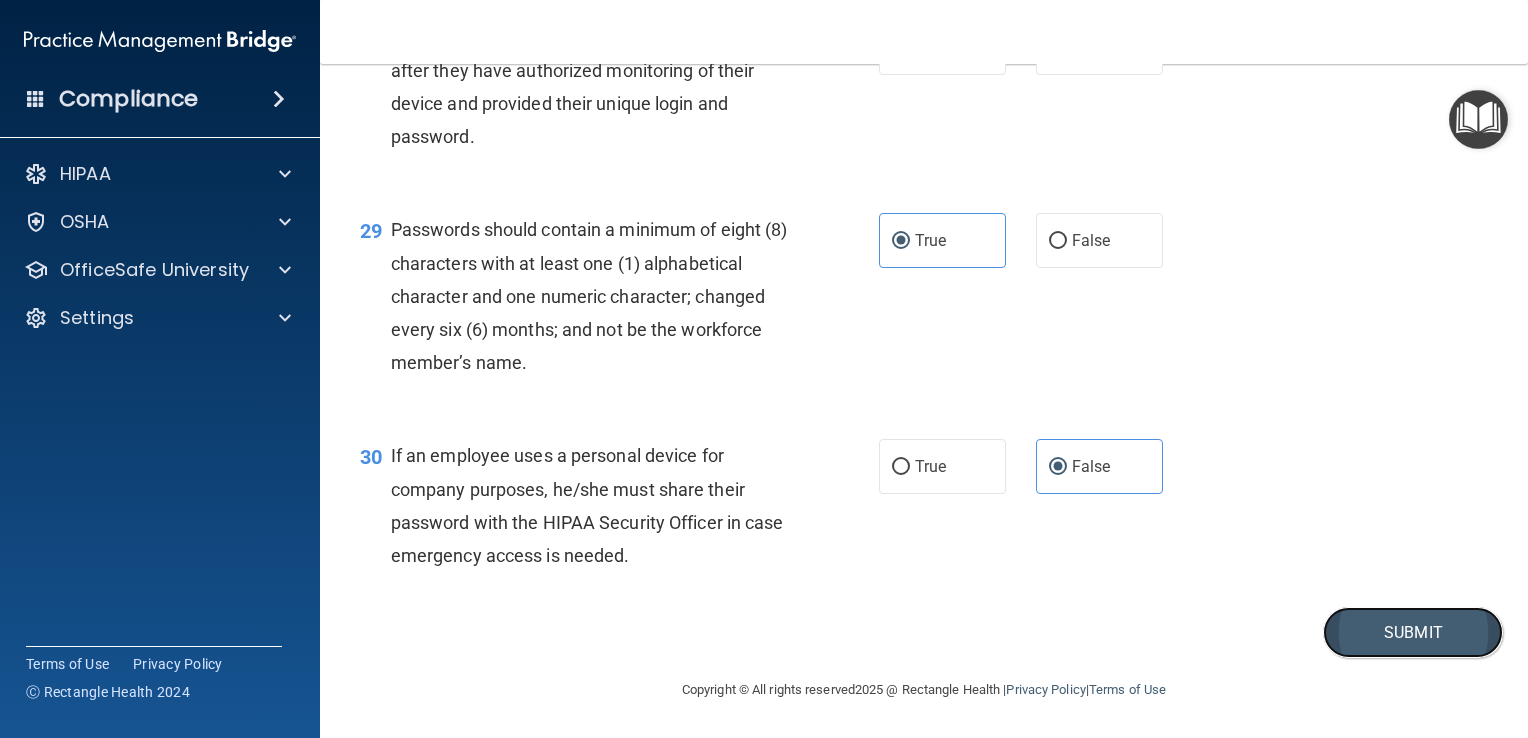 click on "Submit" at bounding box center [1413, 632] 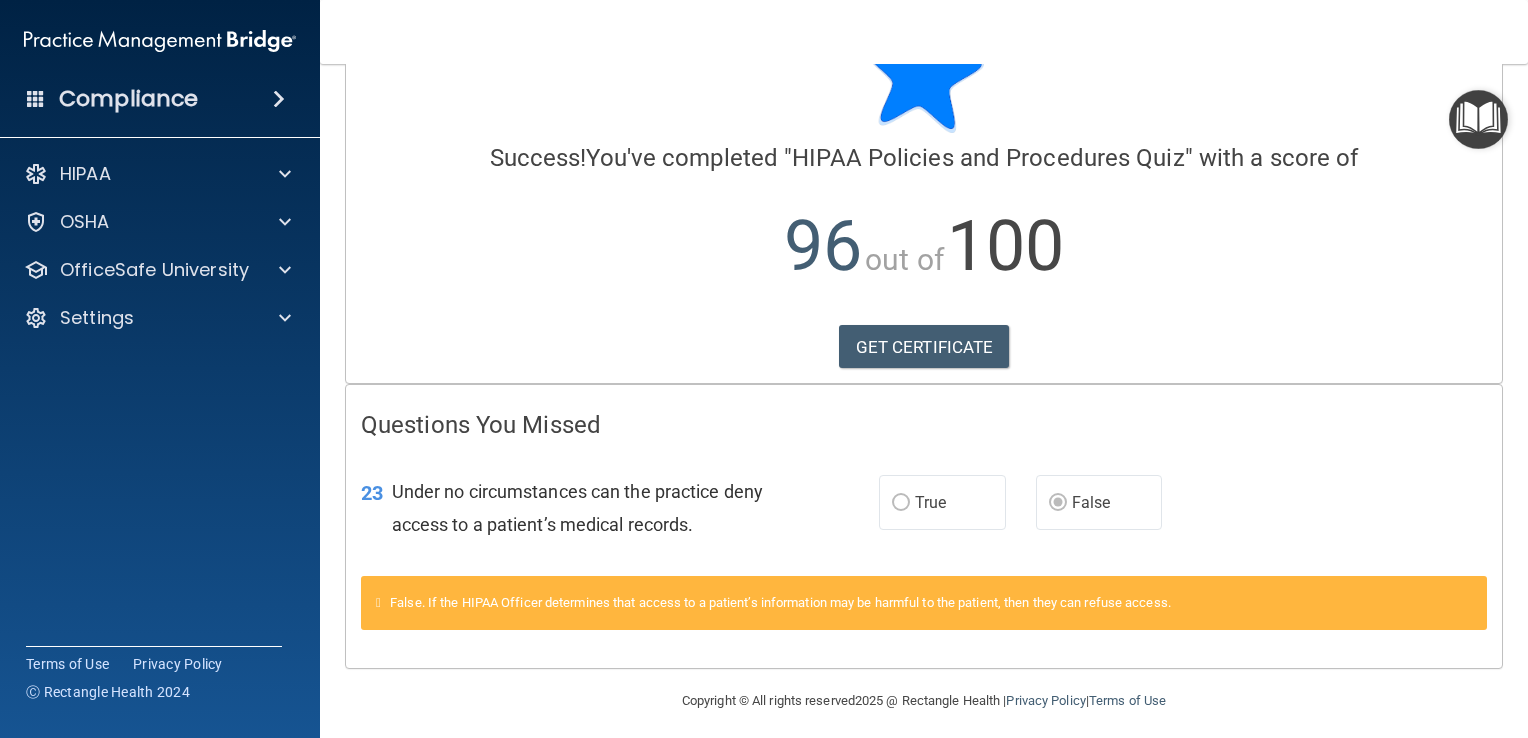 scroll, scrollTop: 96, scrollLeft: 0, axis: vertical 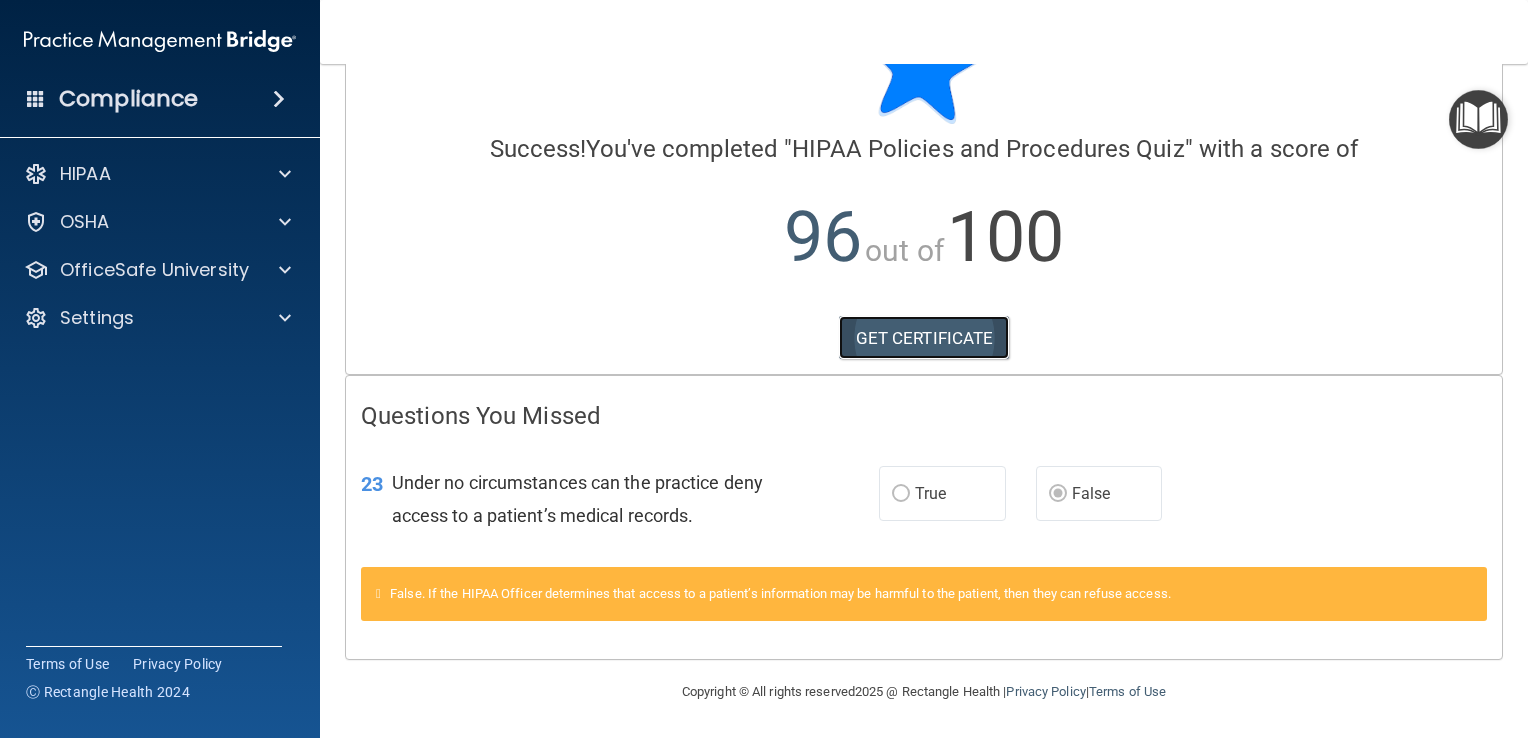 click on "GET CERTIFICATE" at bounding box center [924, 338] 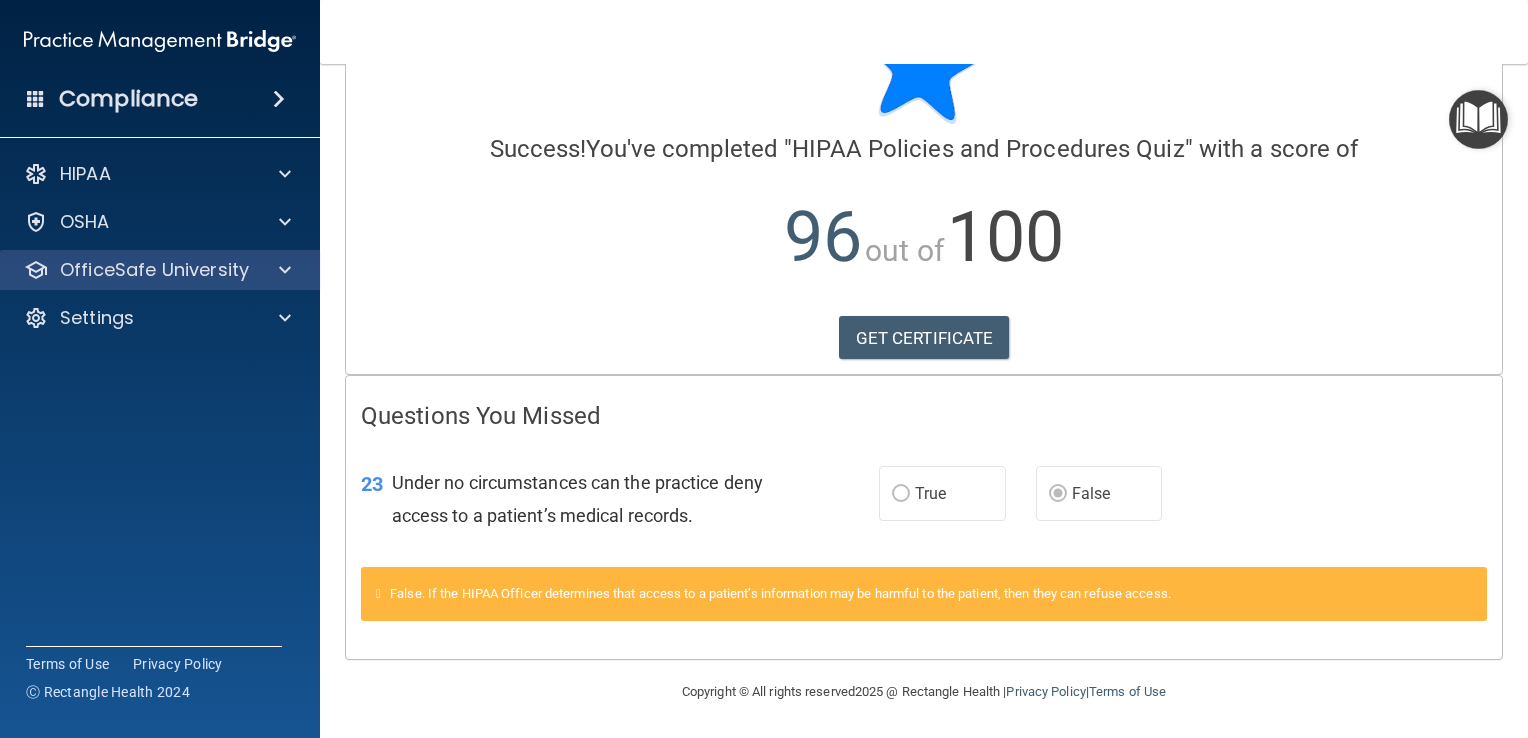 click on "OfficeSafe University" at bounding box center [160, 270] 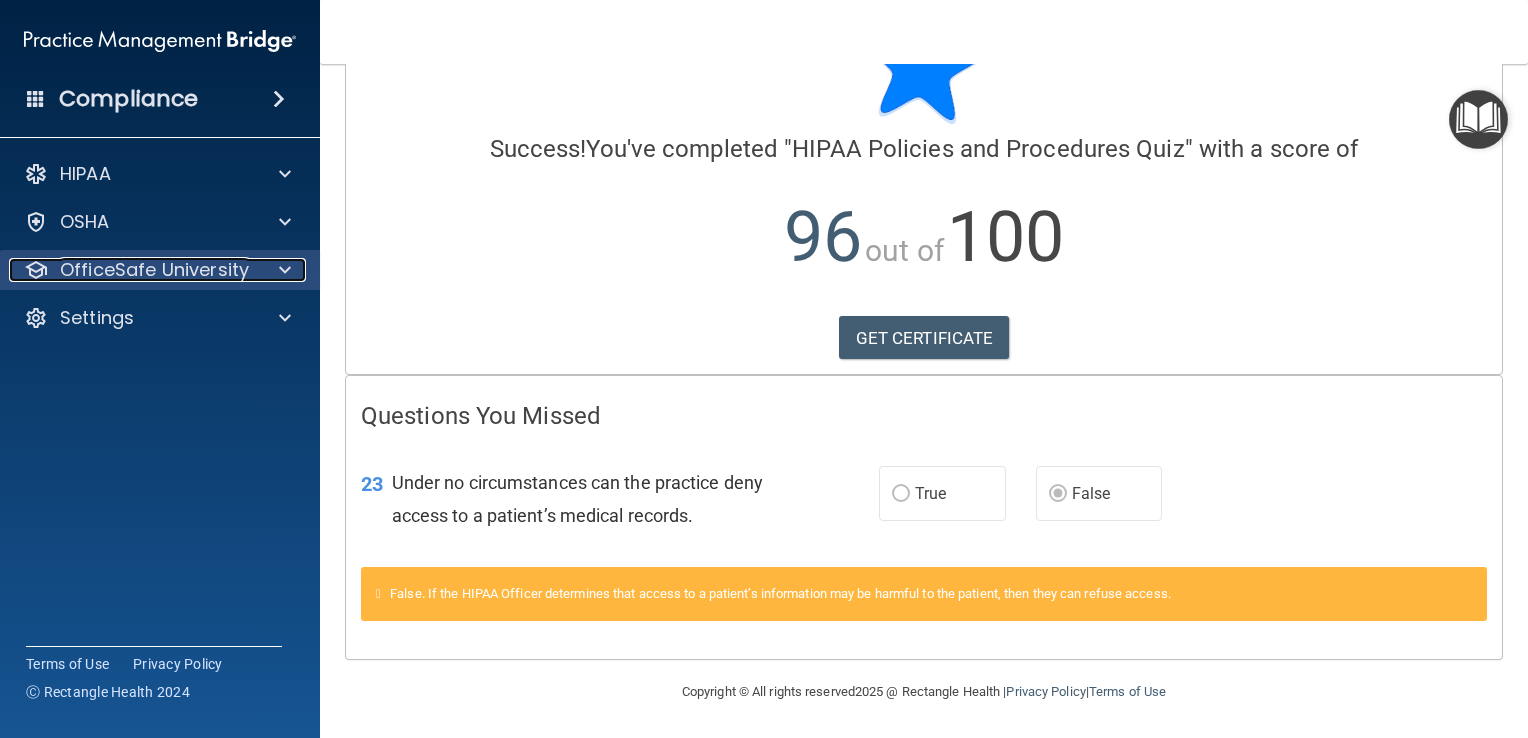 click at bounding box center [282, 270] 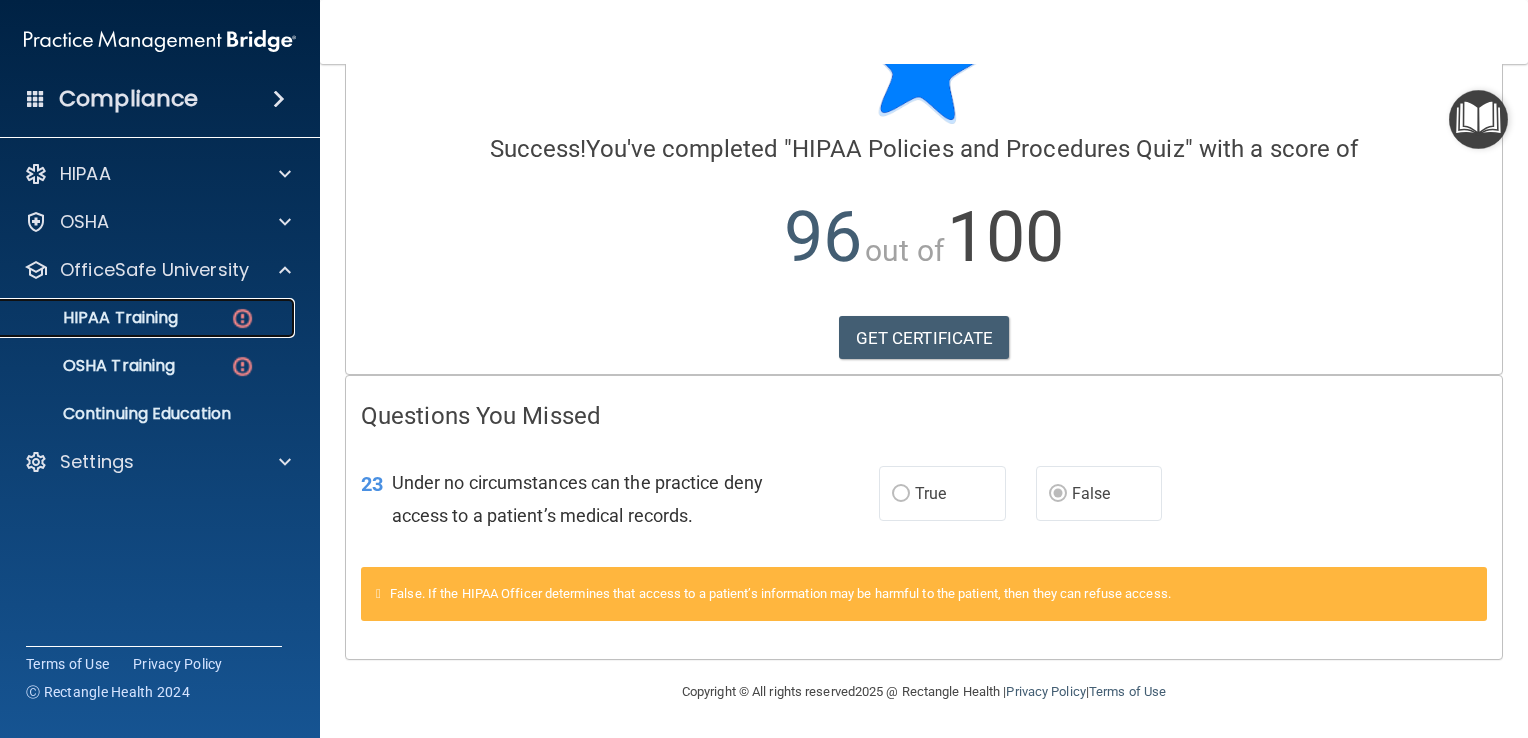 click on "HIPAA Training" at bounding box center (95, 318) 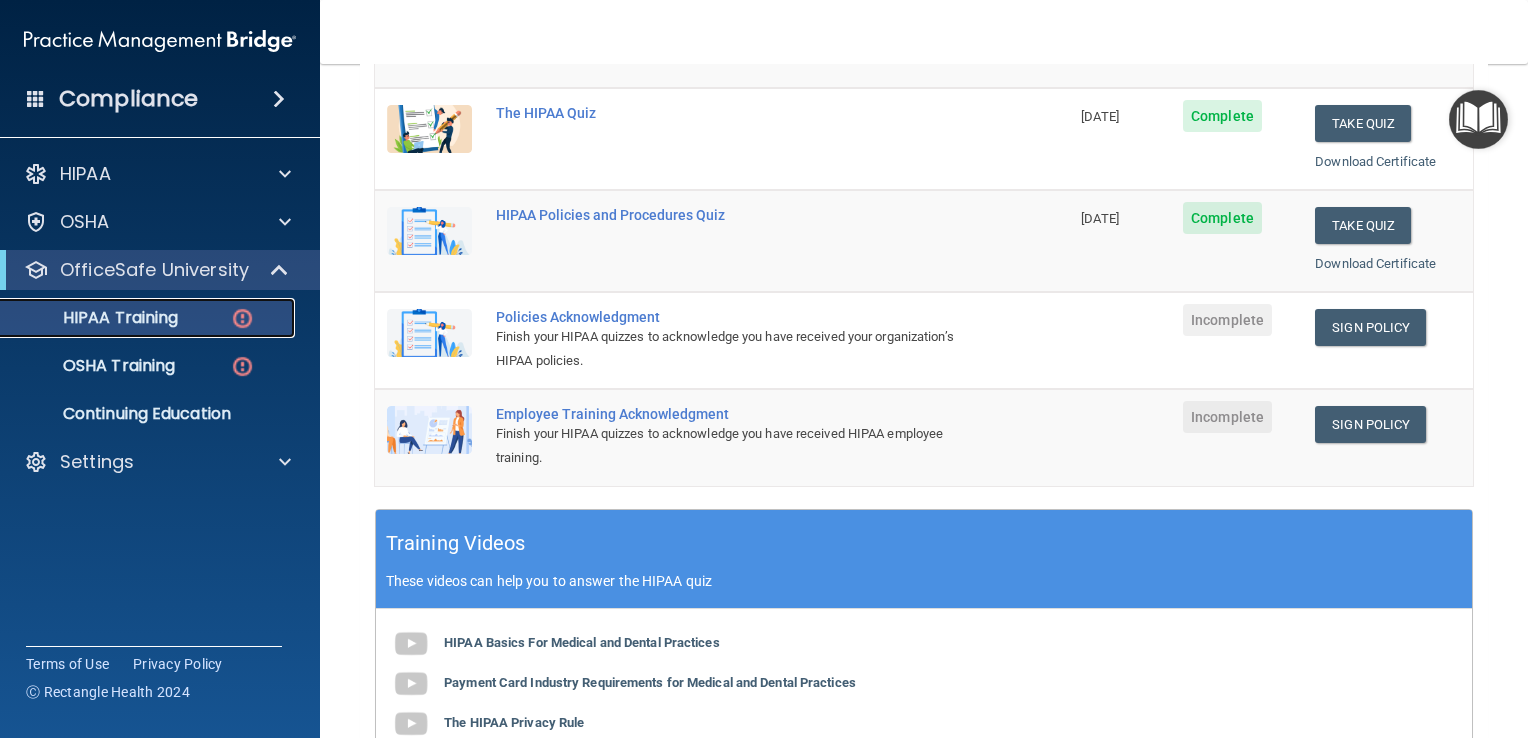 scroll, scrollTop: 363, scrollLeft: 0, axis: vertical 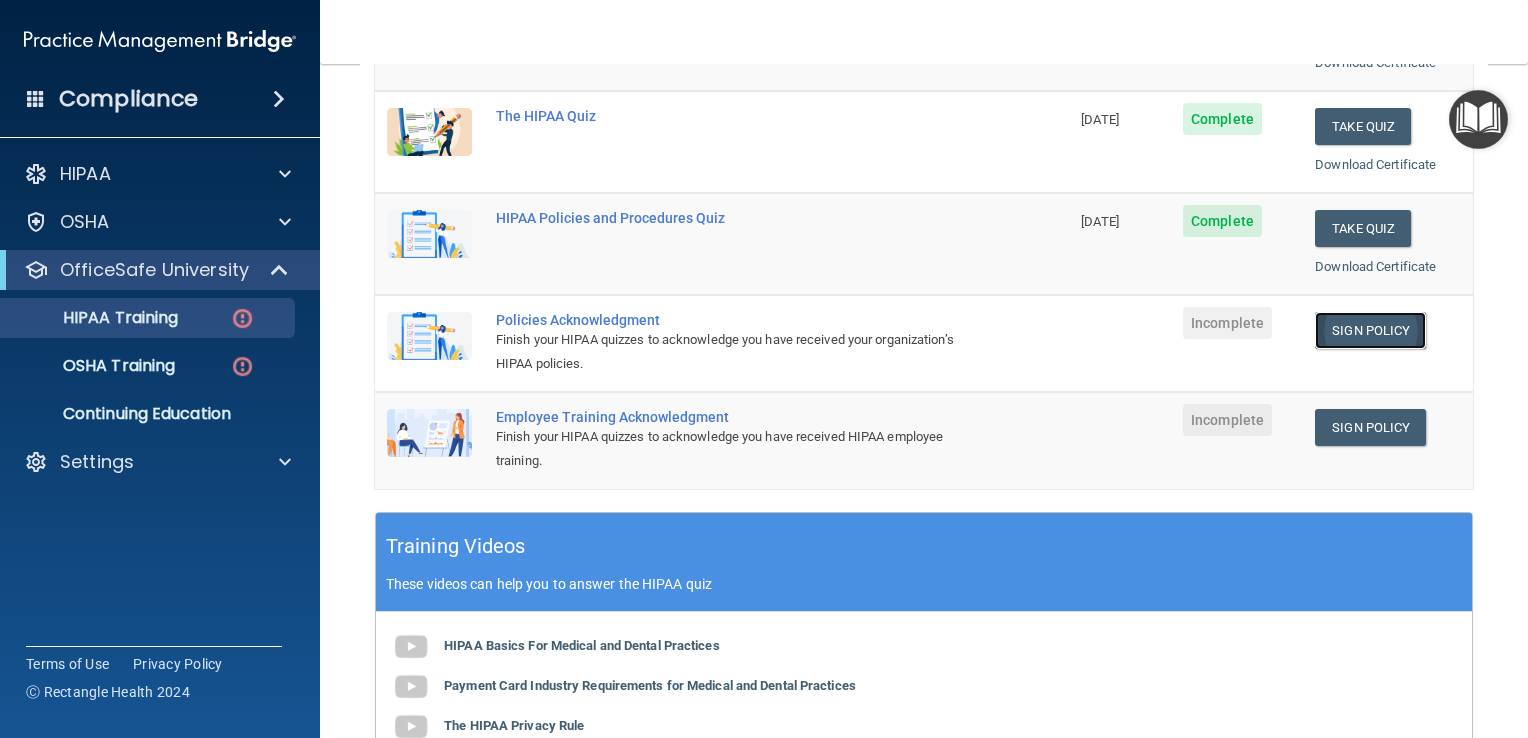 click on "Sign Policy" at bounding box center [1370, 330] 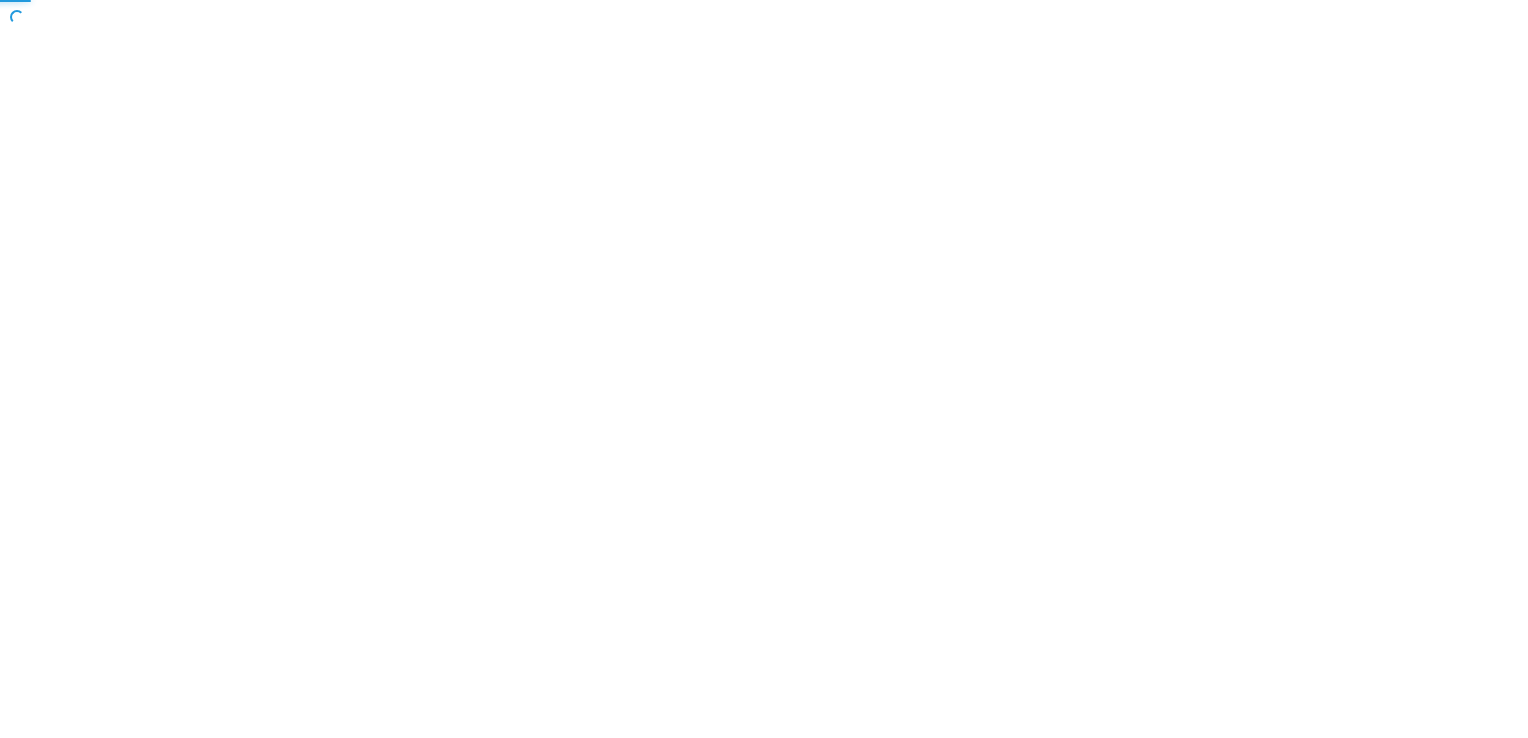 scroll, scrollTop: 0, scrollLeft: 0, axis: both 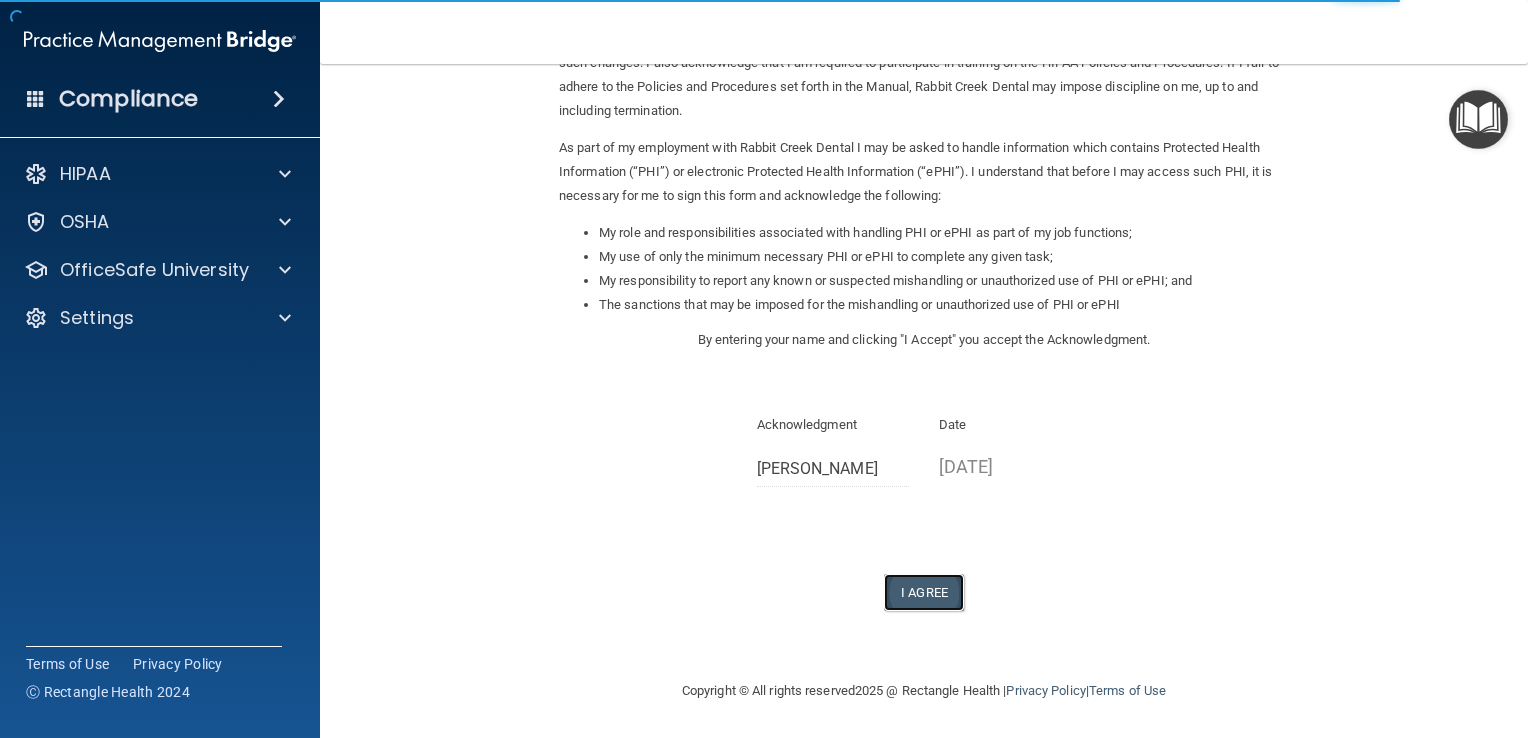 click on "I Agree" at bounding box center (924, 592) 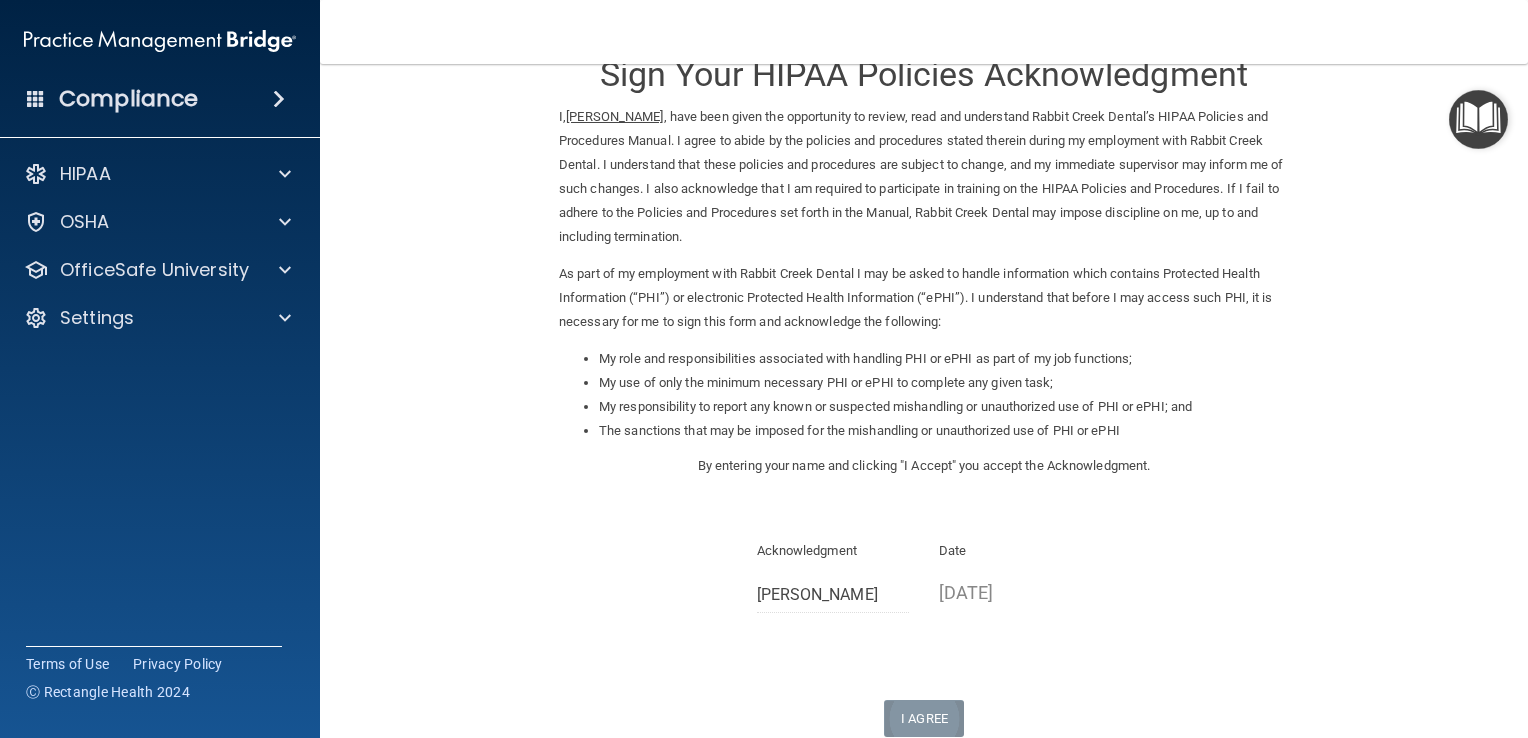 scroll, scrollTop: 0, scrollLeft: 0, axis: both 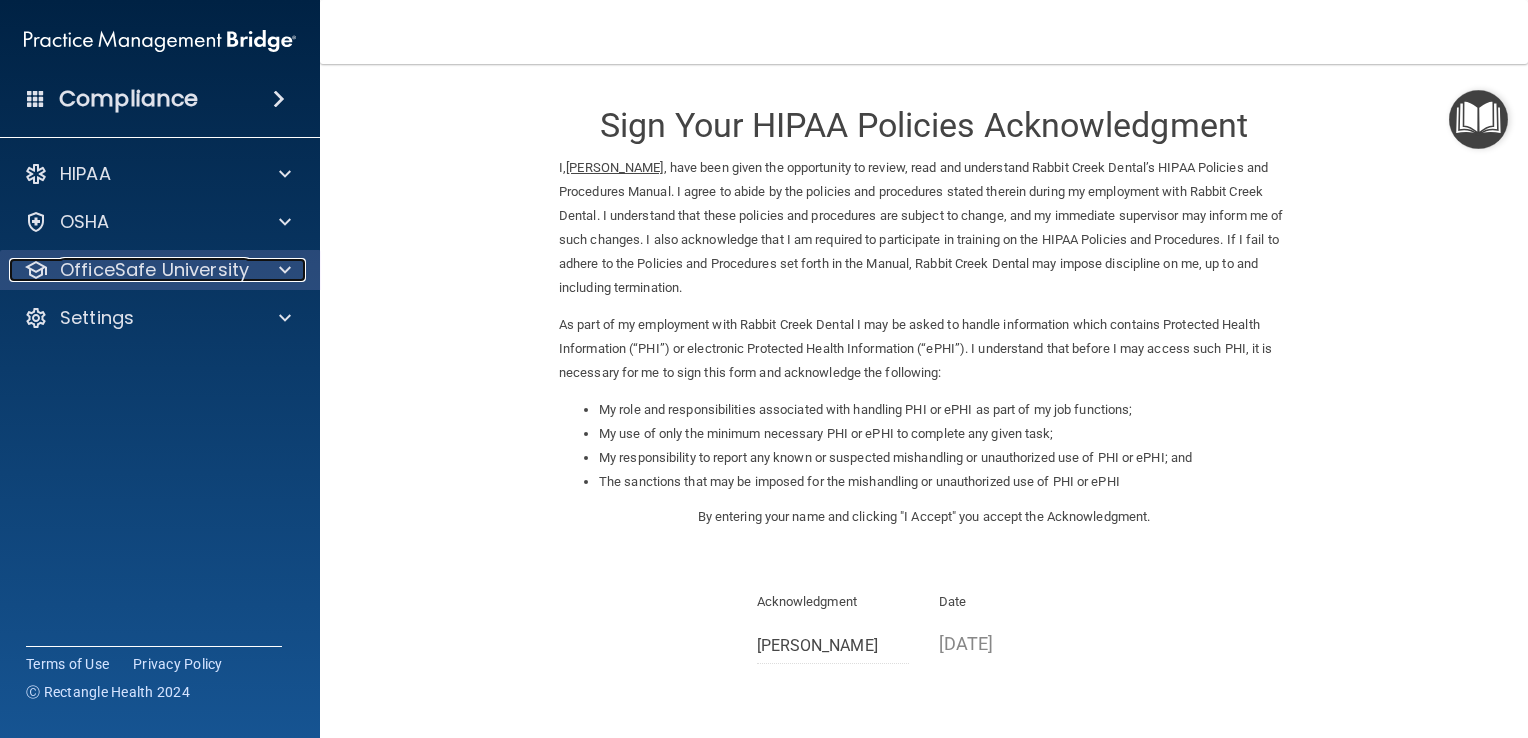 click at bounding box center (282, 270) 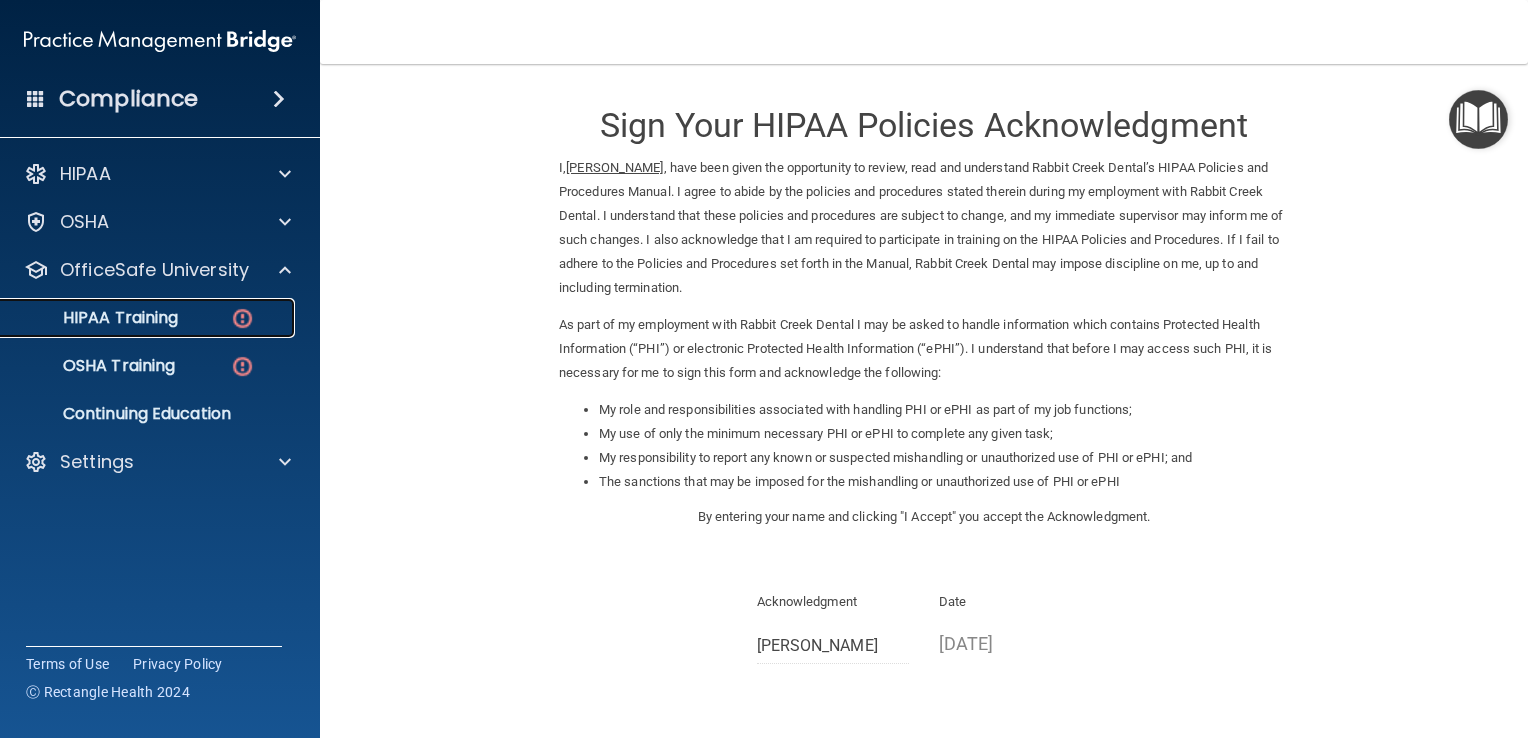 click on "HIPAA Training" at bounding box center (95, 318) 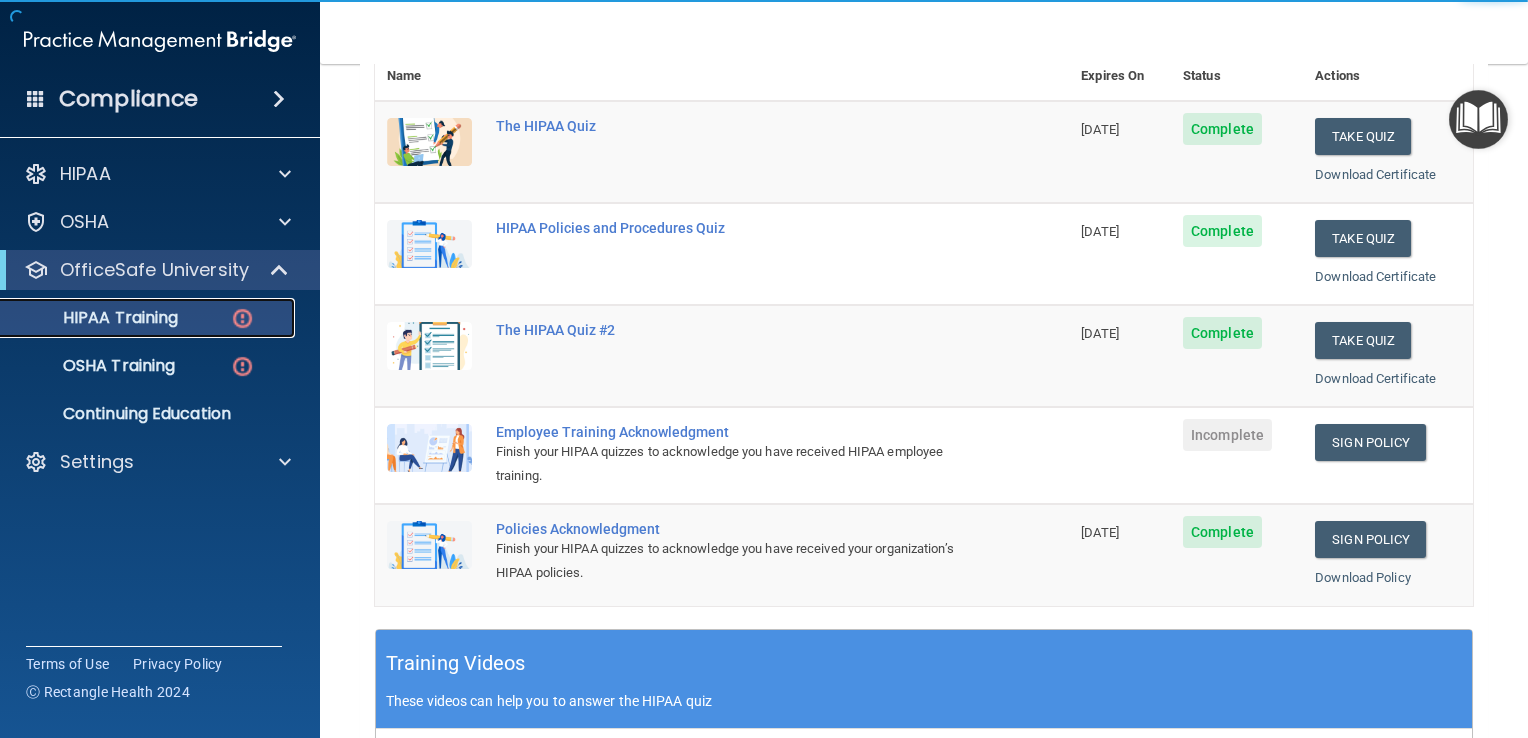 scroll, scrollTop: 252, scrollLeft: 0, axis: vertical 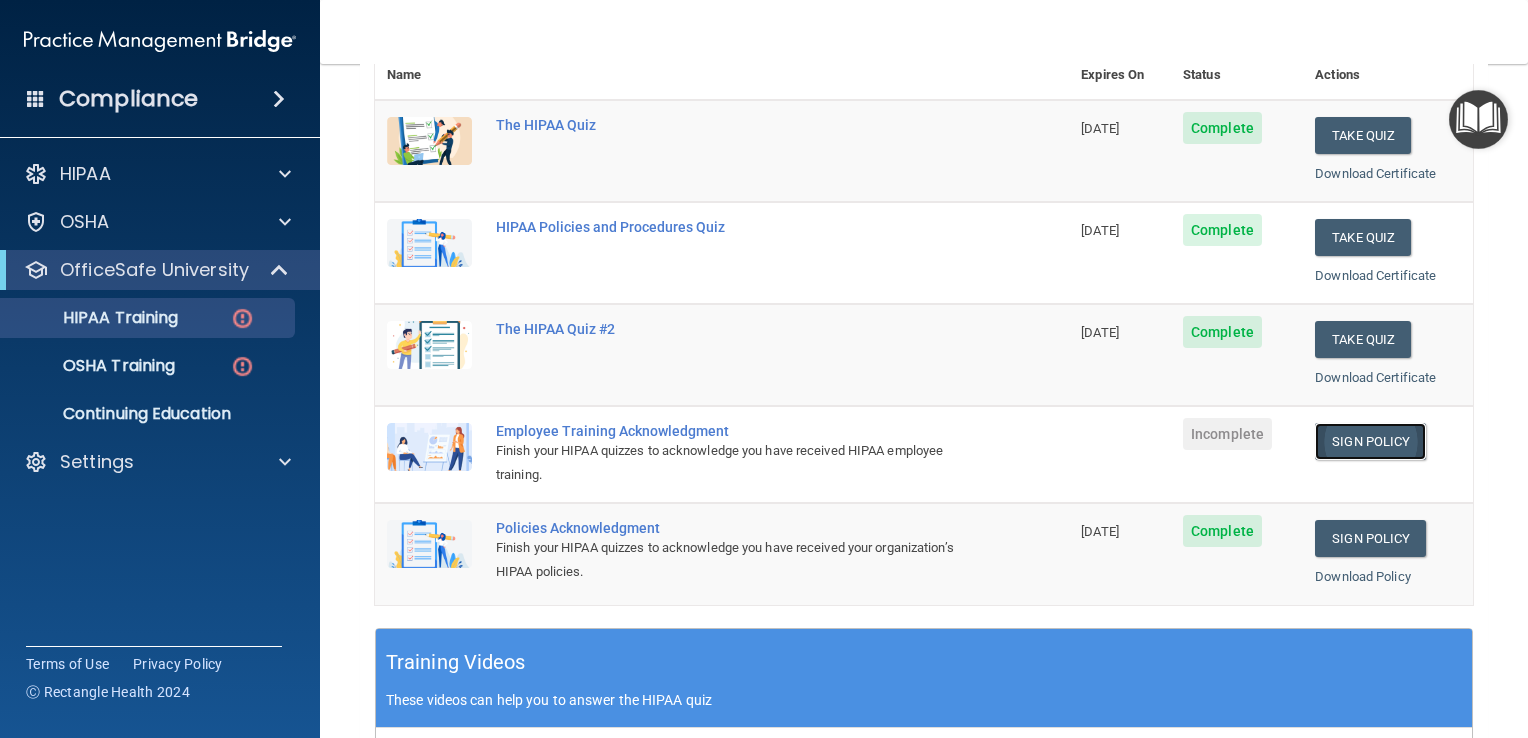 click on "Sign Policy" at bounding box center (1370, 441) 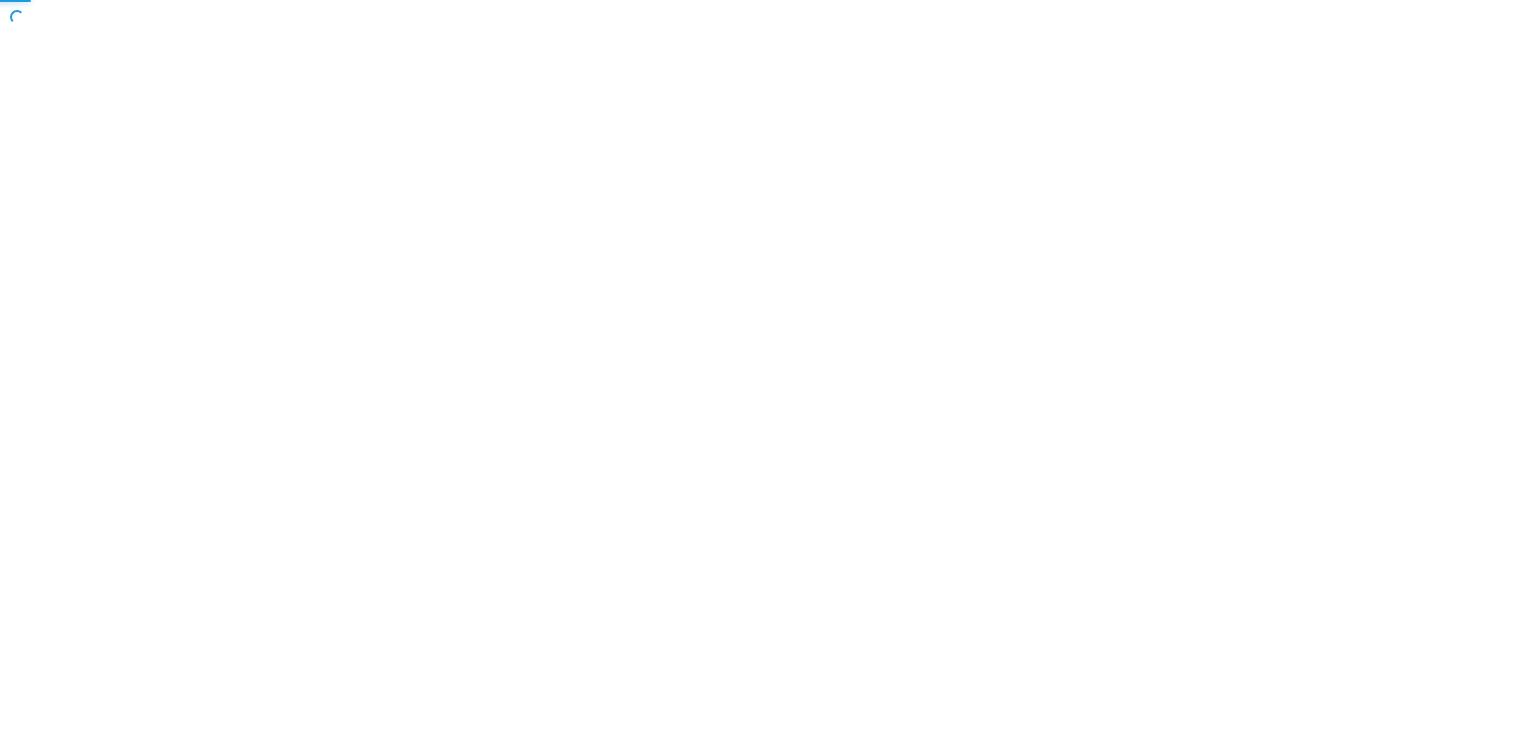 scroll, scrollTop: 0, scrollLeft: 0, axis: both 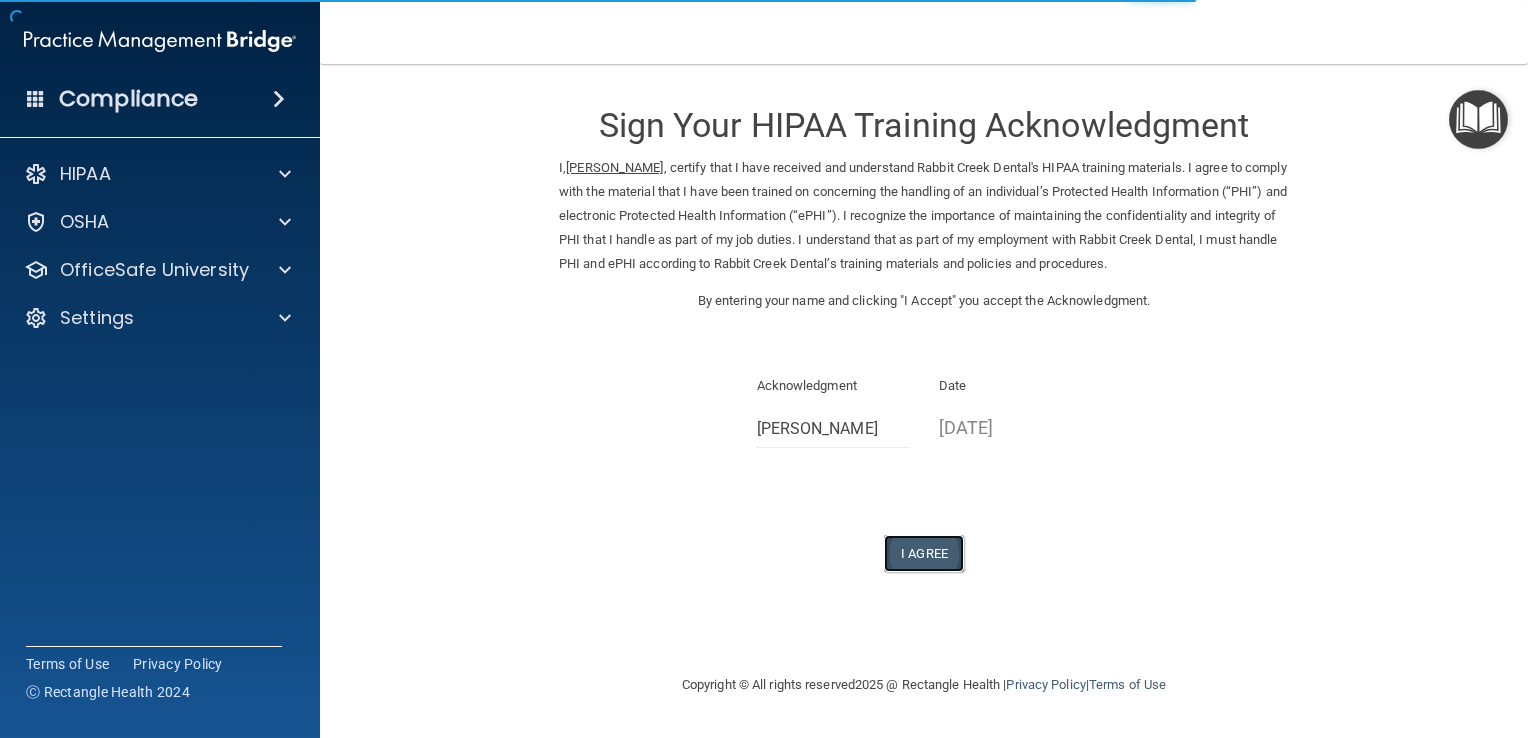 click on "I Agree" at bounding box center [924, 553] 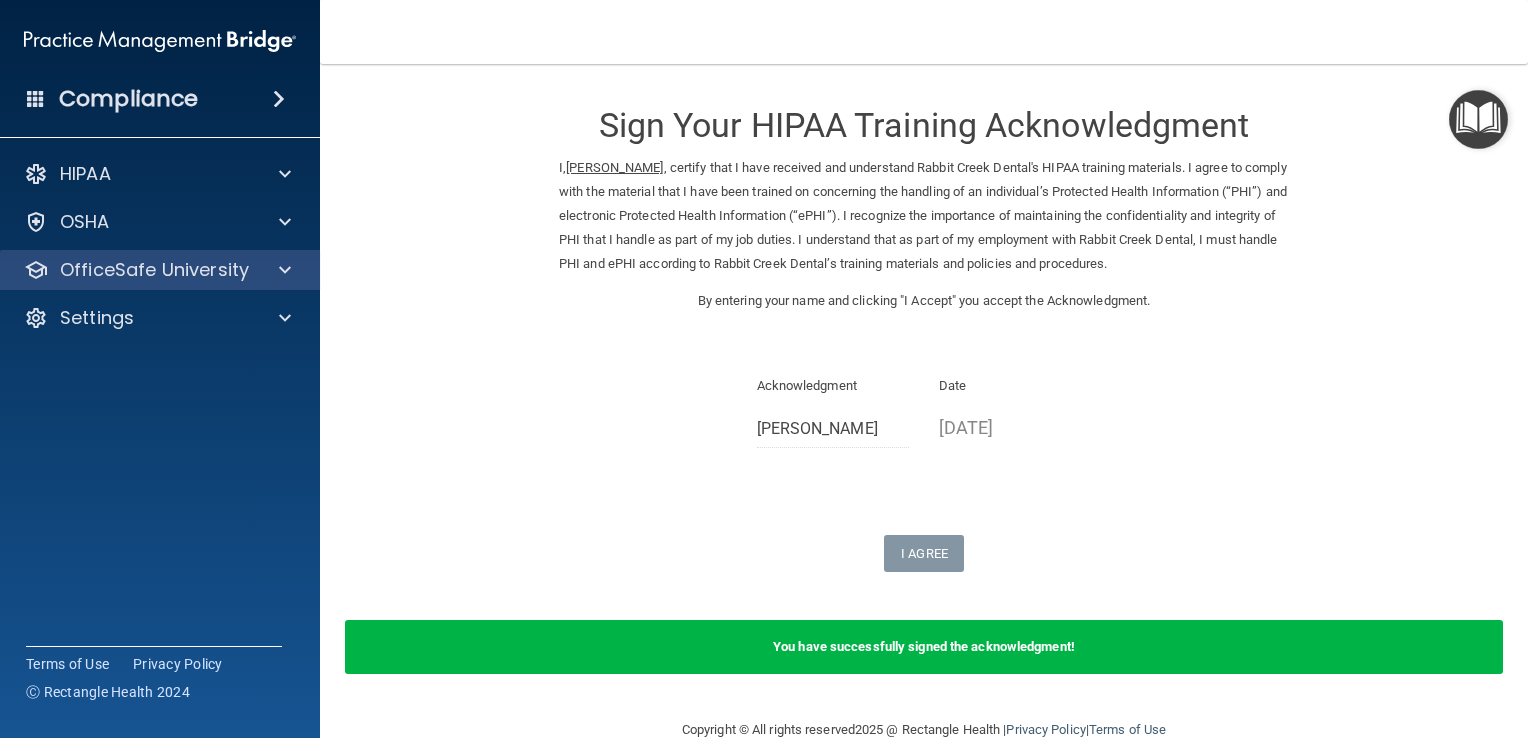 click on "OfficeSafe University" at bounding box center [160, 270] 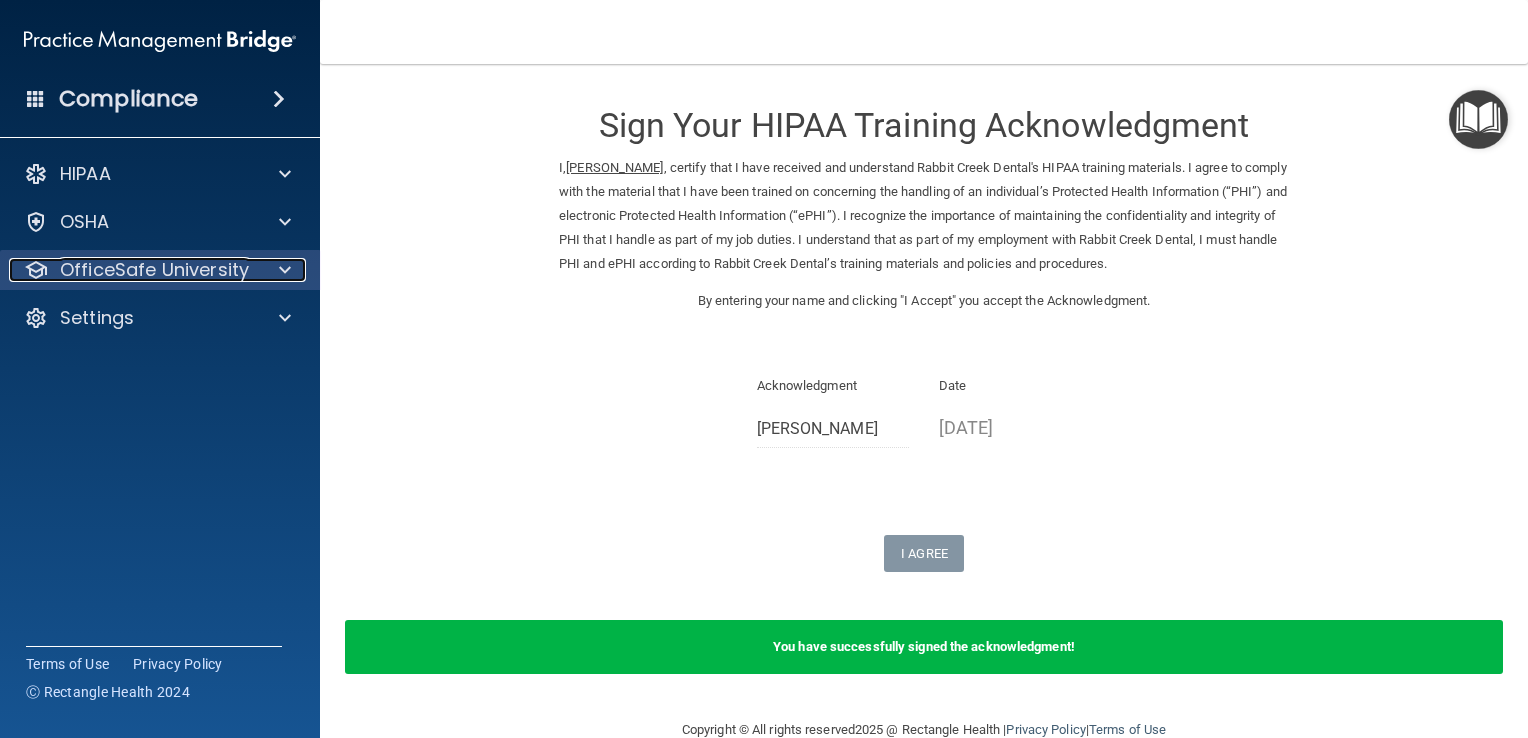 click at bounding box center [285, 270] 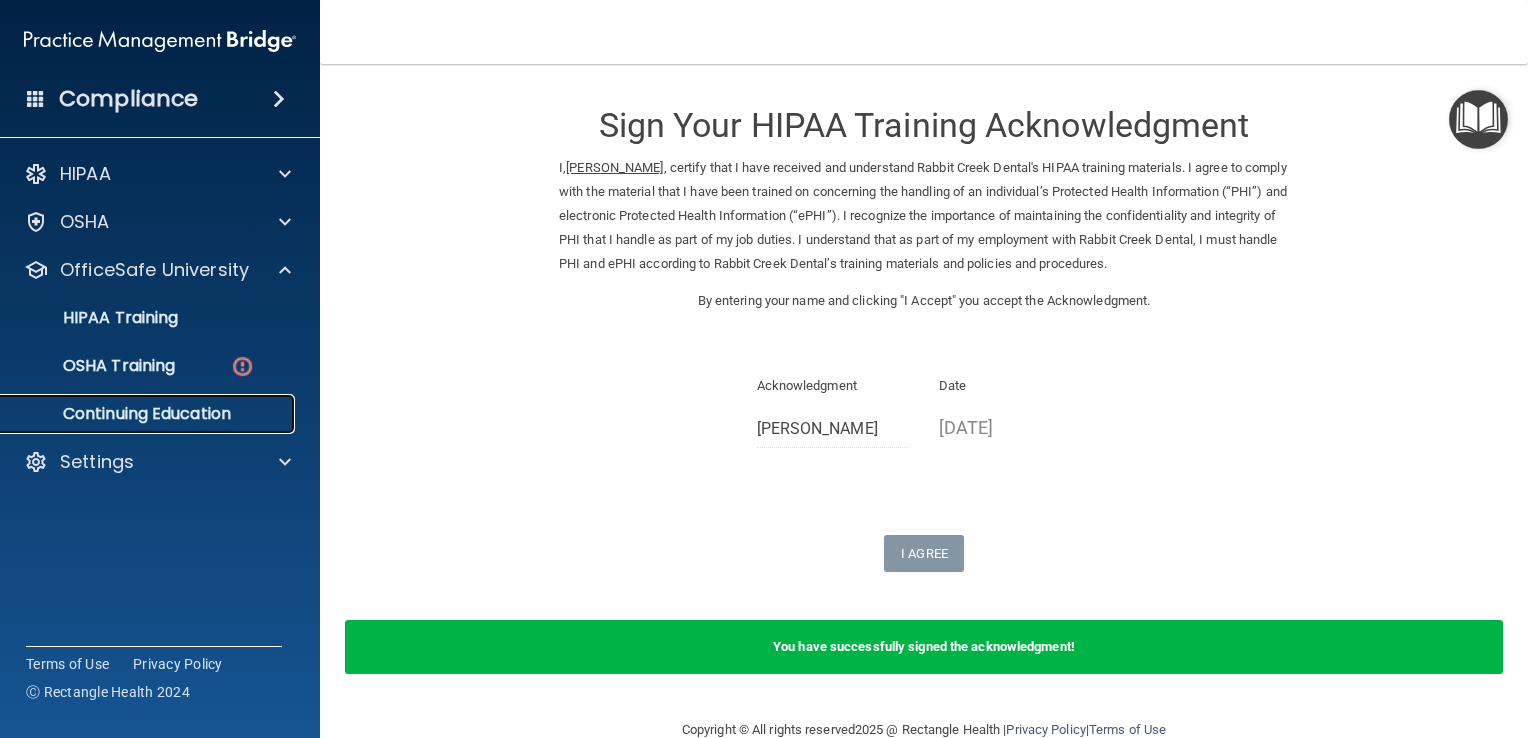 click on "Continuing Education" at bounding box center [149, 414] 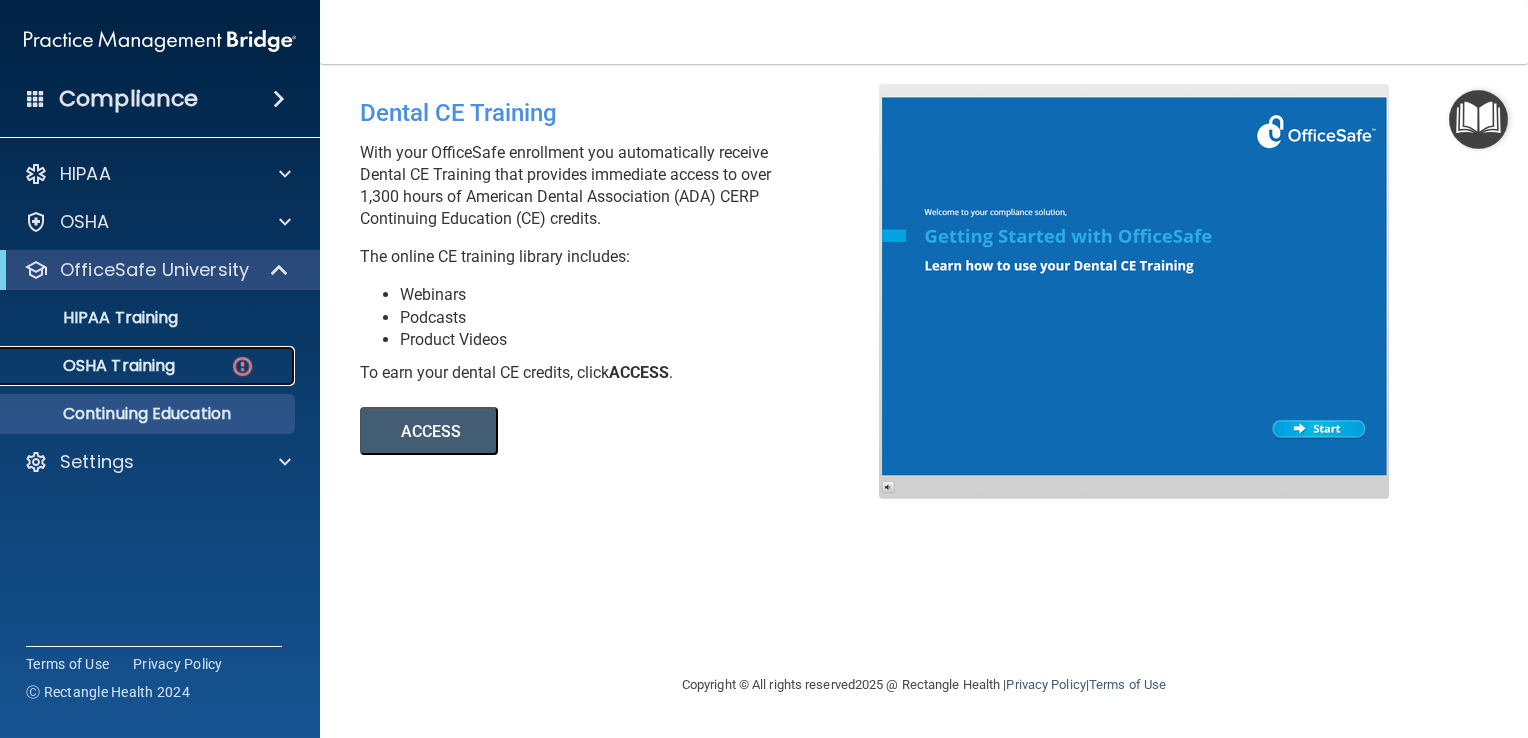 click on "OSHA Training" at bounding box center (94, 366) 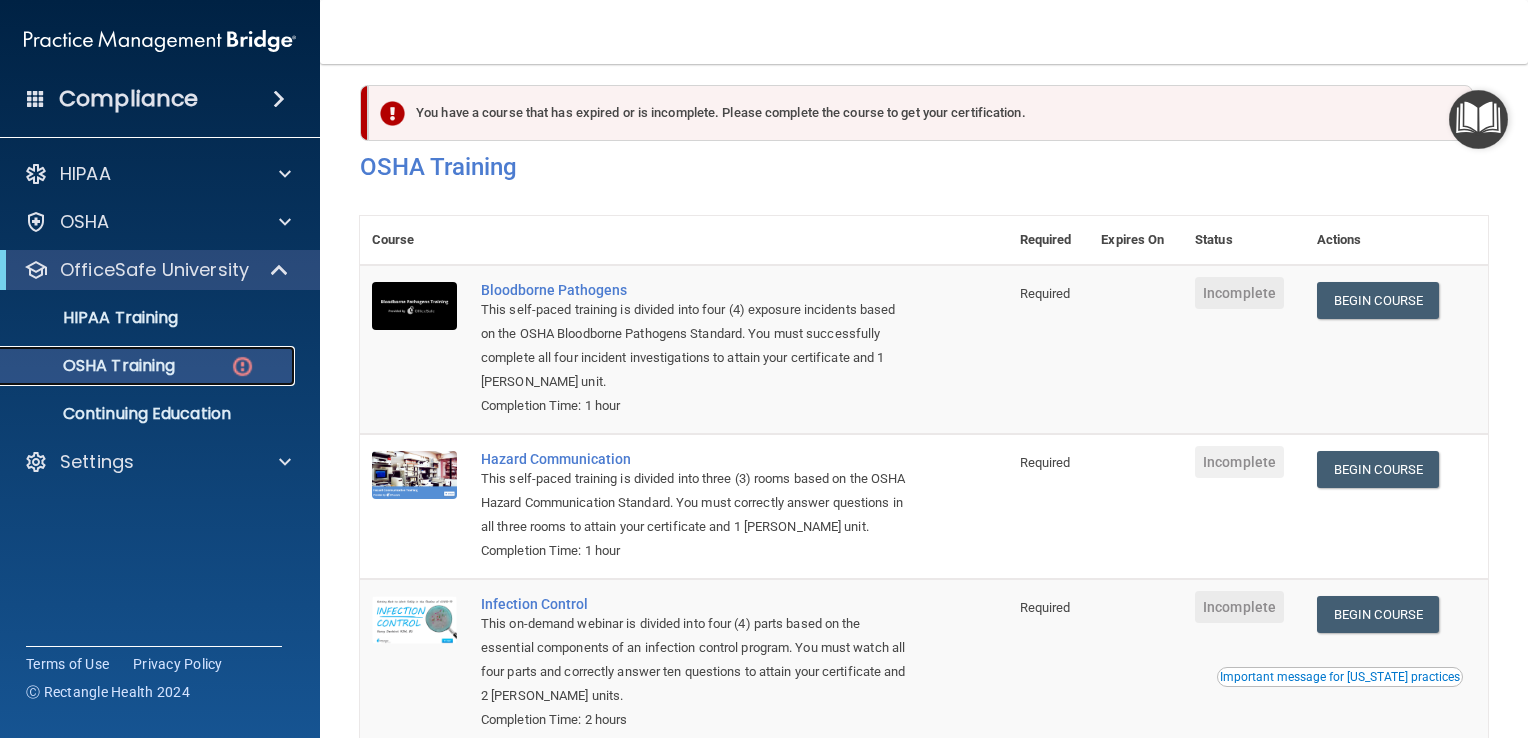 scroll, scrollTop: 0, scrollLeft: 0, axis: both 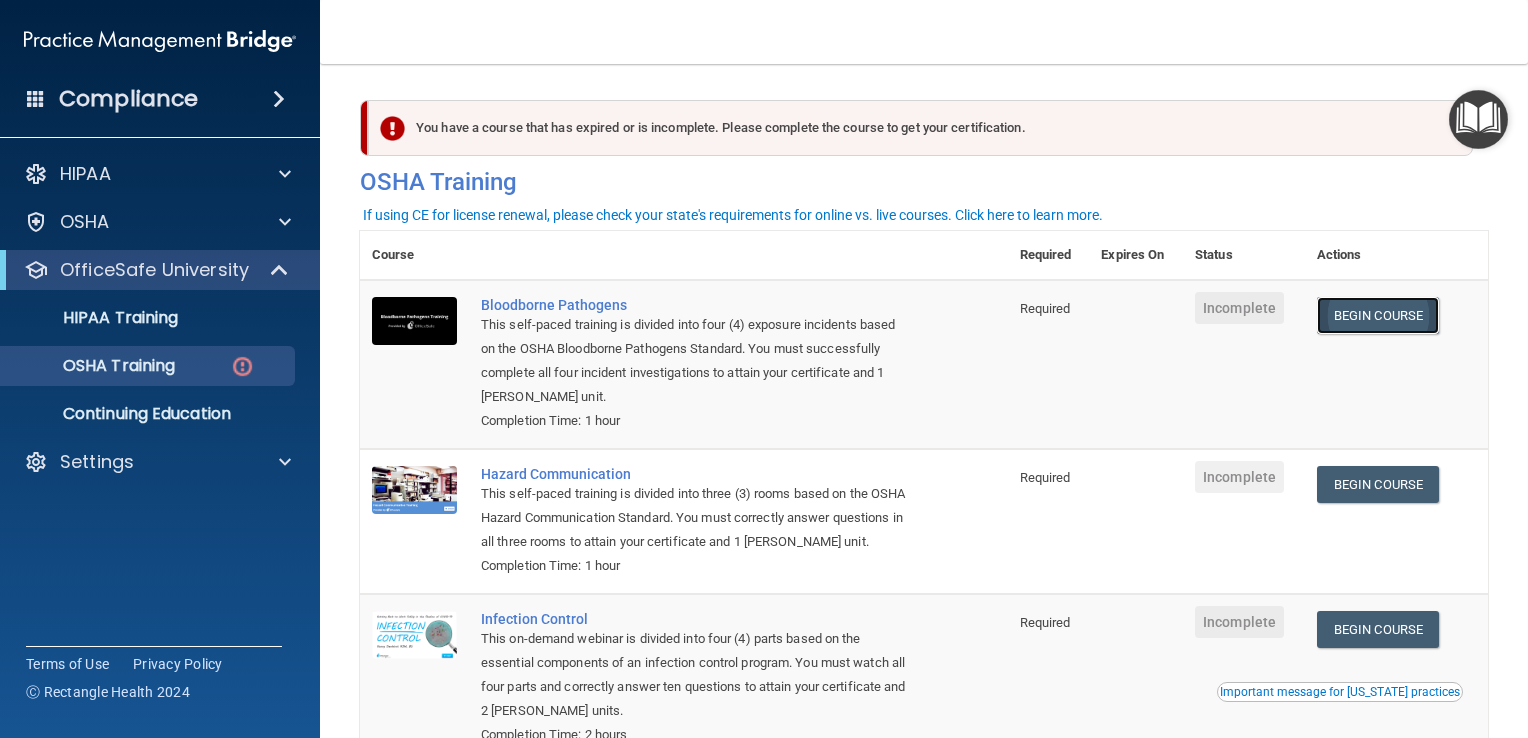 click on "Begin Course" at bounding box center [1378, 315] 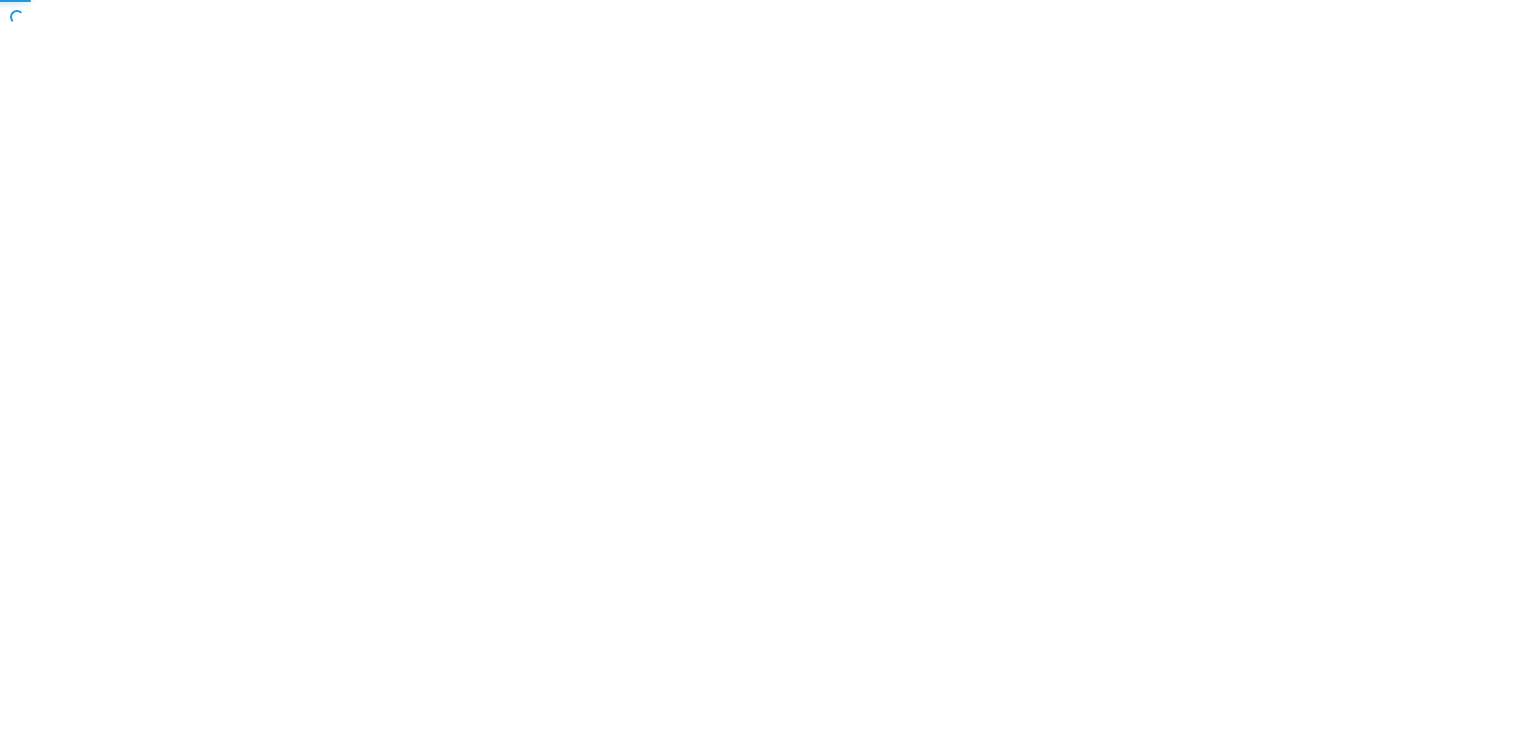 scroll, scrollTop: 0, scrollLeft: 0, axis: both 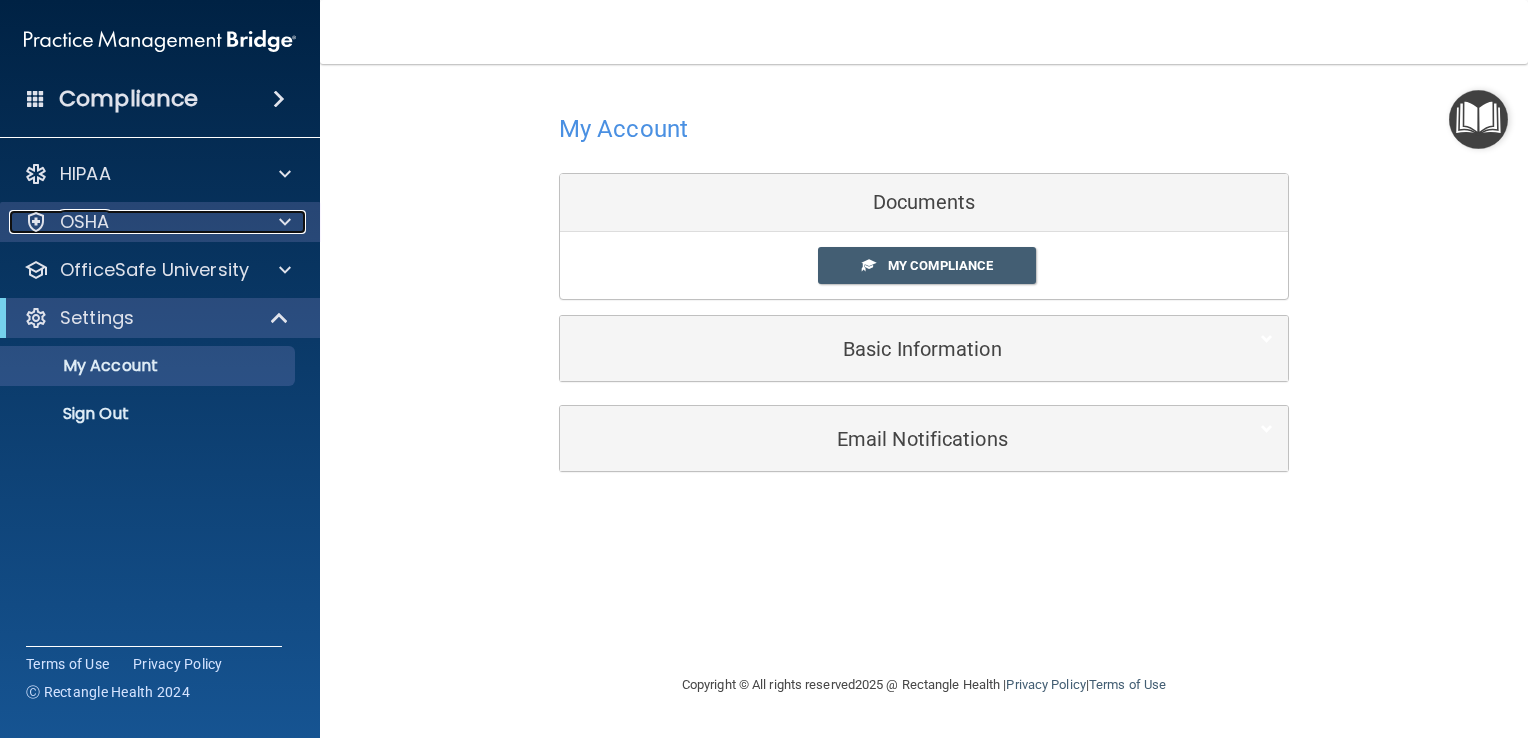 click at bounding box center [285, 222] 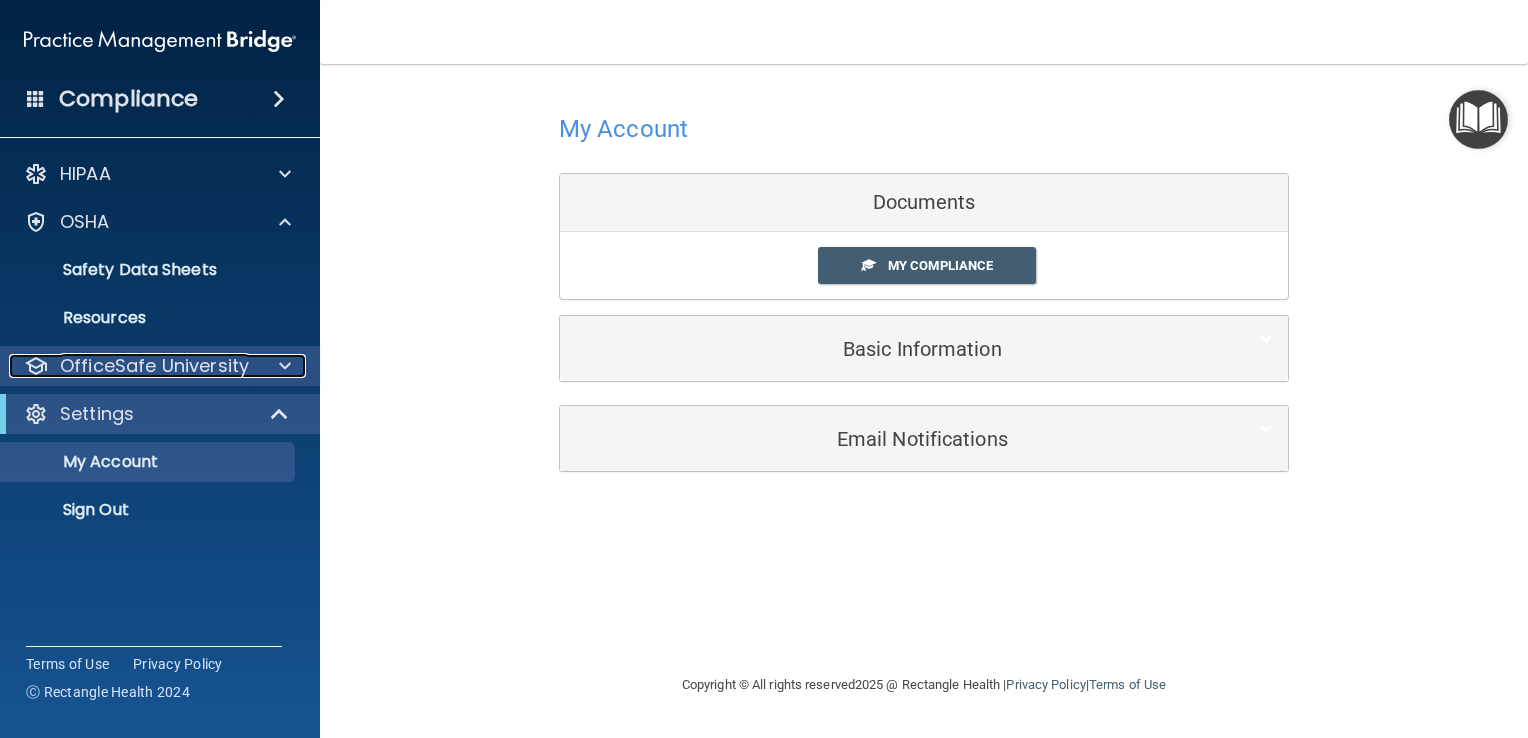 click at bounding box center [282, 366] 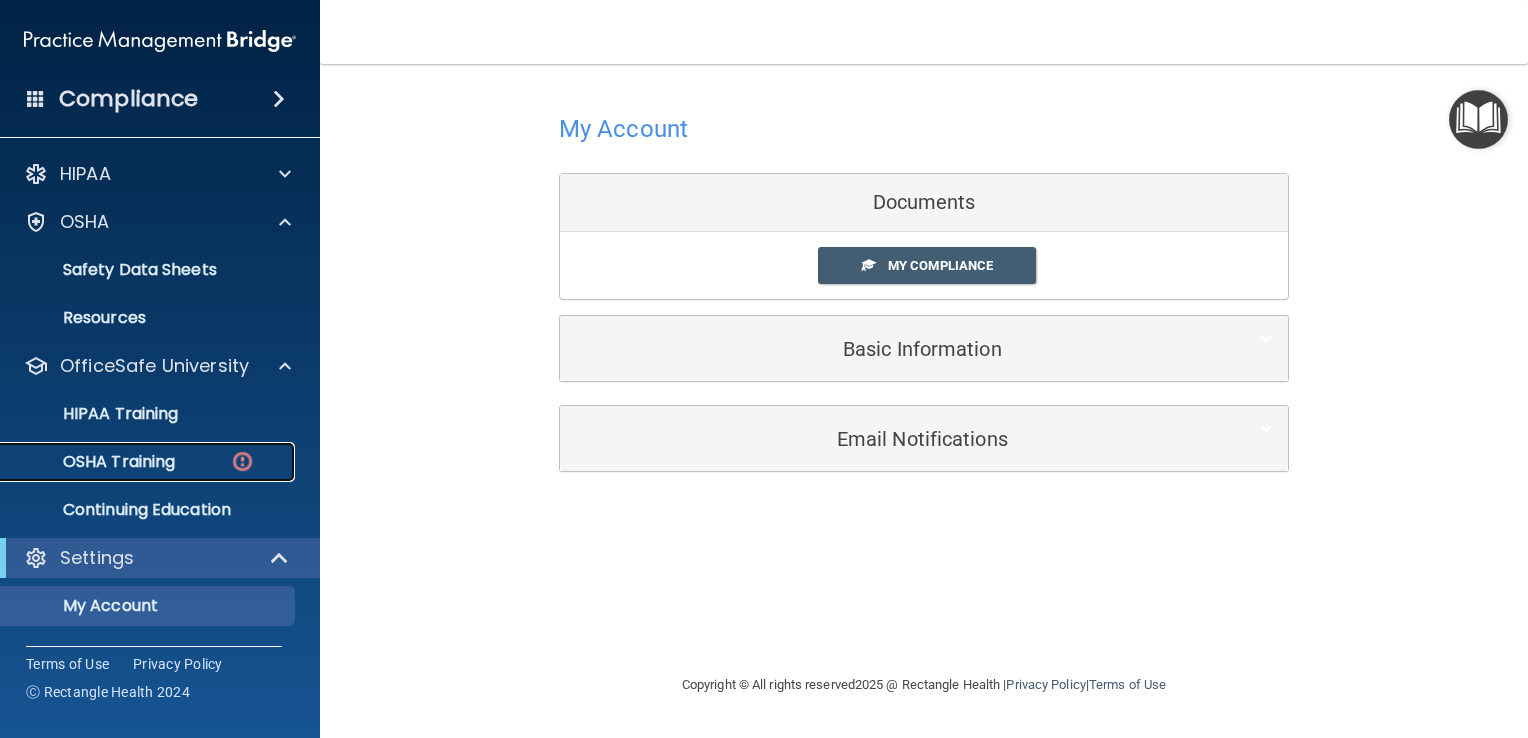 click on "OSHA Training" at bounding box center [137, 462] 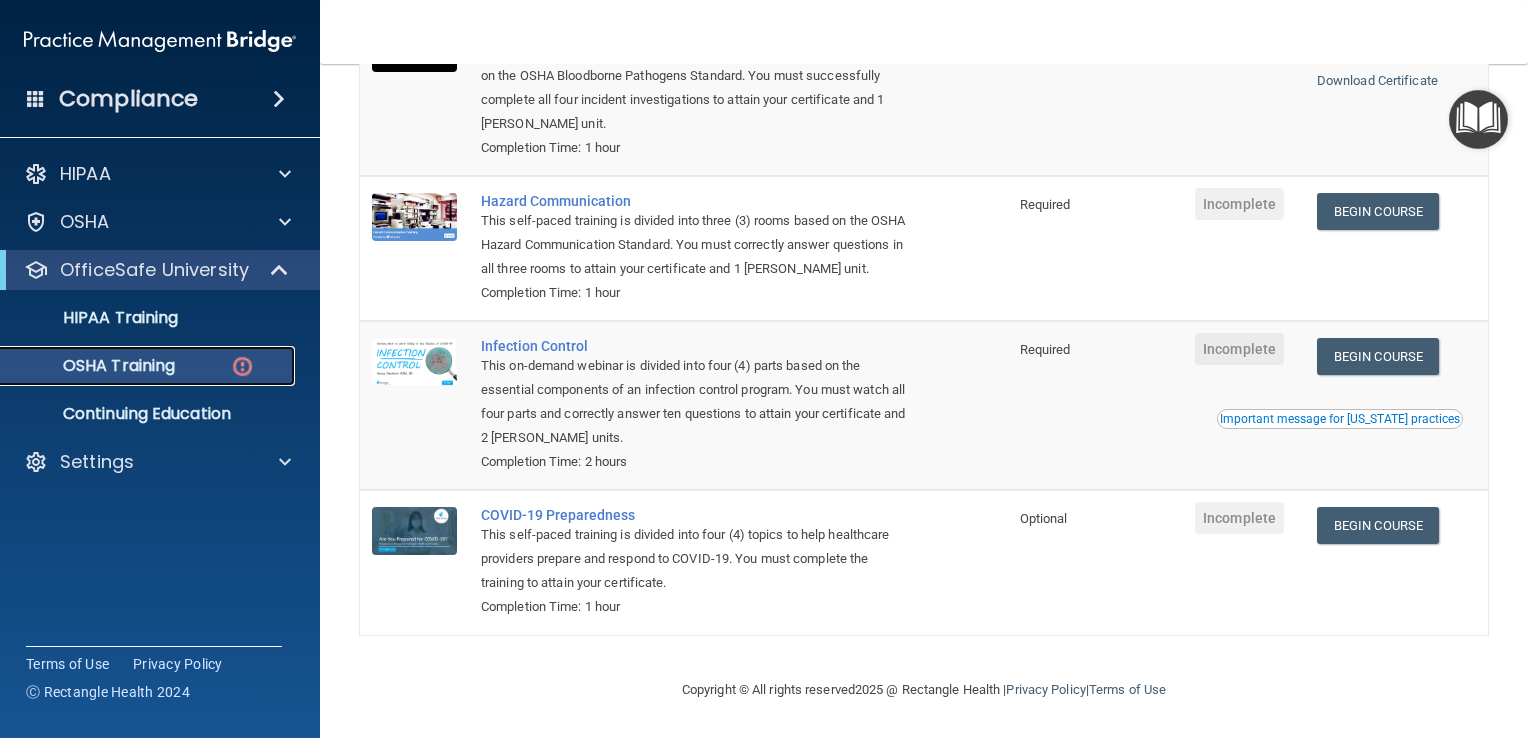 scroll, scrollTop: 0, scrollLeft: 0, axis: both 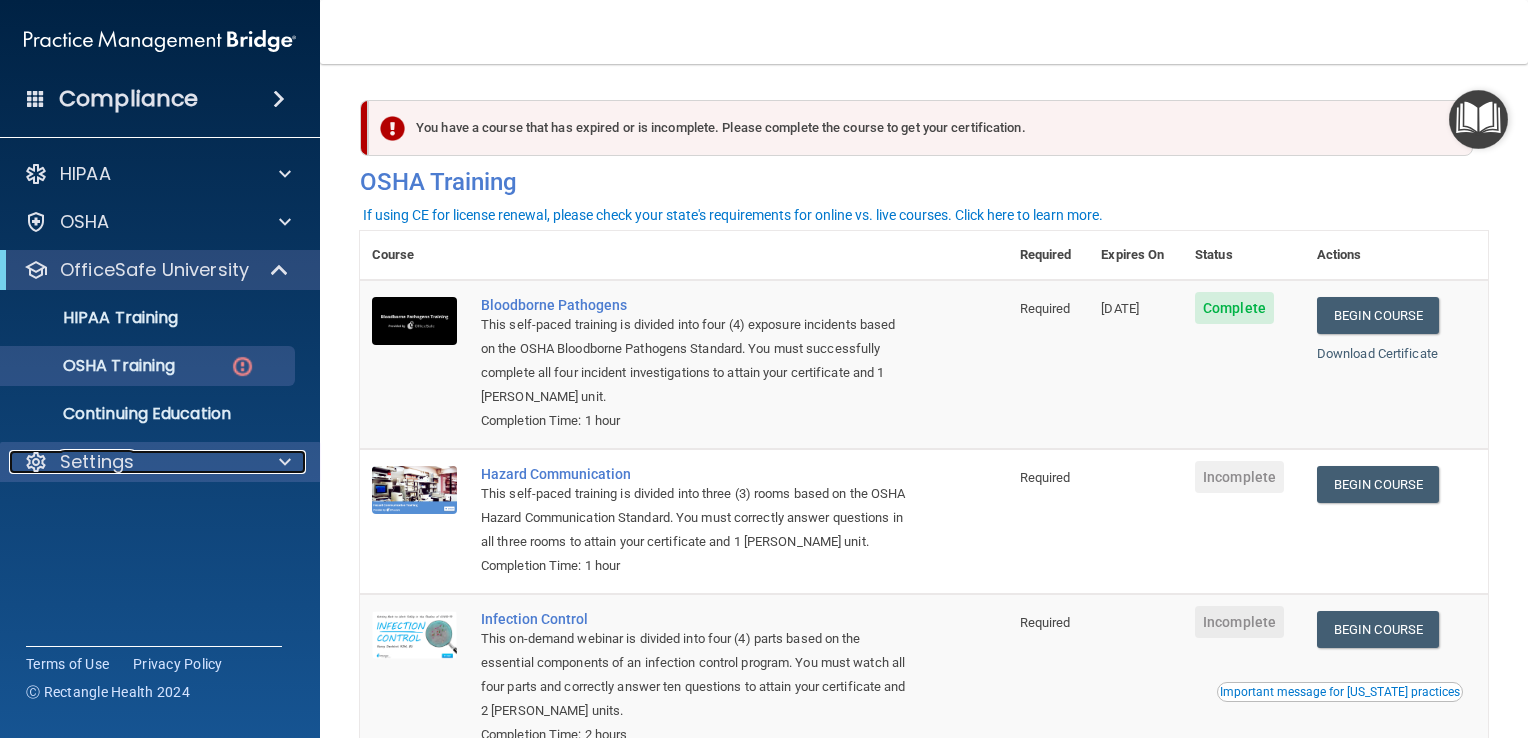 click on "Settings" at bounding box center (133, 462) 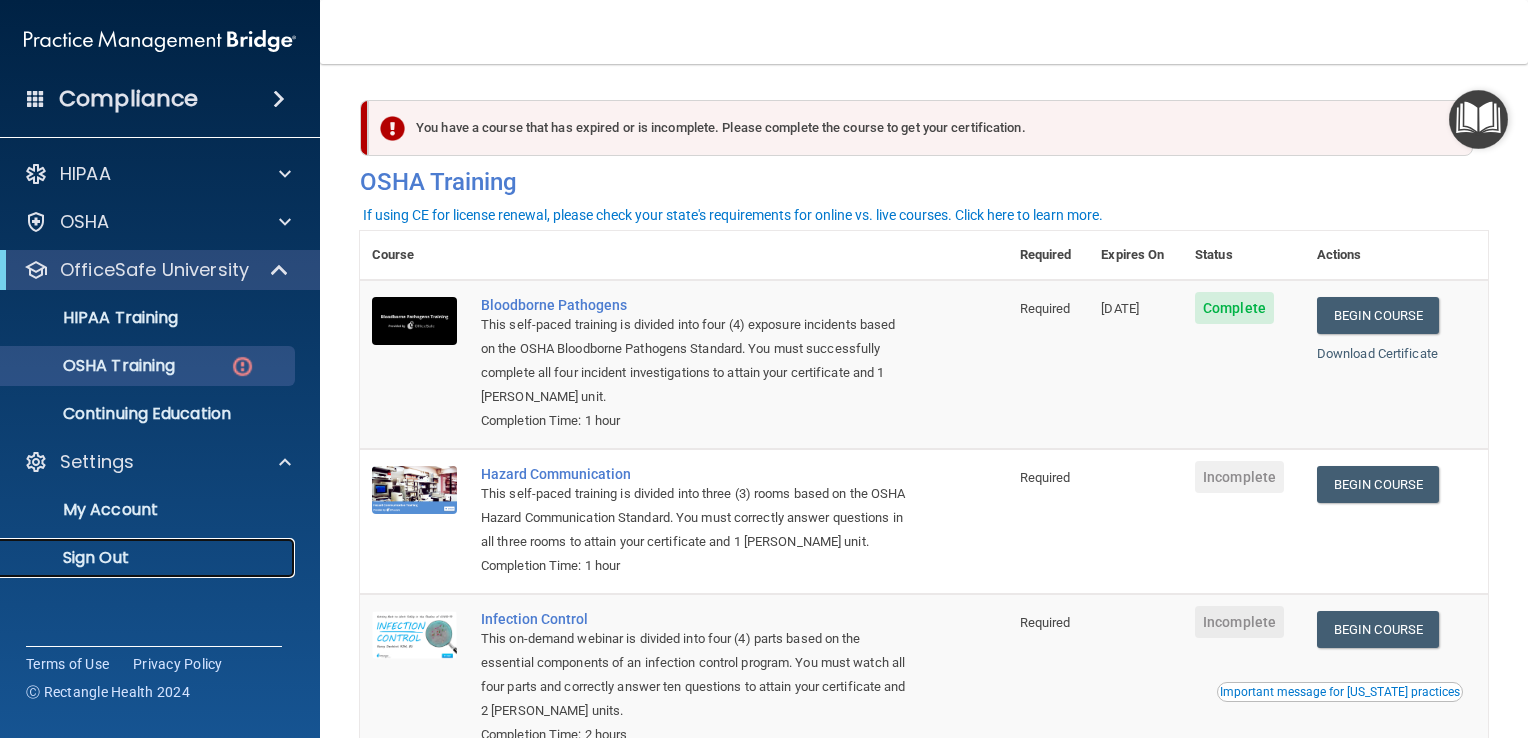 click on "Sign Out" at bounding box center [149, 558] 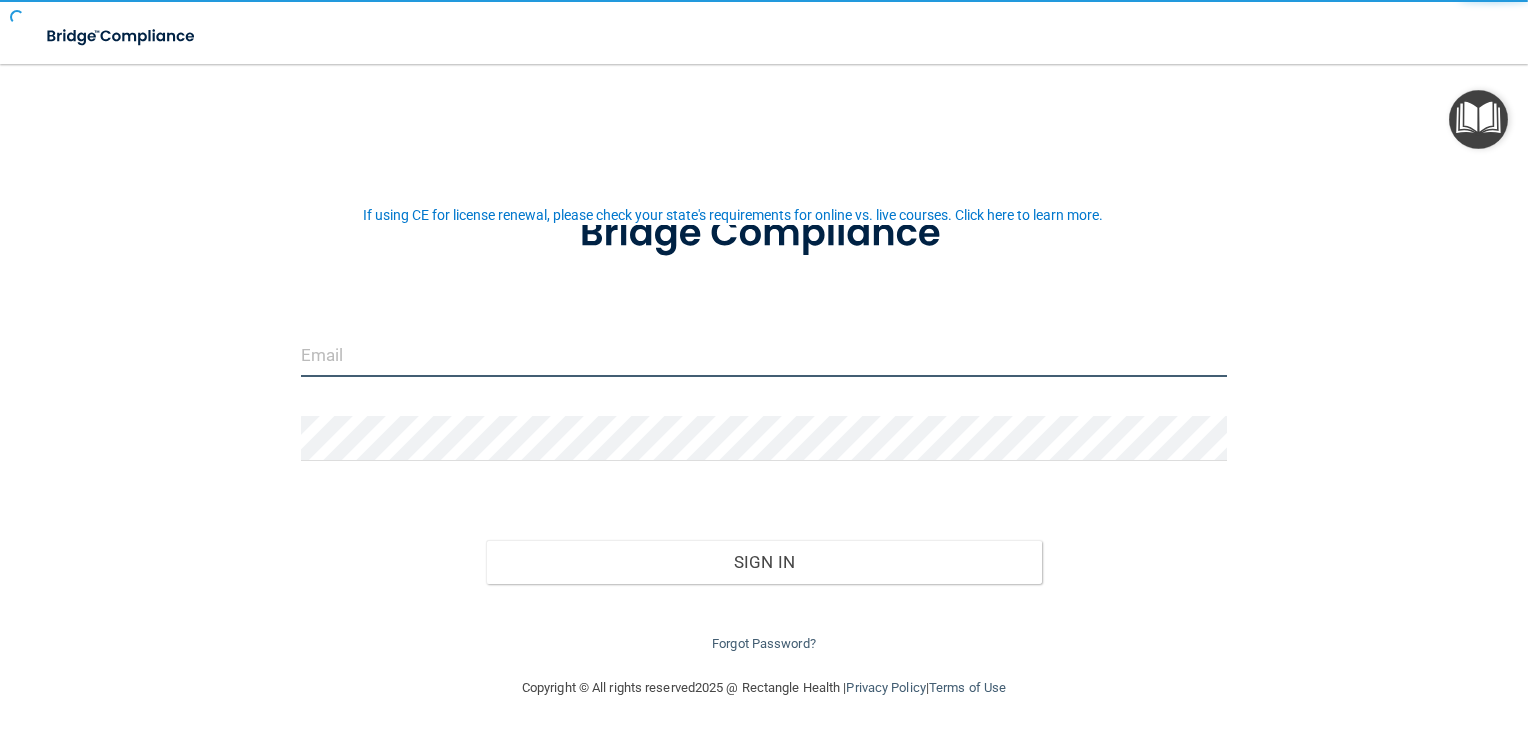 type on "[EMAIL_ADDRESS][DOMAIN_NAME]" 